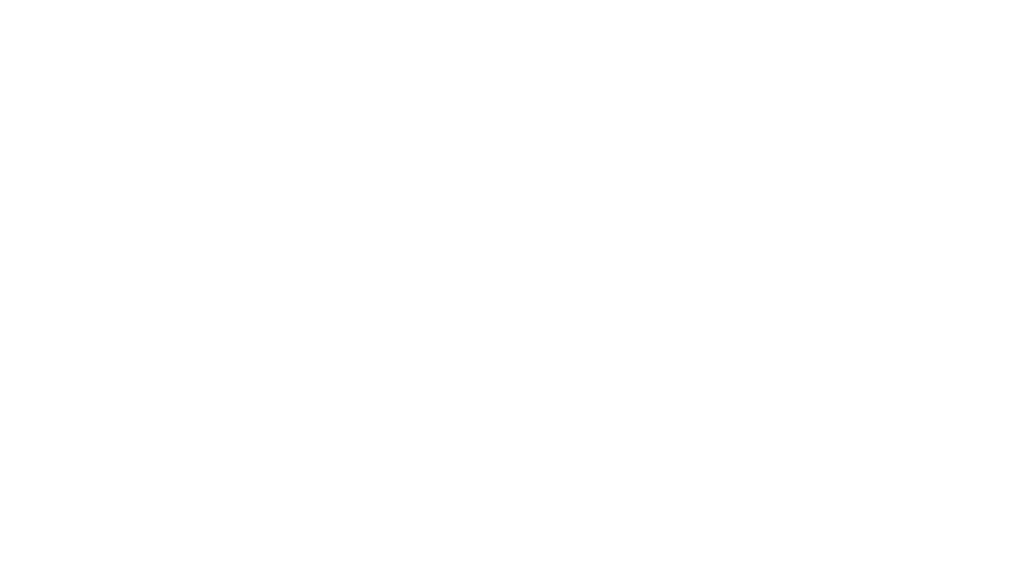 scroll, scrollTop: 0, scrollLeft: 0, axis: both 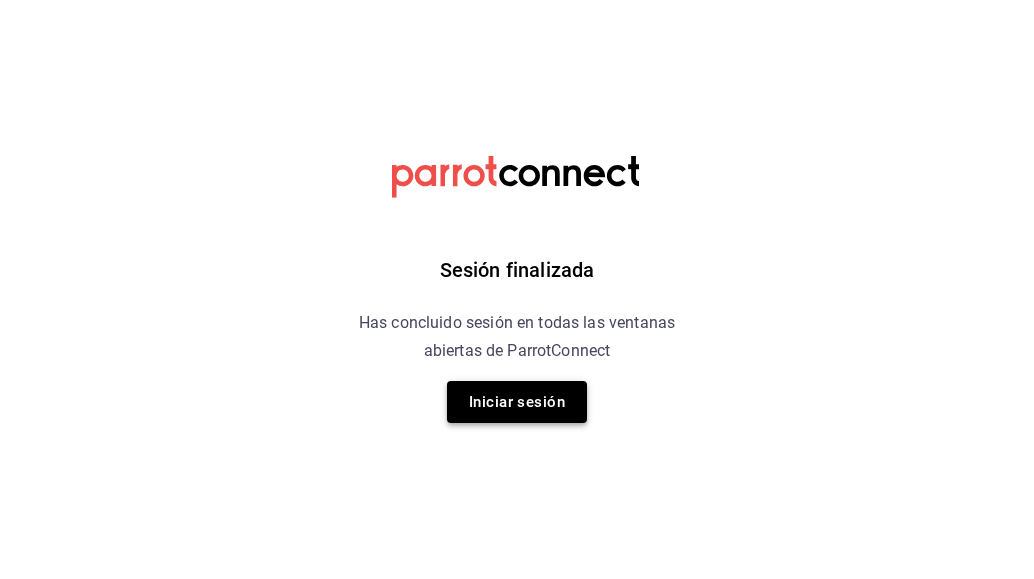 click on "Iniciar sesión" at bounding box center [517, 402] 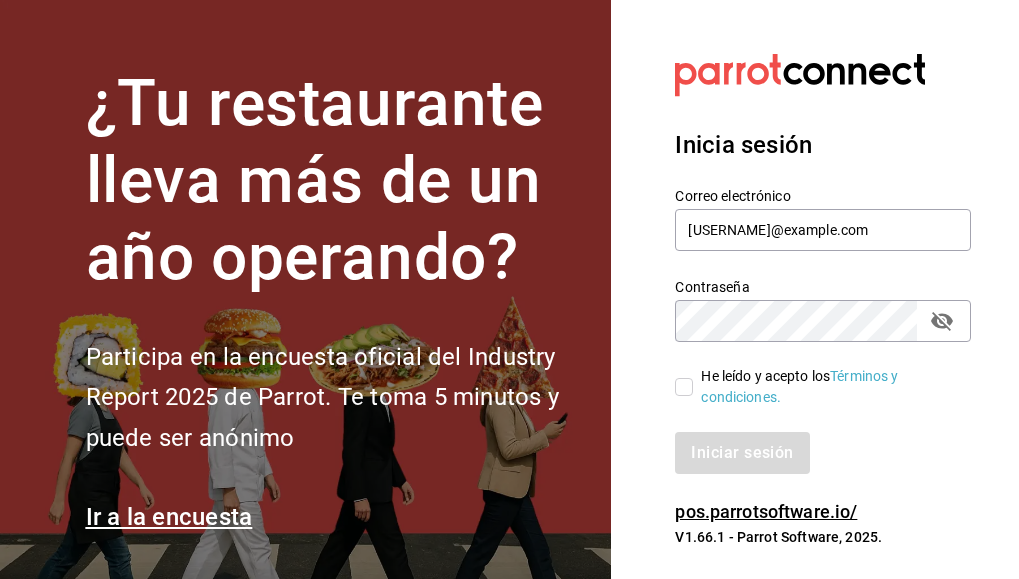 click on "He leído y acepto los  Términos y condiciones." at bounding box center (684, 387) 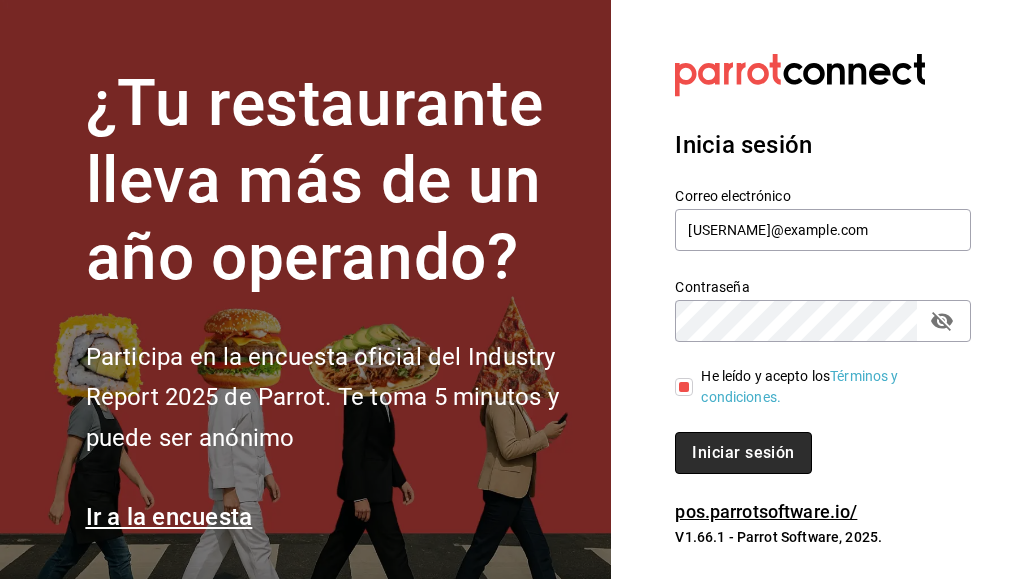 click on "Iniciar sesión" at bounding box center (743, 453) 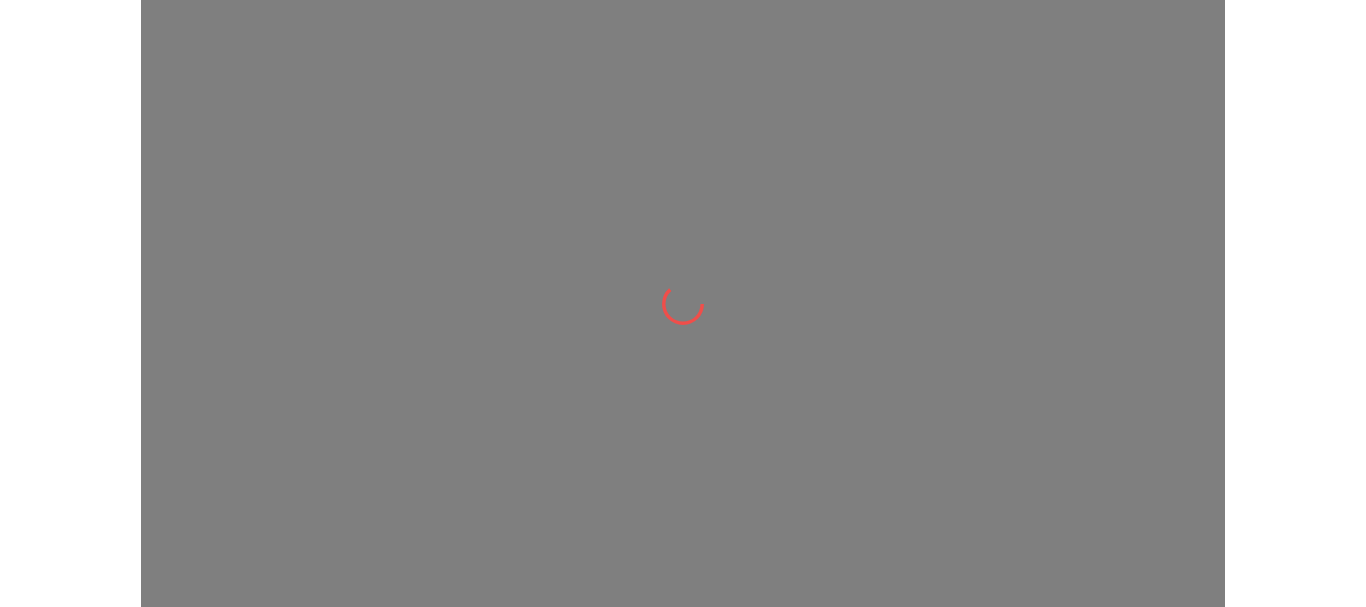 scroll, scrollTop: 0, scrollLeft: 0, axis: both 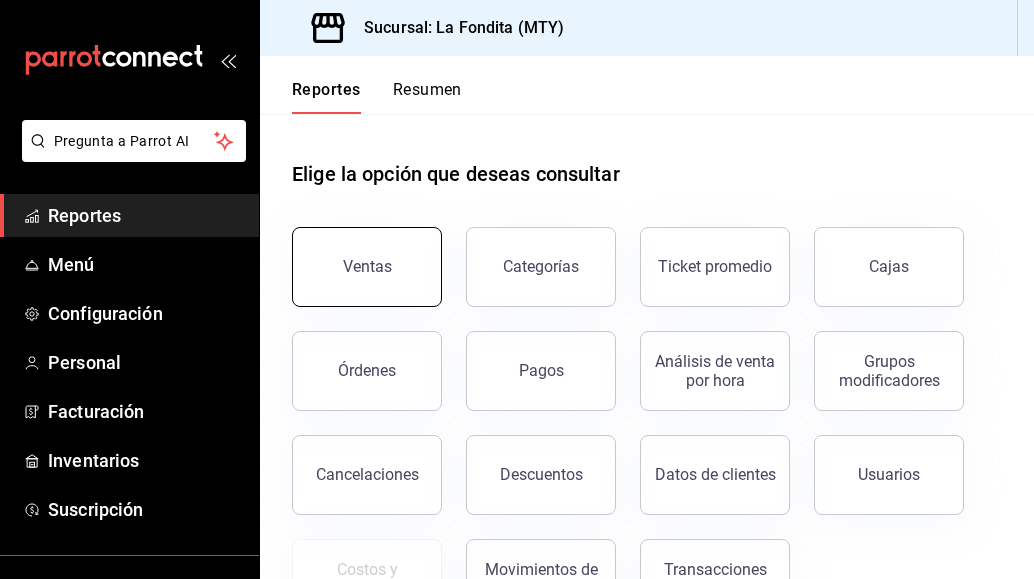 click on "Ventas" at bounding box center (367, 267) 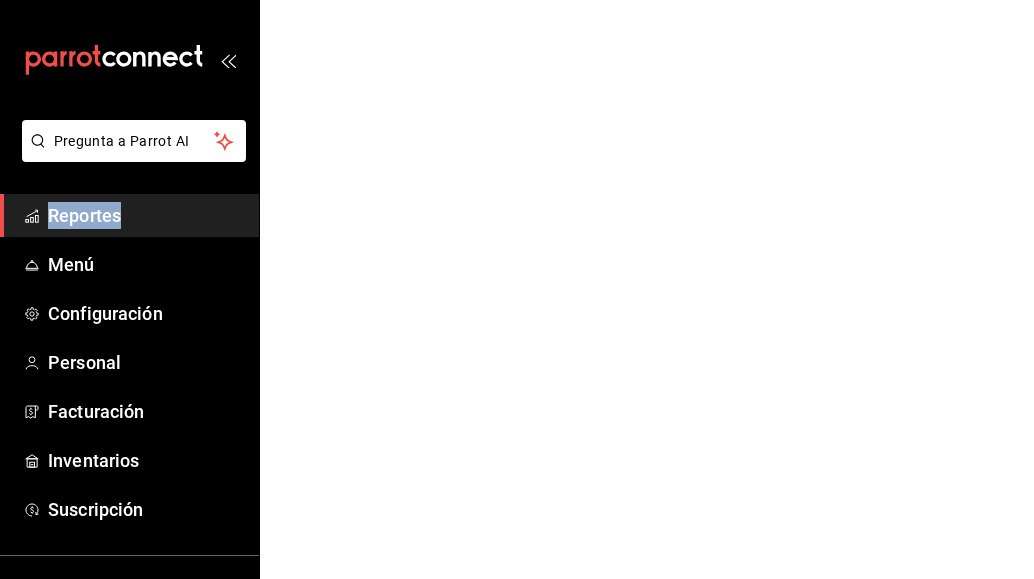 click on "Pregunta a Parrot AI Reportes   Menú   Configuración   Personal   Facturación   Inventarios   Suscripción   Ayuda Recomienda Parrot   Daniel Martinez   Sugerir nueva función   Pregunta a Parrot AI Reportes   Menú   Configuración   Personal   Facturación   Inventarios   Suscripción   Ayuda Recomienda Parrot   Daniel Martinez   Sugerir nueva función   GANA 1 MES GRATIS EN TU SUSCRIPCIÓN AQUÍ ¿Recuerdas cómo empezó tu restaurante?
Hoy puedes ayudar a un colega a tener el mismo cambio que tú viviste.
Recomienda Parrot directamente desde tu Portal Administrador.
Es fácil y rápido.
🎁 Por cada restaurante que se una, ganas 1 mes gratis. Ver video tutorial Ir a video Visitar centro de ayuda (81) 2046 6363 soporte@parrotsoftware.io Visitar centro de ayuda (81) 2046 6363 soporte@parrotsoftware.io" at bounding box center [517, 0] 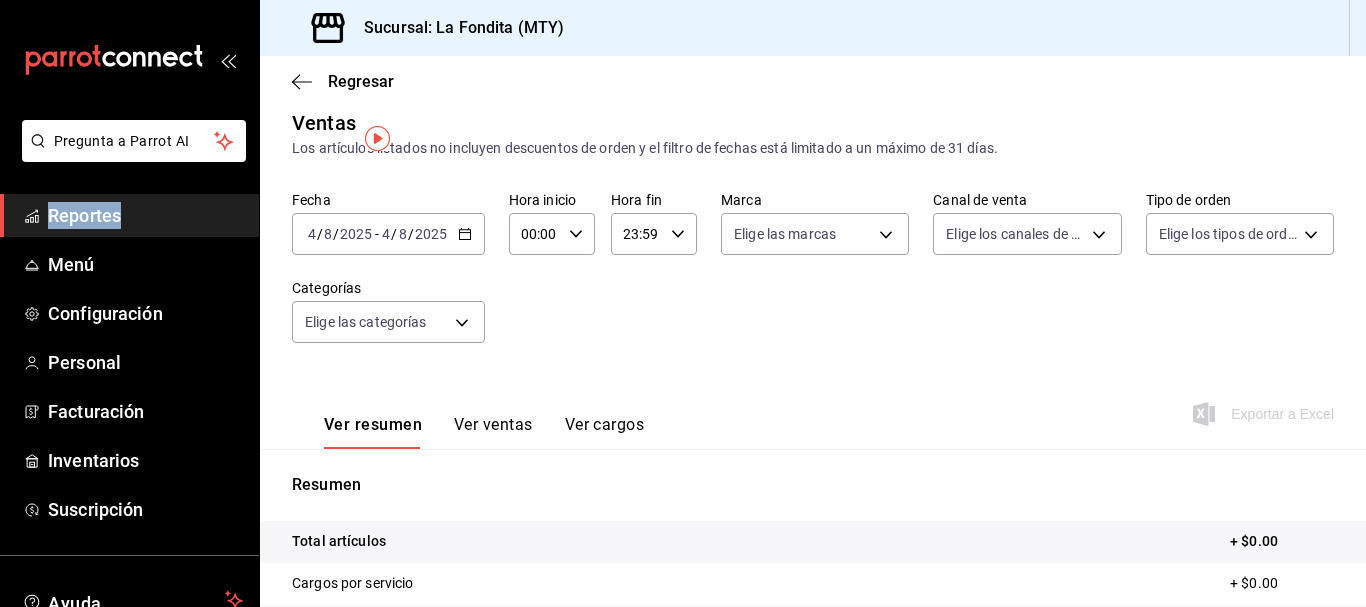 scroll, scrollTop: 0, scrollLeft: 0, axis: both 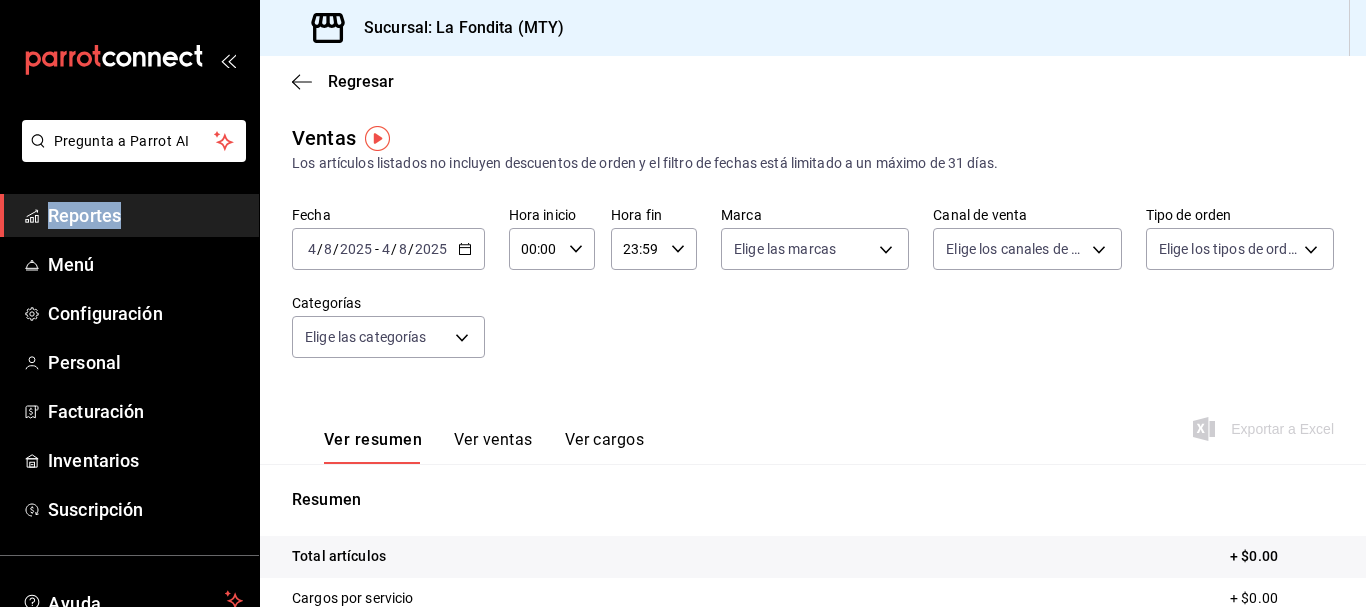 click 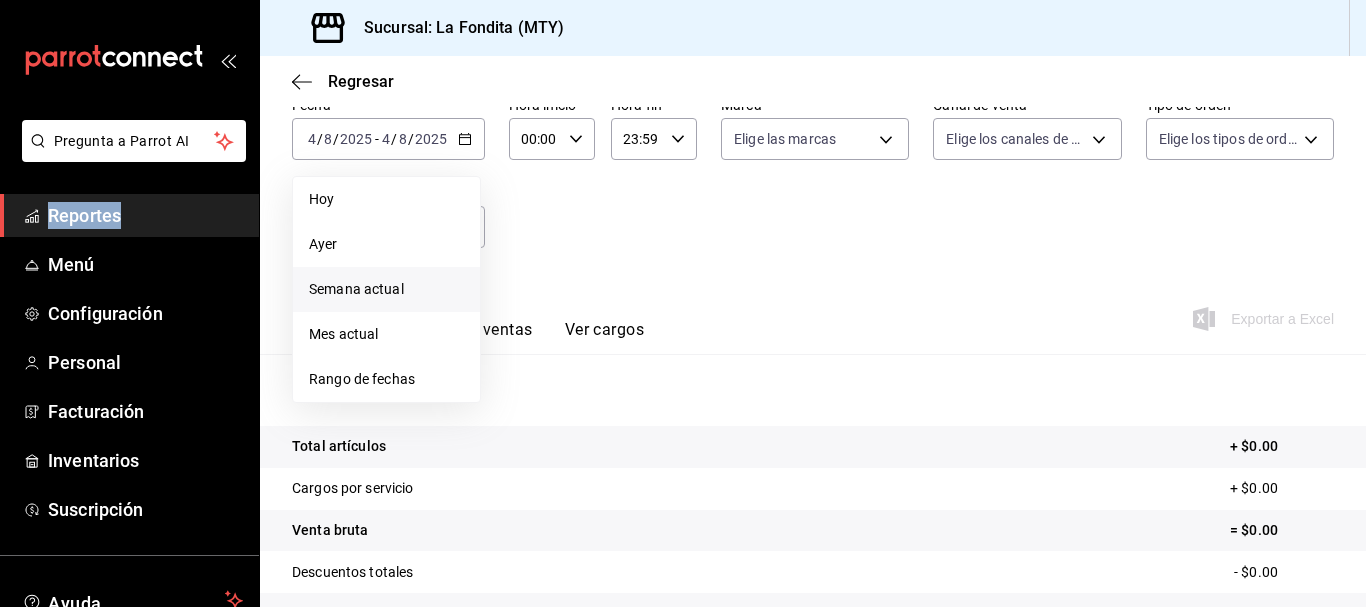 scroll, scrollTop: 200, scrollLeft: 0, axis: vertical 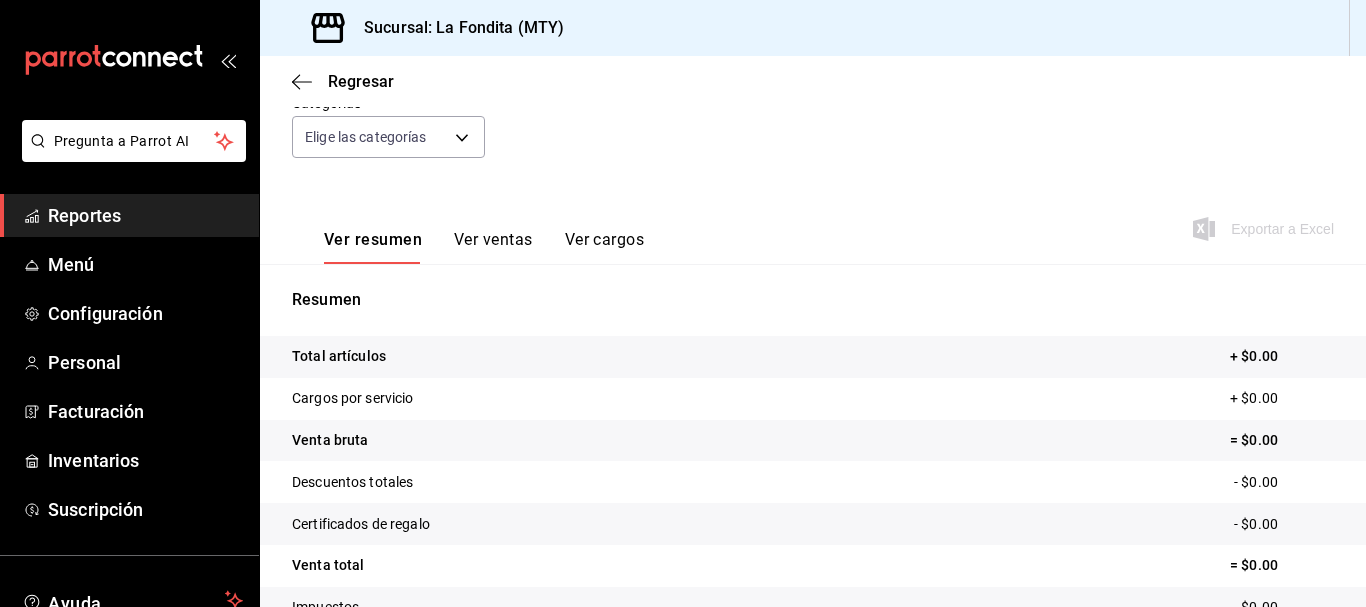 click on "Fecha 2025-08-04 4 / 8 / 2025 - 2025-08-04 4 / 8 / 2025 Hora inicio 00:00 Hora inicio Hora fin 23:59 Hora fin Marca Elige las marcas Canal de venta Elige los canales de venta Tipo de orden Elige los tipos de orden Categorías Elige las categorías" at bounding box center (813, 94) 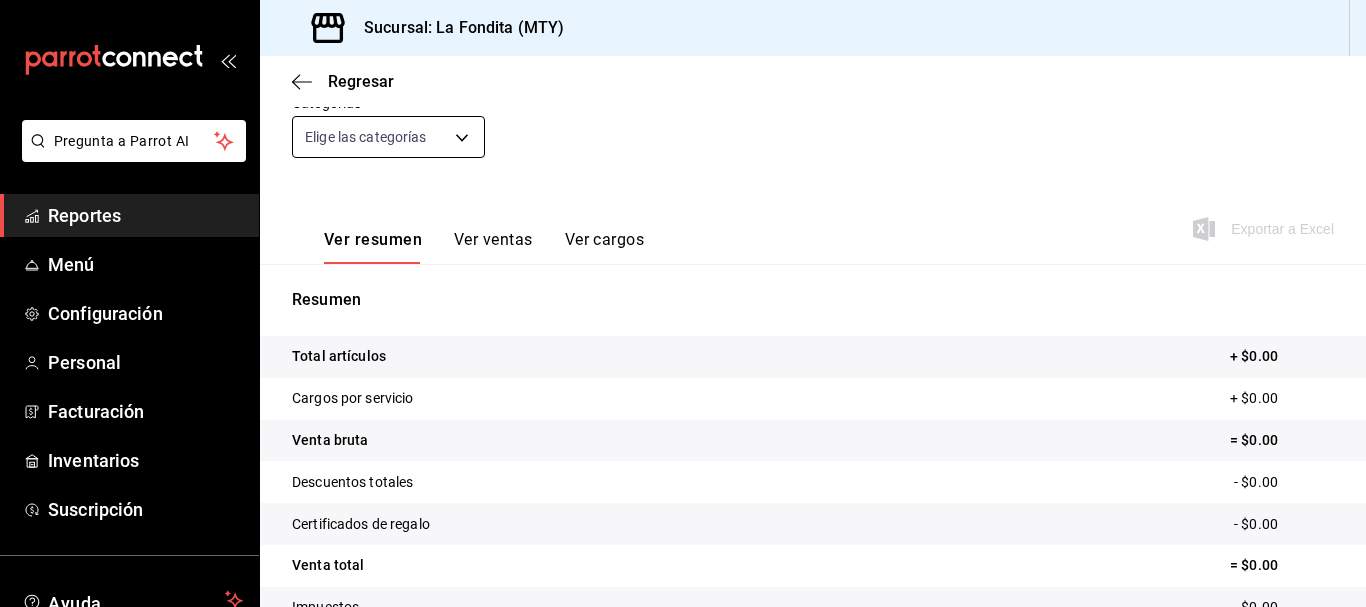 click on "Pregunta a Parrot AI Reportes   Menú   Configuración   Personal   Facturación   Inventarios   Suscripción   Ayuda Recomienda Parrot   Daniel Martinez   Sugerir nueva función   Sucursal: La Fondita (MTY) Regresar Ventas Los artículos listados no incluyen descuentos de orden y el filtro de fechas está limitado a un máximo de 31 días. Fecha 2025-08-04 4 / 8 / 2025 - 2025-08-04 4 / 8 / 2025 Hora inicio 00:00 Hora inicio Hora fin 23:59 Hora fin Marca Elige las marcas Canal de venta Elige los canales de venta Tipo de orden Elige los tipos de orden Categorías Elige las categorías Ver resumen Ver ventas Ver cargos Exportar a Excel Resumen Total artículos + $0.00 Cargos por servicio + $0.00 Venta bruta = $0.00 Descuentos totales - $0.00 Certificados de regalo - $0.00 Venta total = $0.00 Impuestos - $0.00 Venta neta = $0.00 Pregunta a Parrot AI Reportes   Menú   Configuración   Personal   Facturación   Inventarios   Suscripción   Ayuda Recomienda Parrot   Daniel Martinez   Sugerir nueva función" at bounding box center (683, 303) 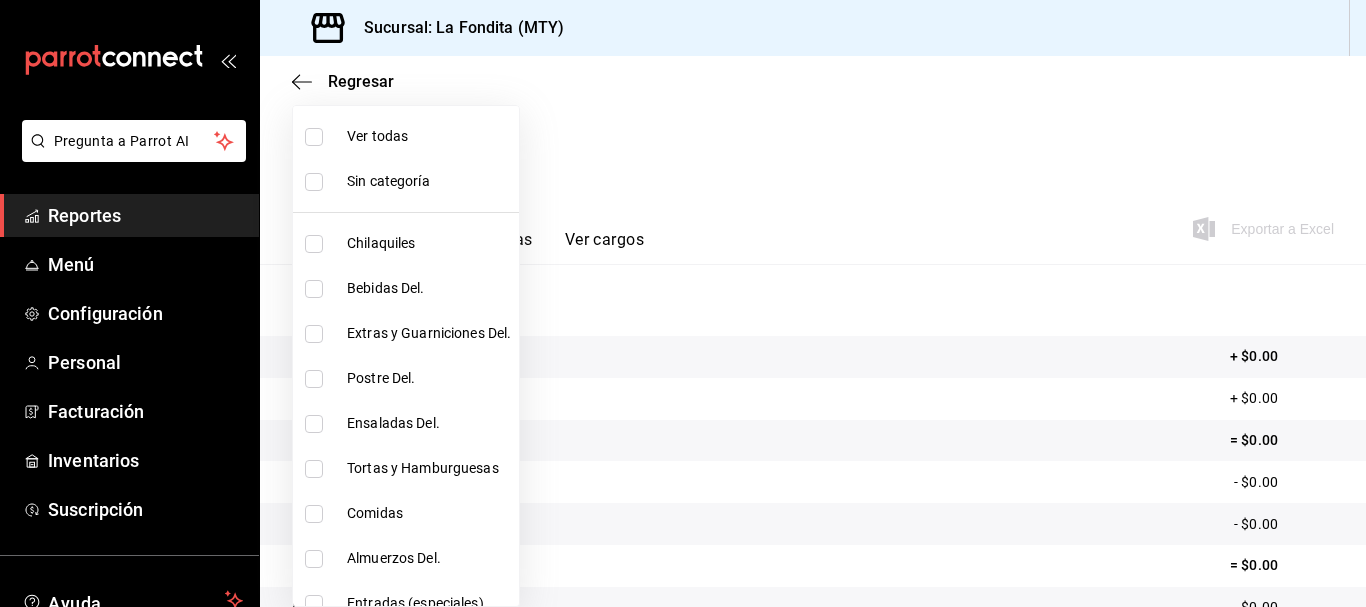 click at bounding box center [683, 303] 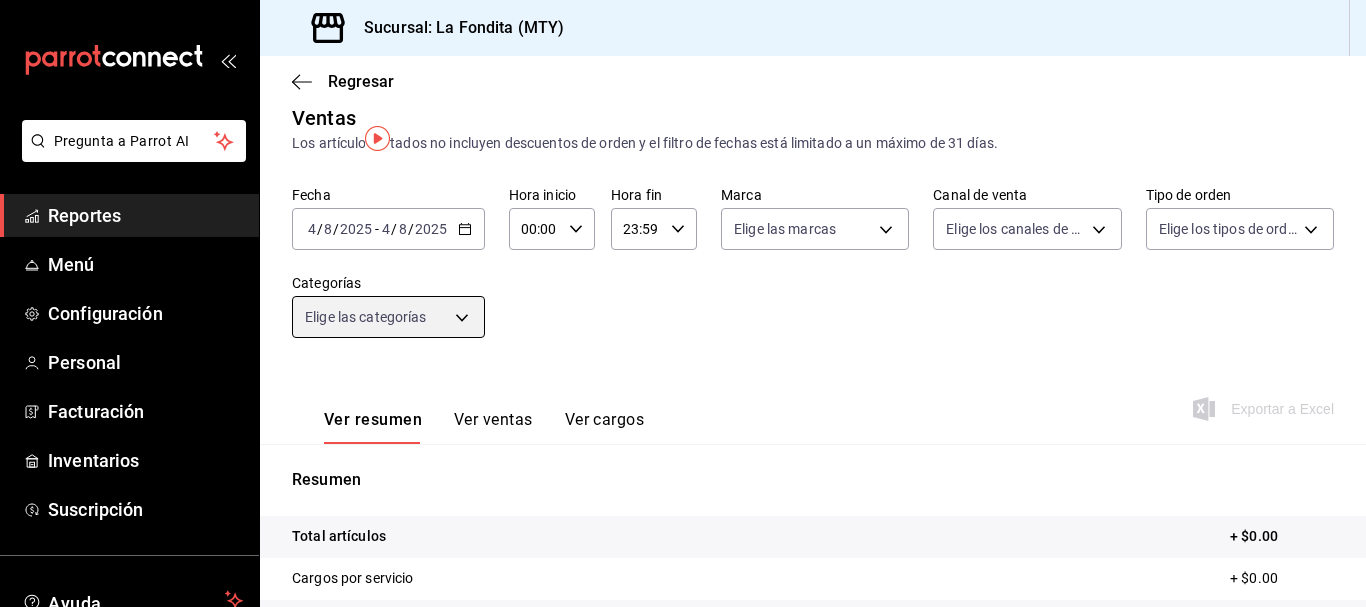 scroll, scrollTop: 0, scrollLeft: 0, axis: both 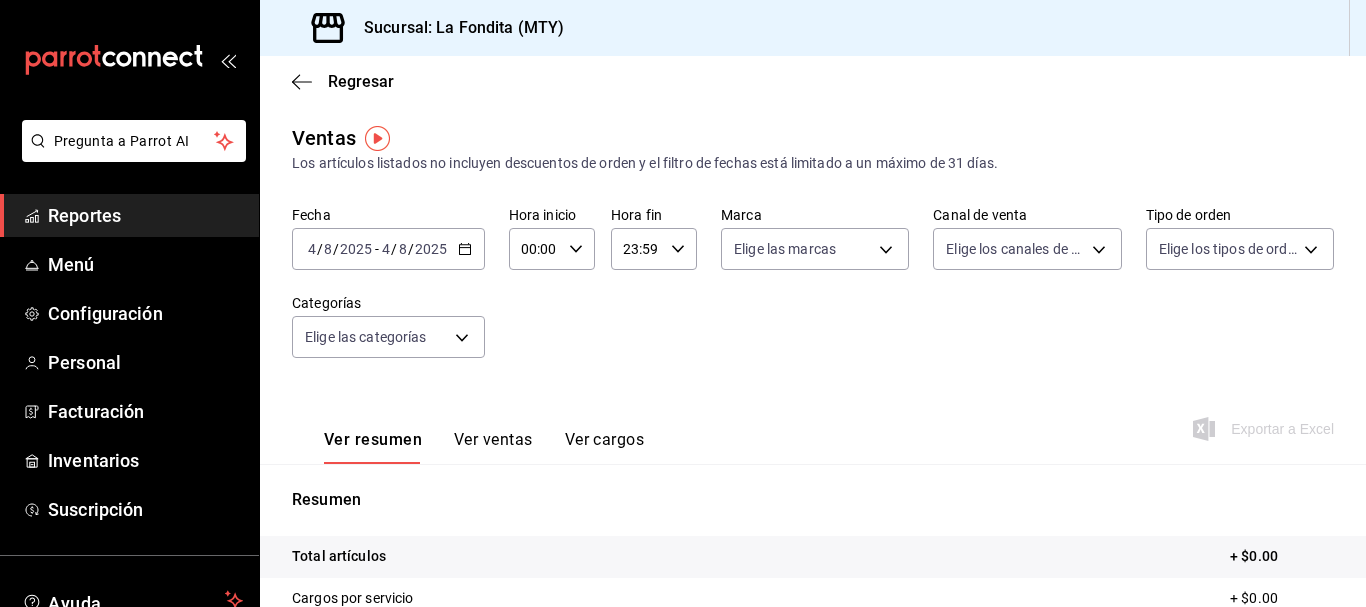 click 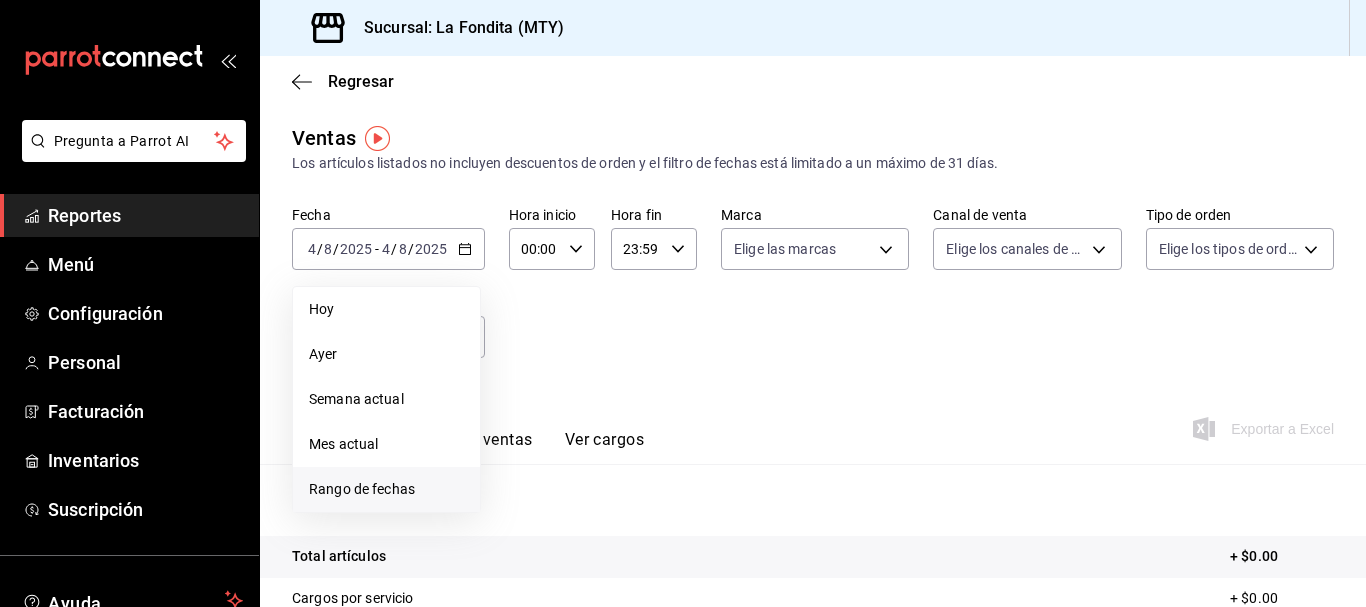 click on "Rango de fechas" at bounding box center [386, 489] 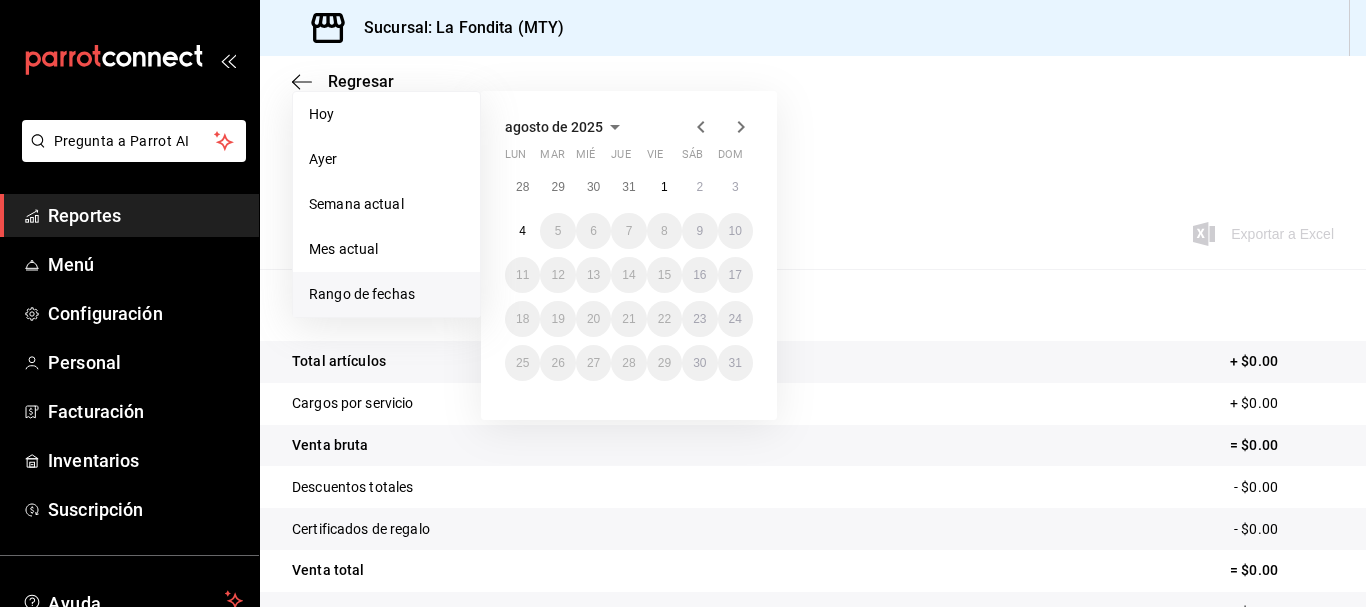 scroll, scrollTop: 200, scrollLeft: 0, axis: vertical 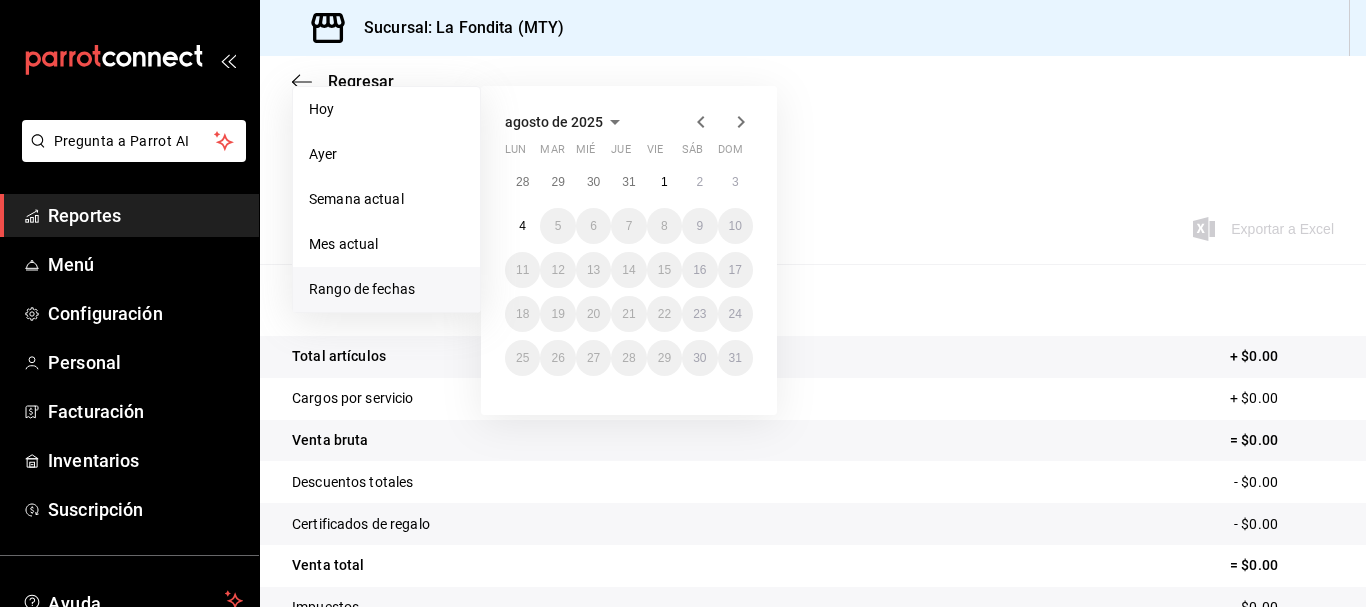 click 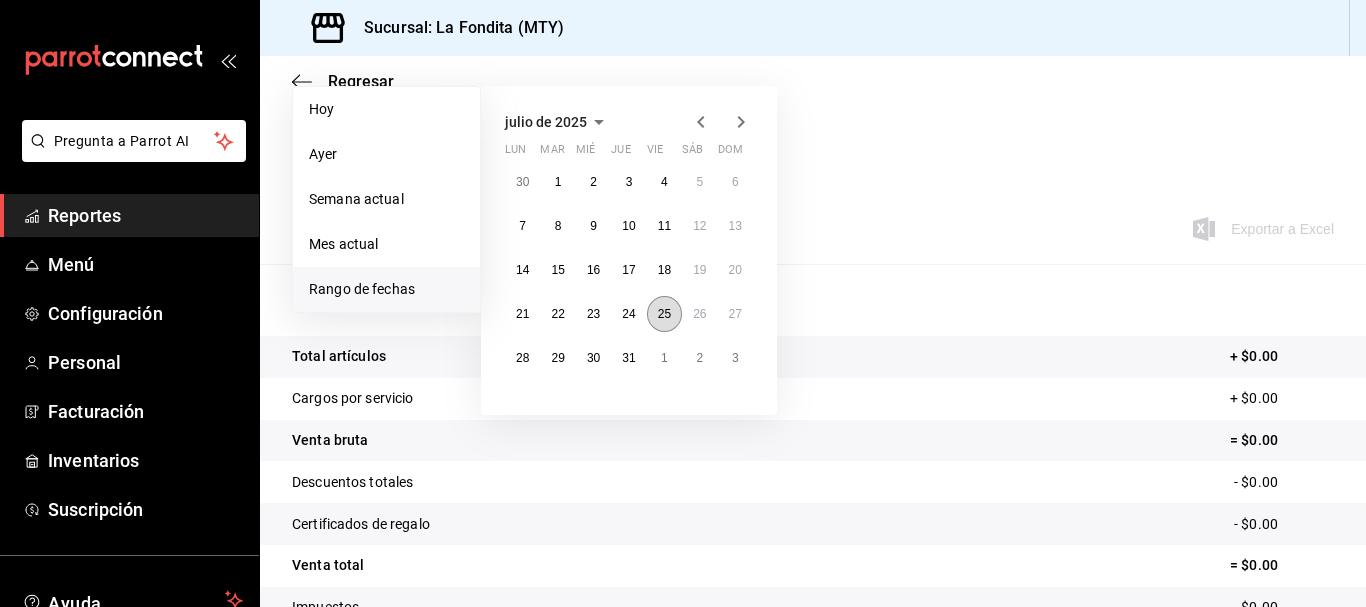 click on "25" at bounding box center [664, 314] 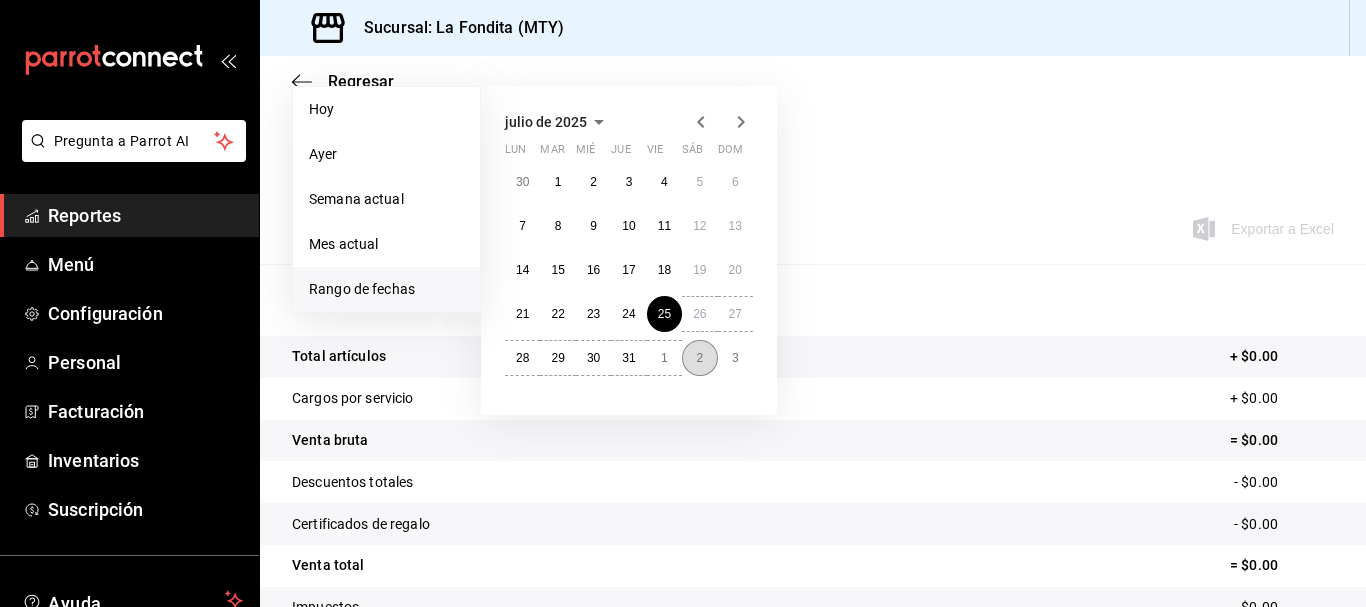 click on "2" at bounding box center (699, 358) 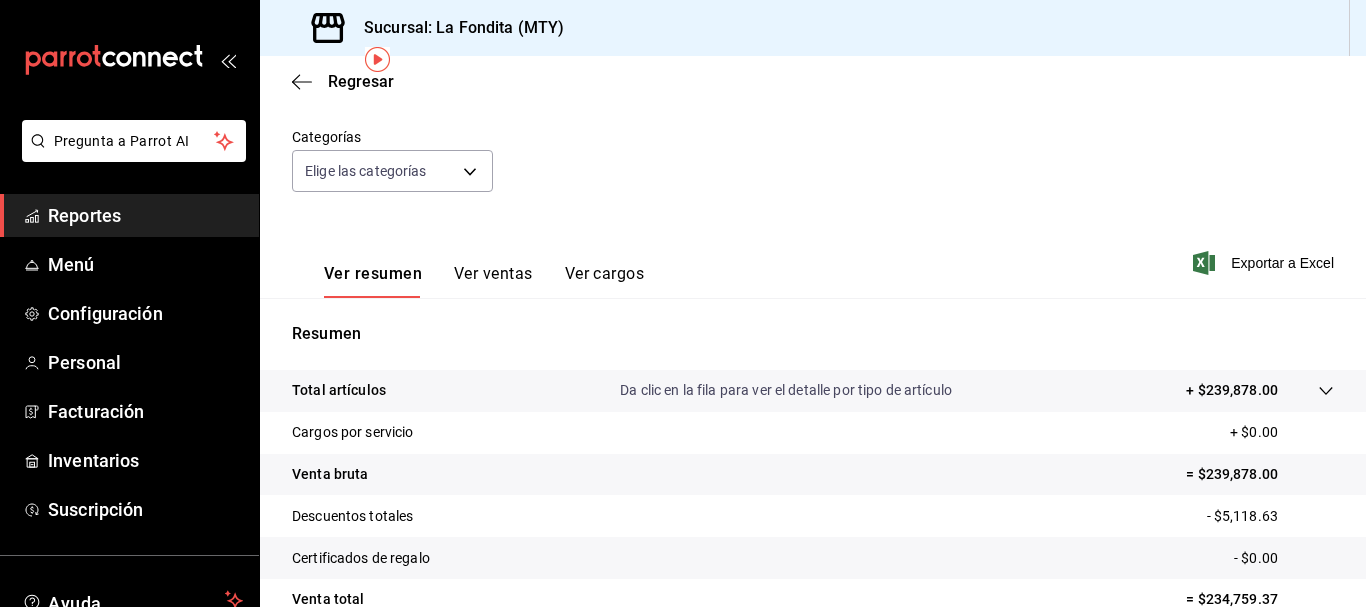 scroll, scrollTop: 0, scrollLeft: 0, axis: both 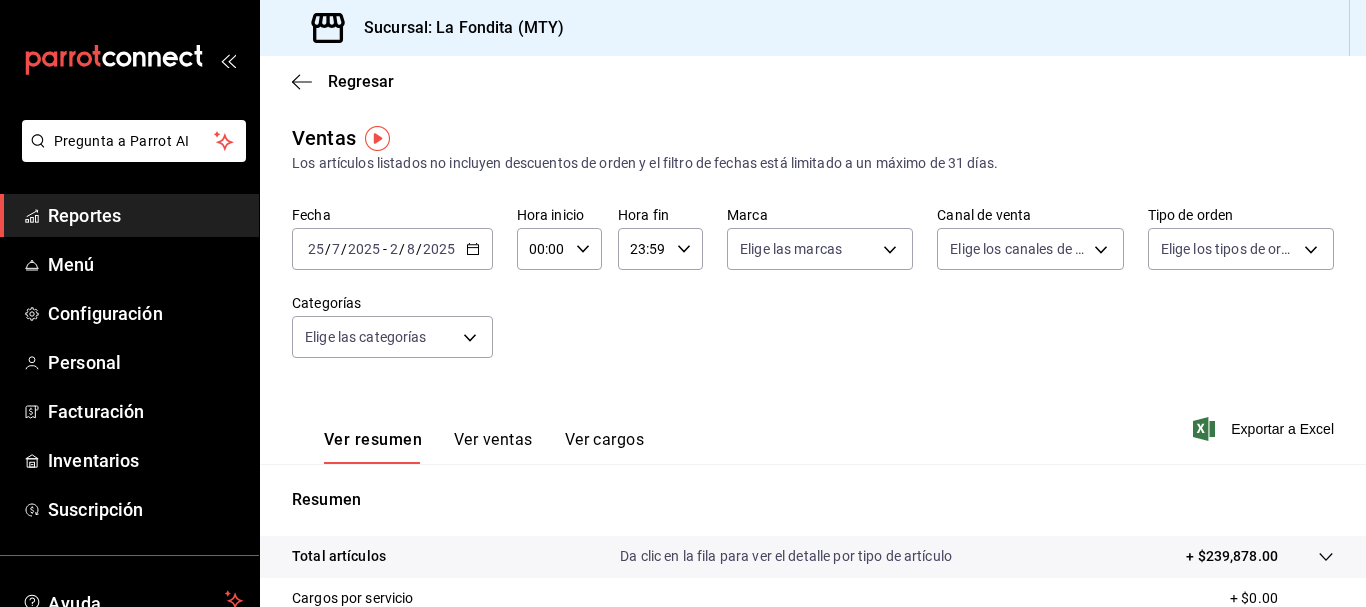 click 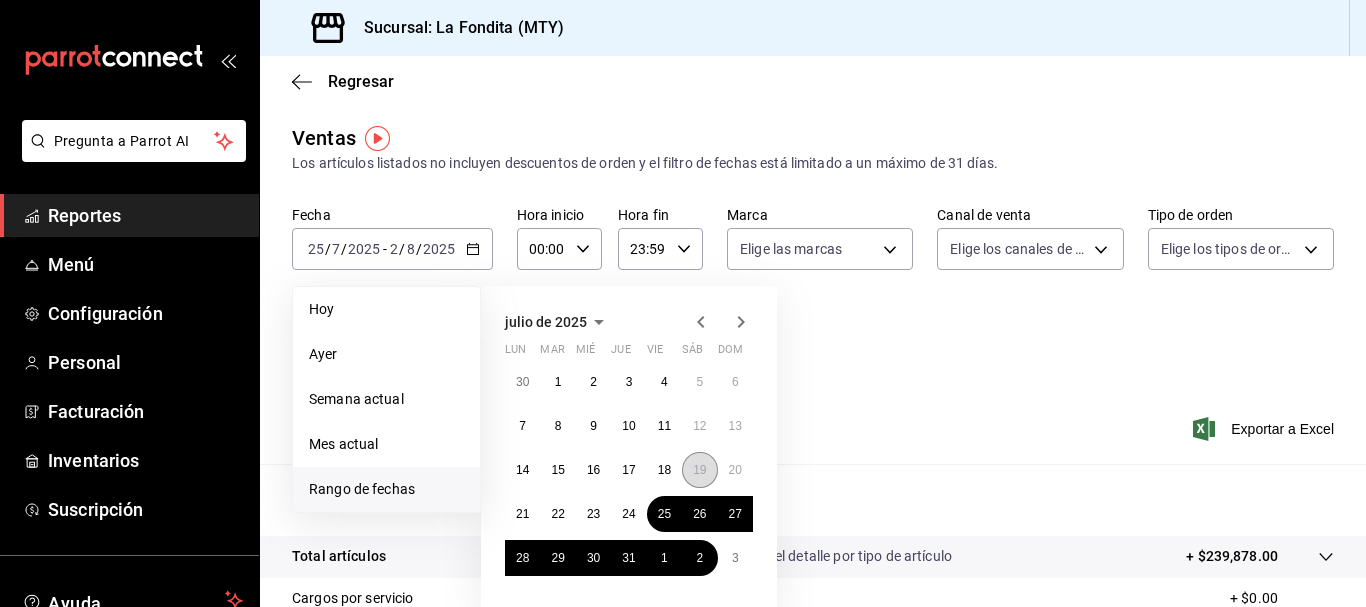 click on "19" at bounding box center (699, 470) 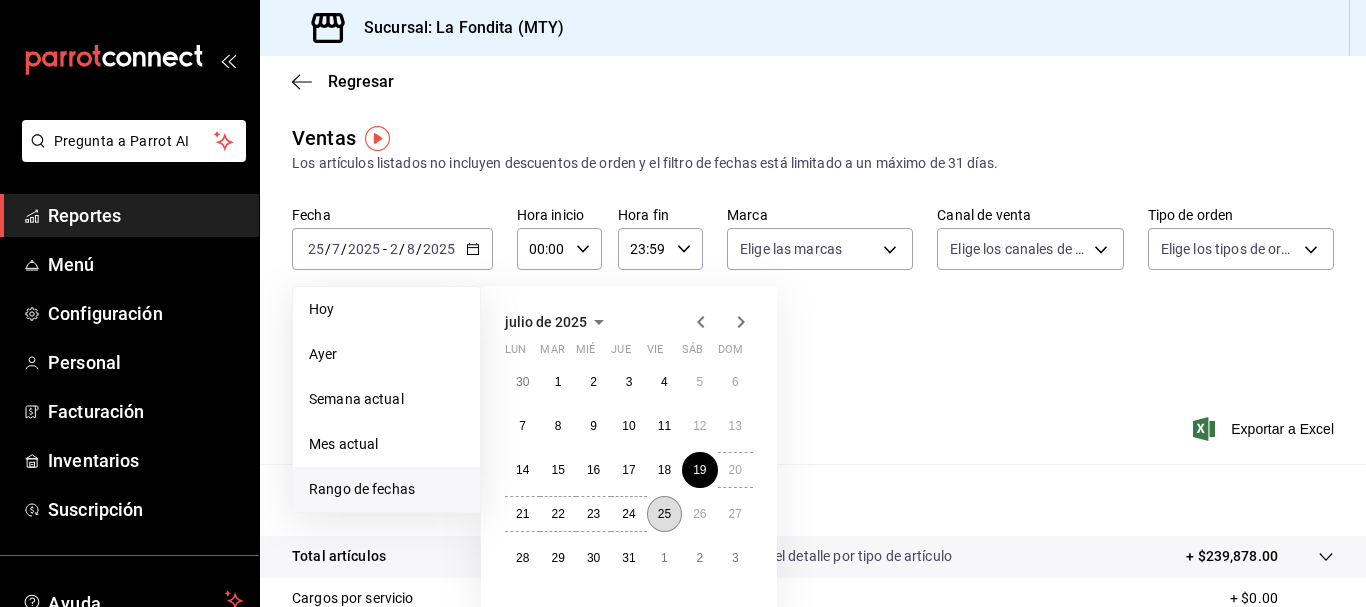 click on "25" at bounding box center [664, 514] 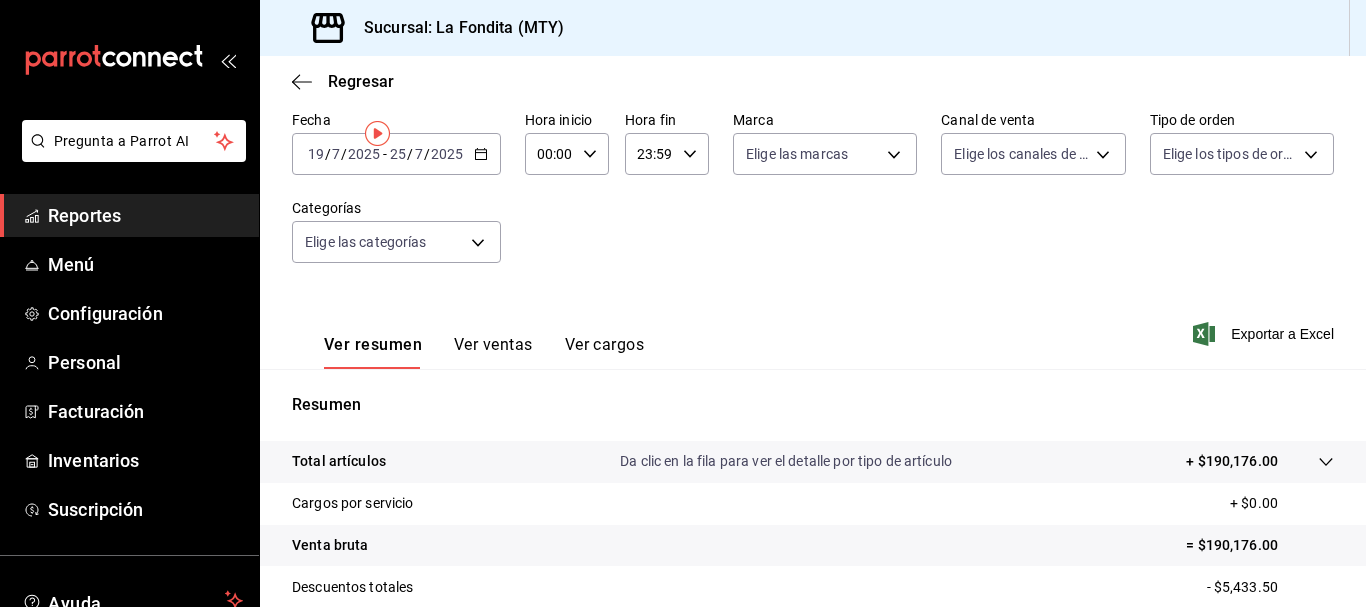 scroll, scrollTop: 0, scrollLeft: 0, axis: both 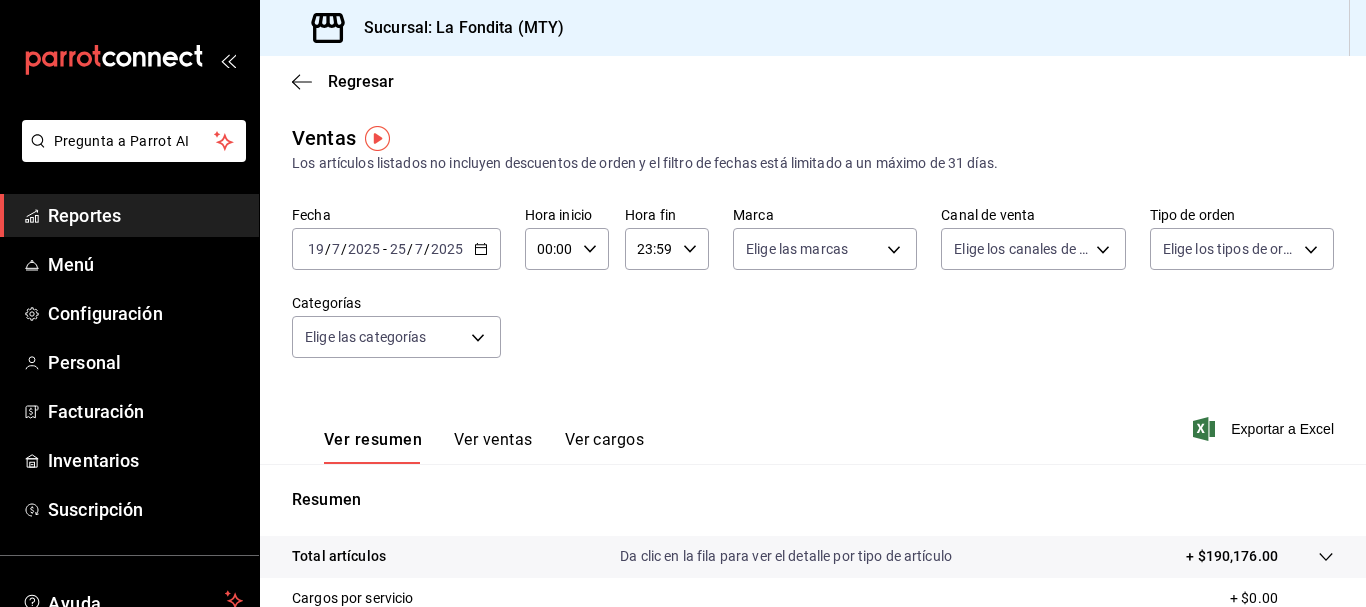 click 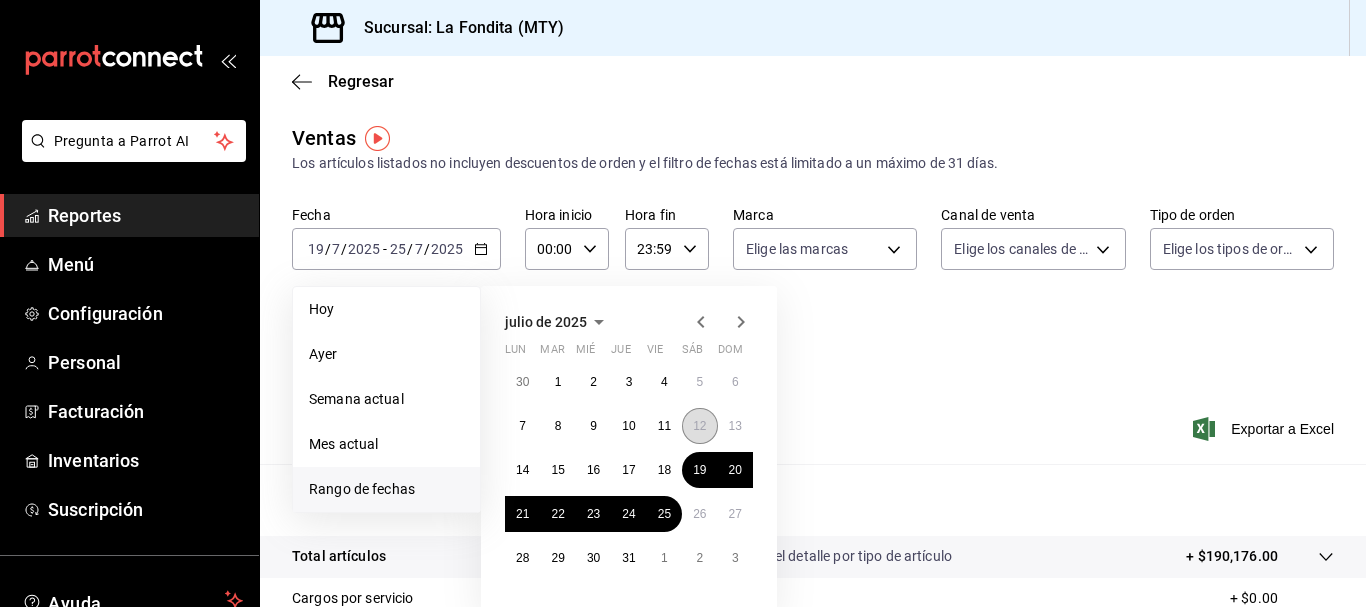 click on "12" at bounding box center (699, 426) 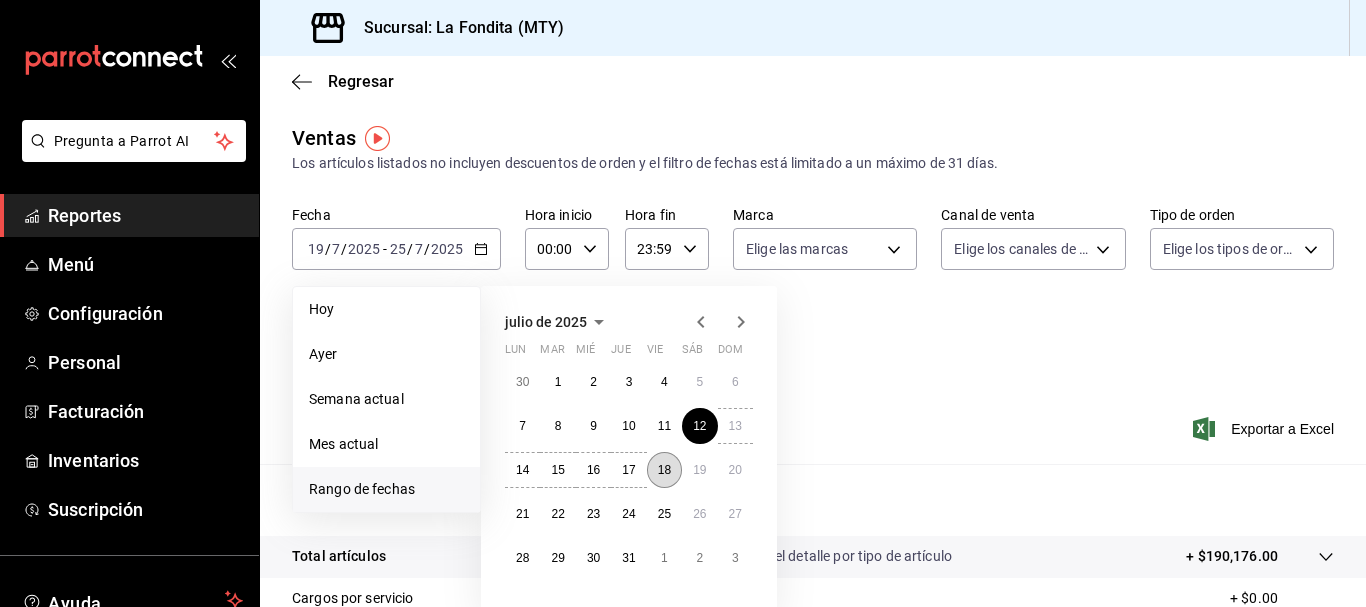 click on "18" at bounding box center (664, 470) 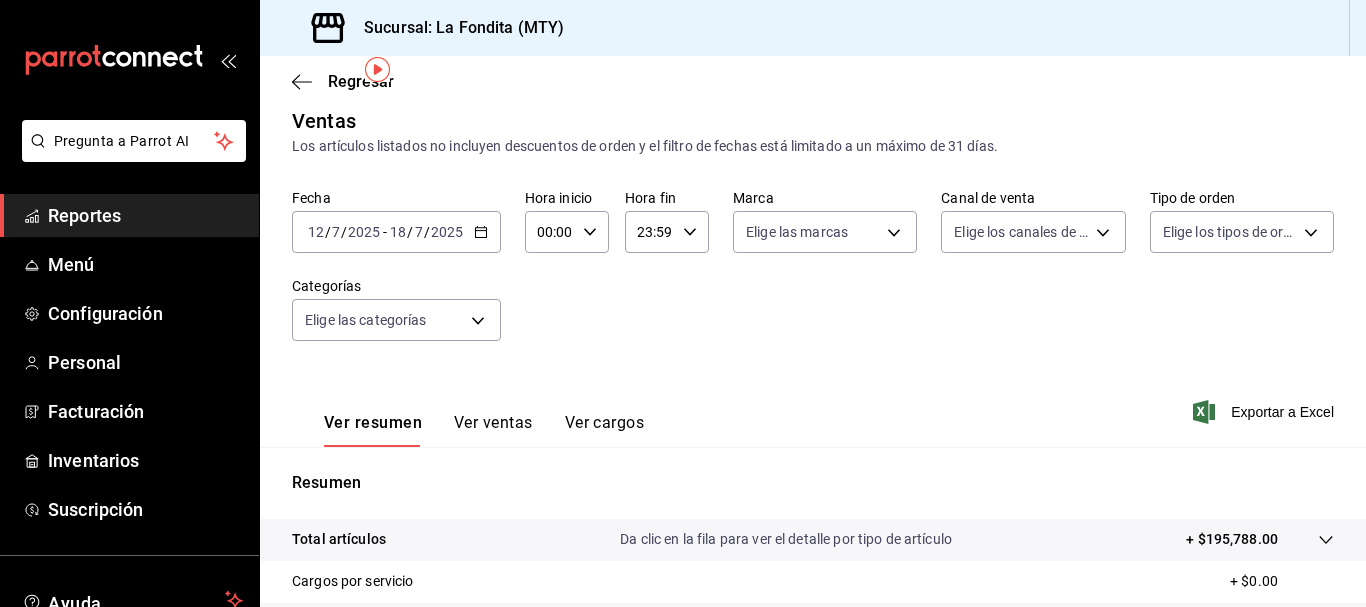 scroll, scrollTop: 0, scrollLeft: 0, axis: both 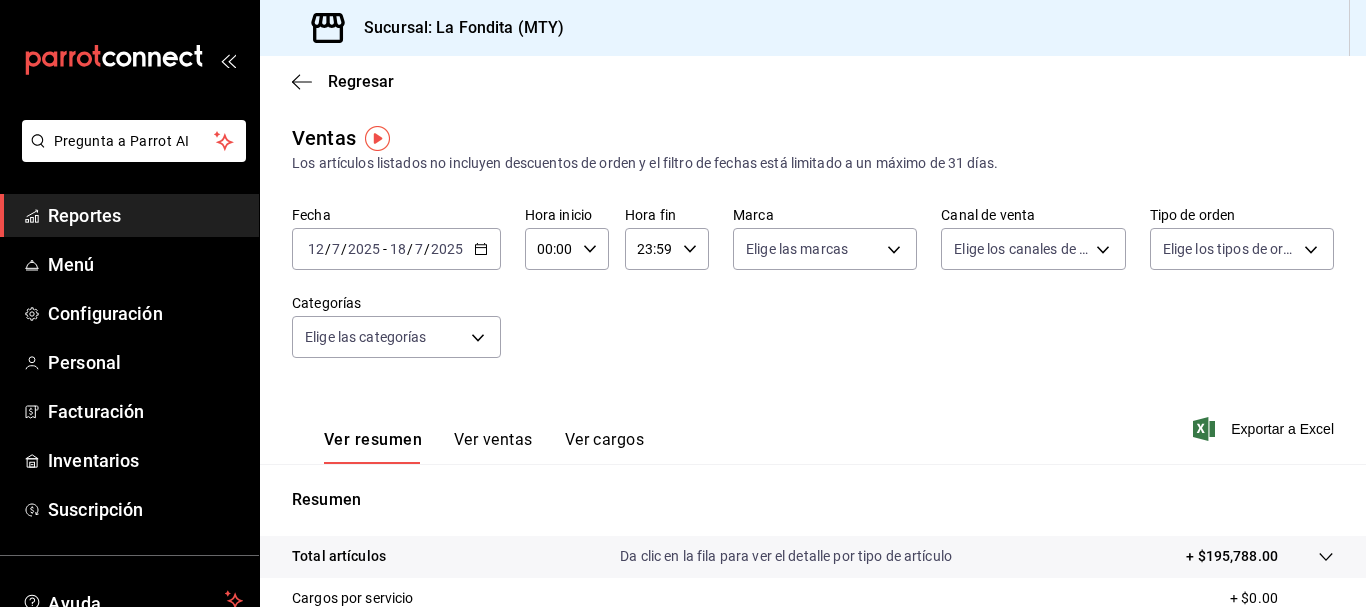 click 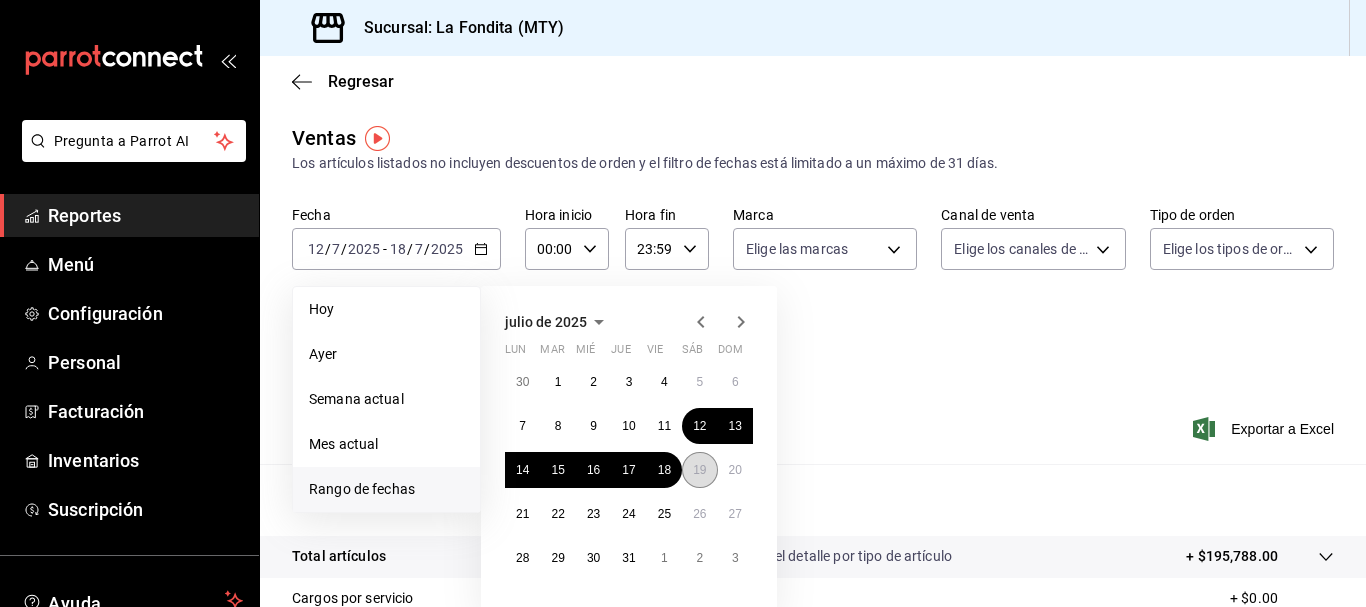 click on "19" at bounding box center (699, 470) 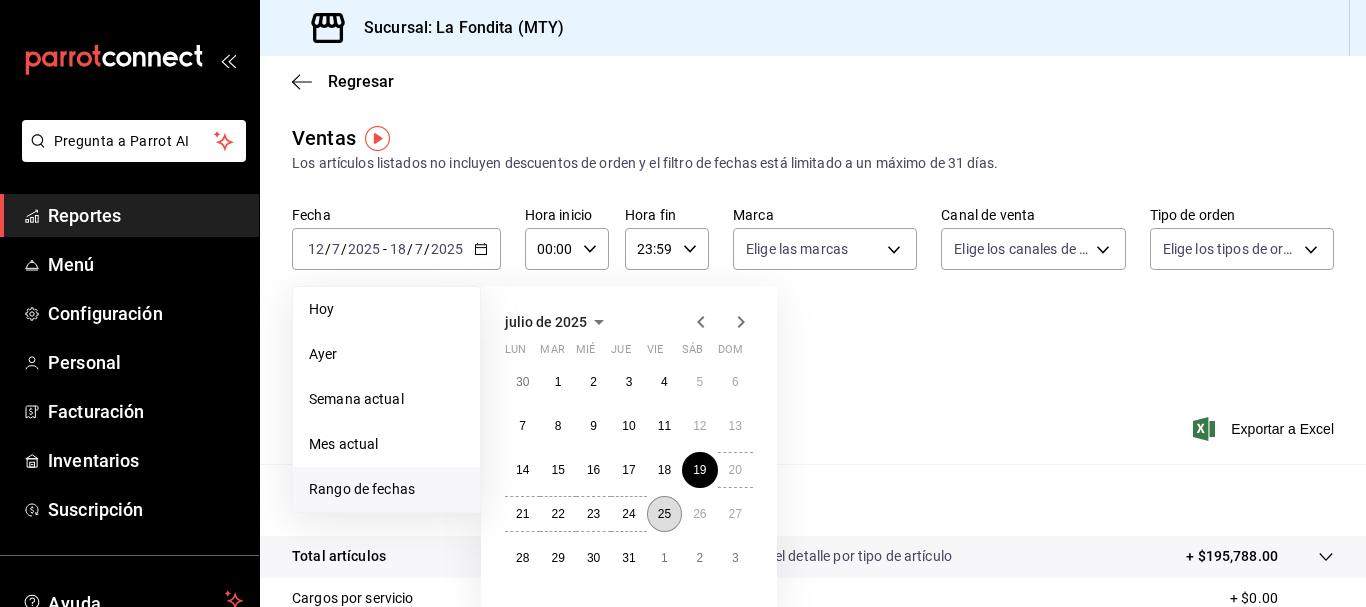 click on "25" at bounding box center [664, 514] 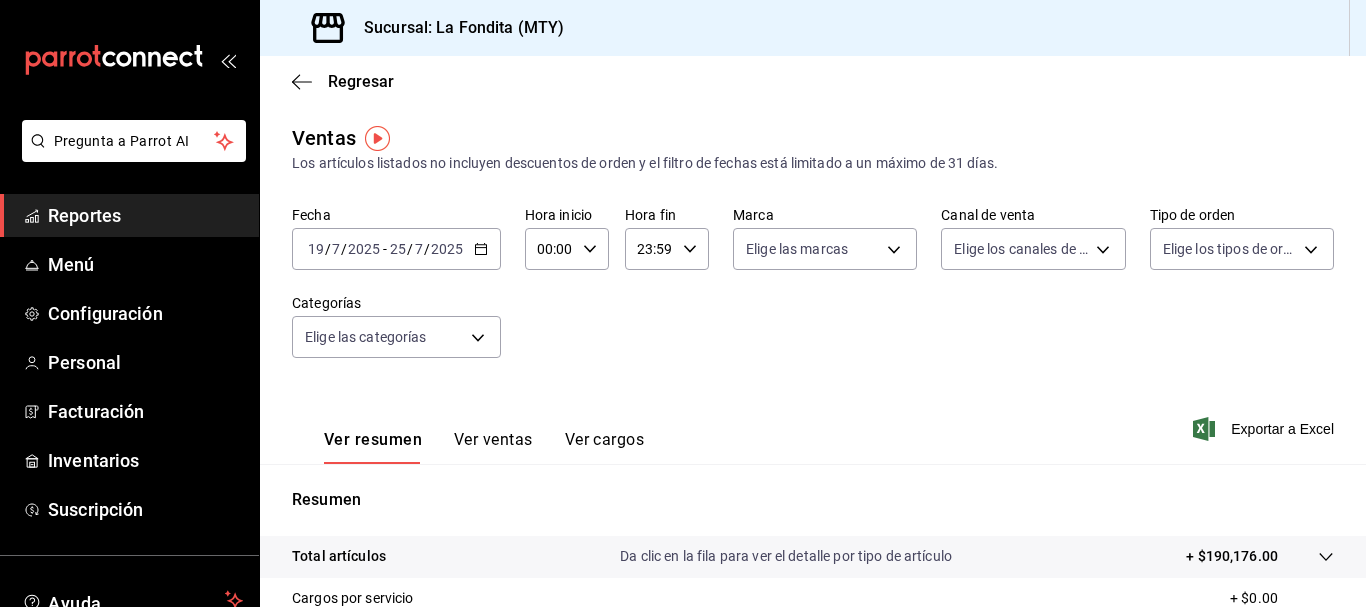click 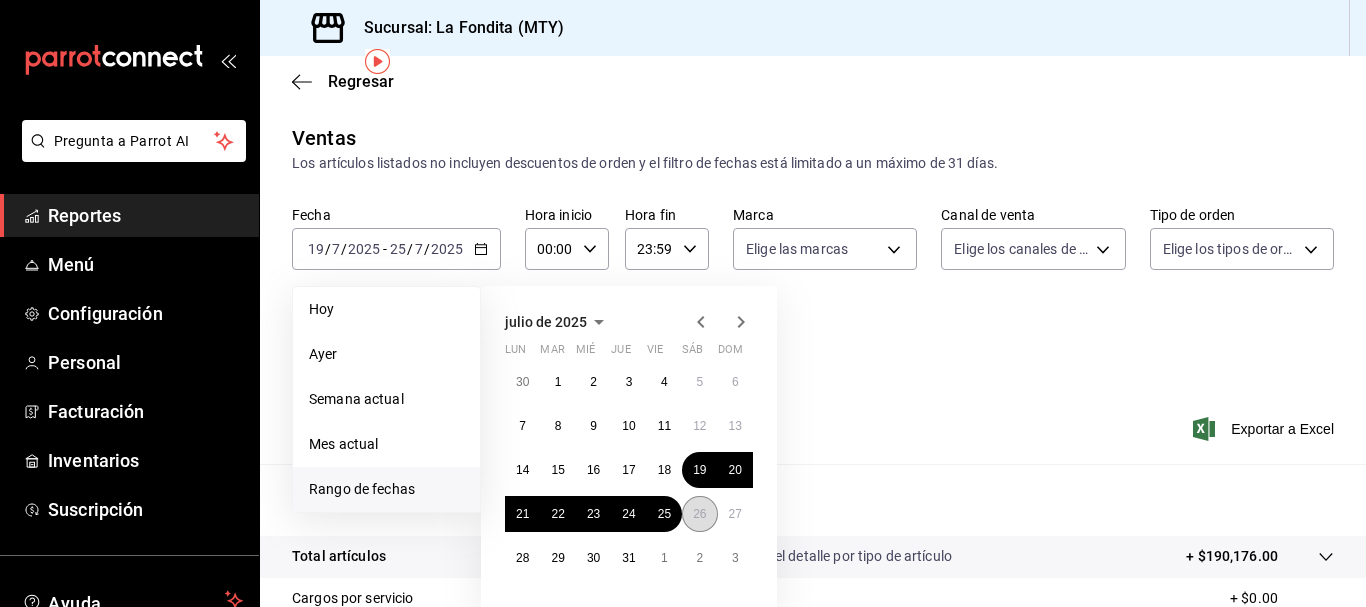scroll, scrollTop: 100, scrollLeft: 0, axis: vertical 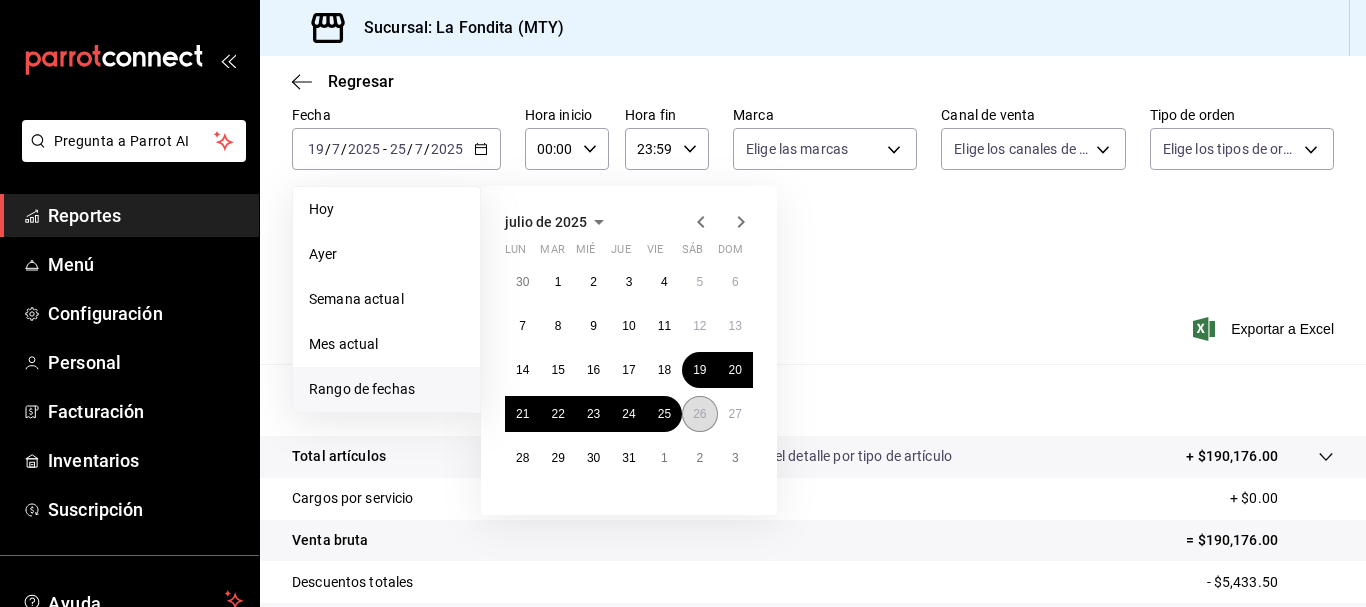 click on "26" at bounding box center (699, 414) 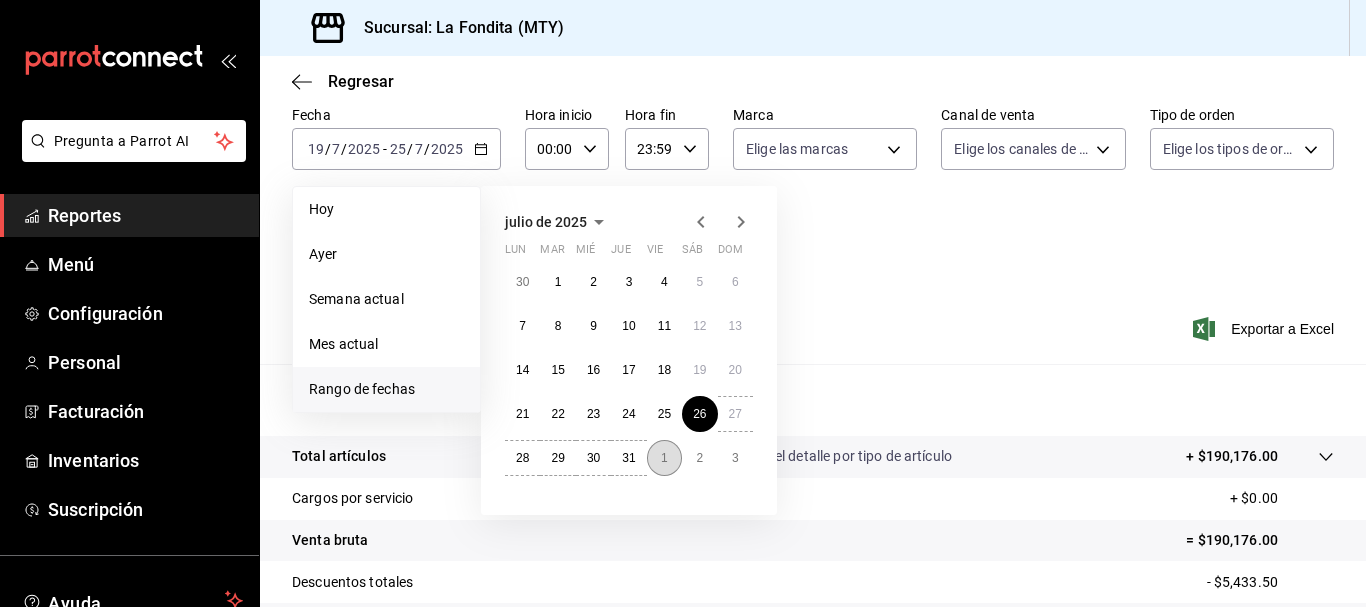 click on "1" at bounding box center (664, 458) 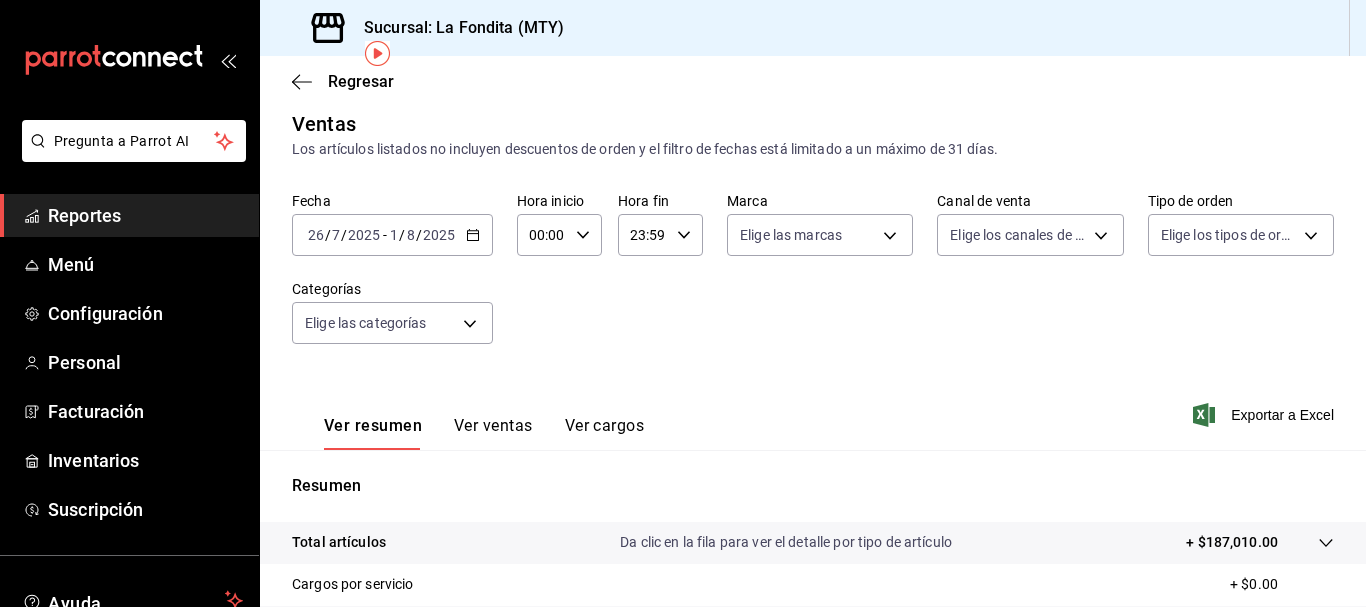 scroll, scrollTop: 0, scrollLeft: 0, axis: both 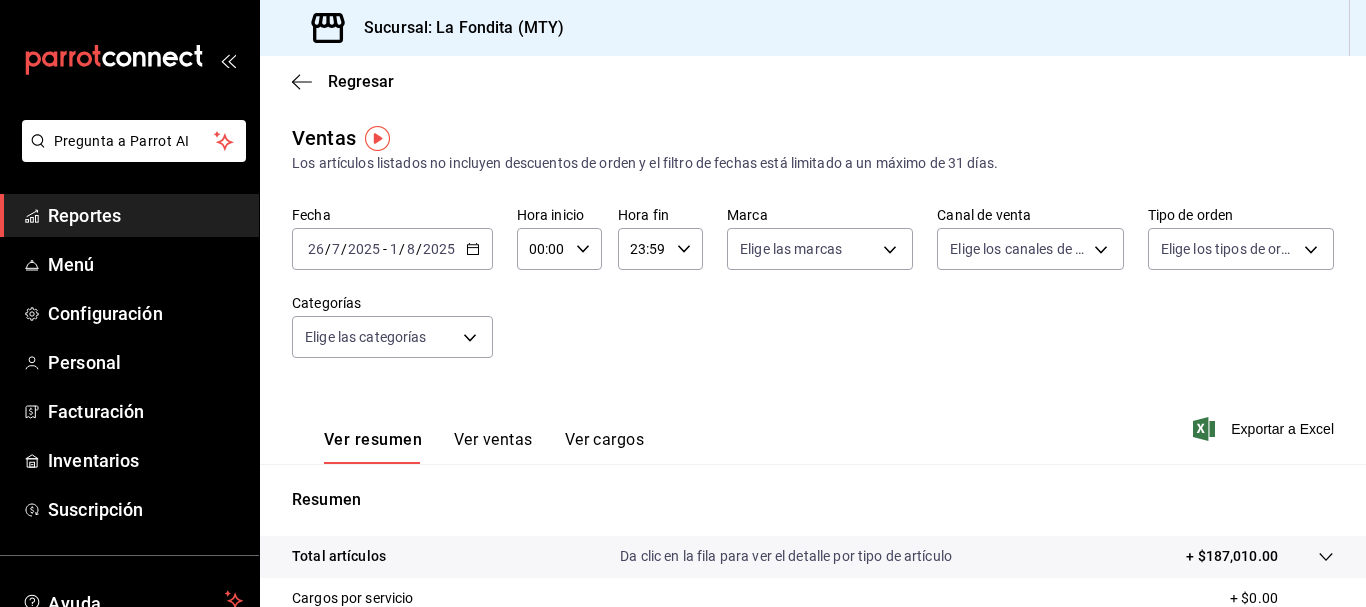 click 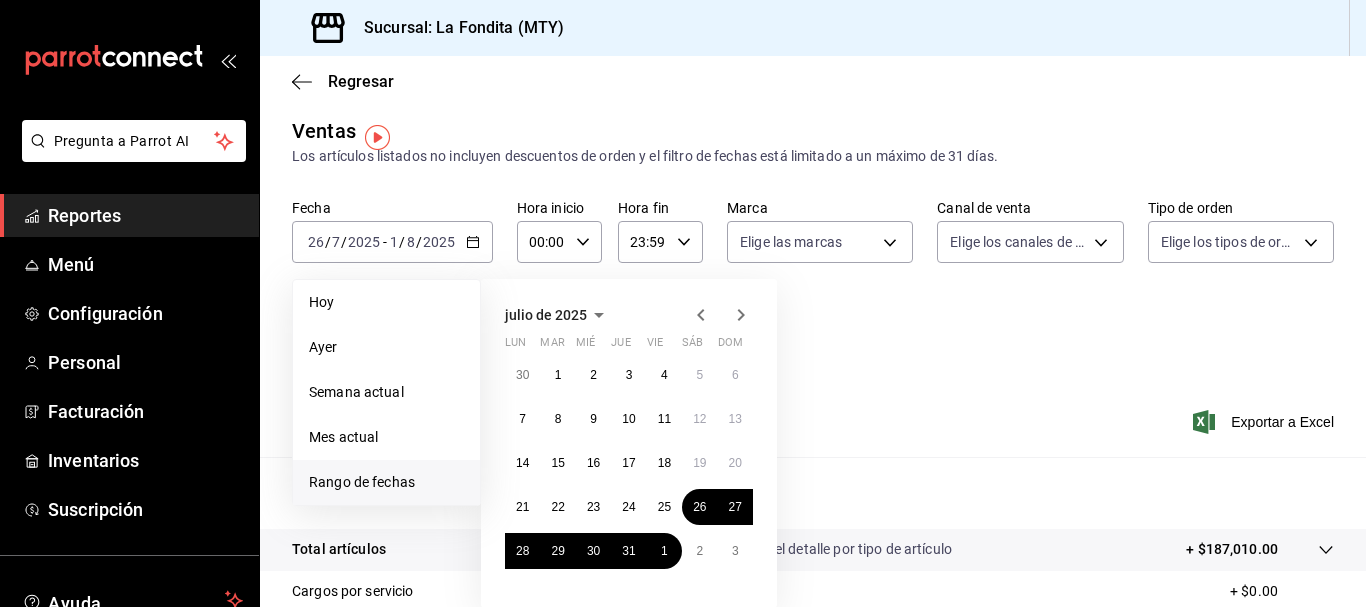 scroll, scrollTop: 0, scrollLeft: 0, axis: both 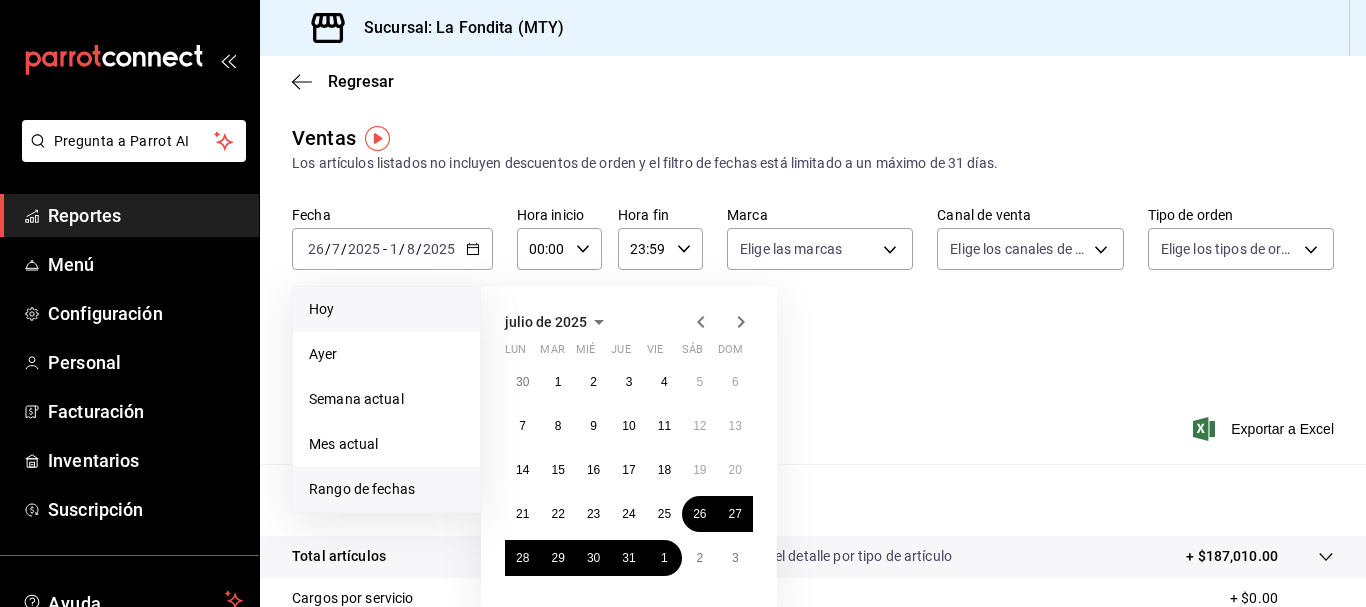 click on "Hoy" at bounding box center (386, 309) 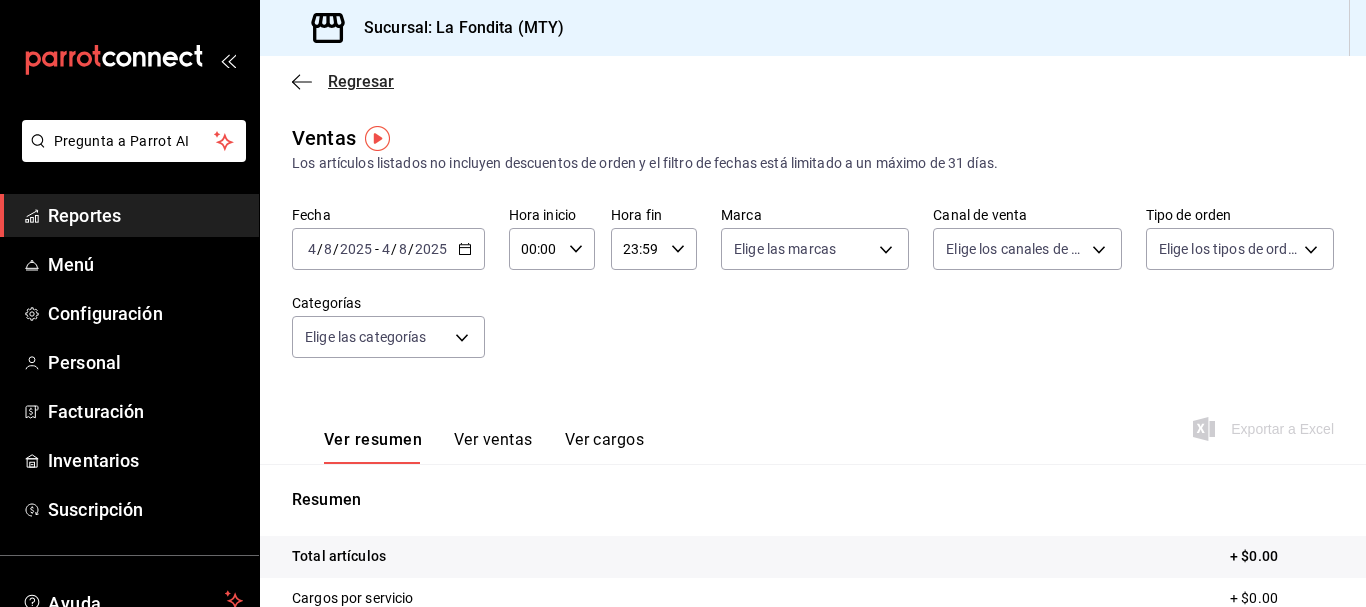 click on "Regresar" at bounding box center [361, 81] 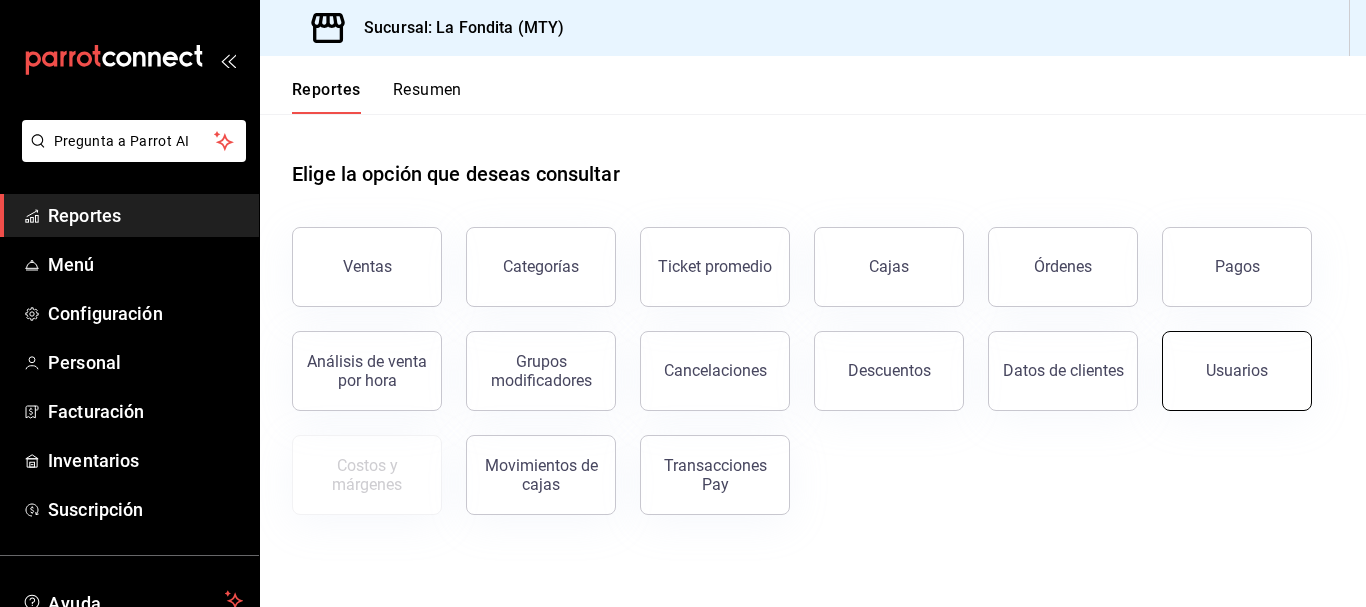 click on "Usuarios" at bounding box center (1237, 370) 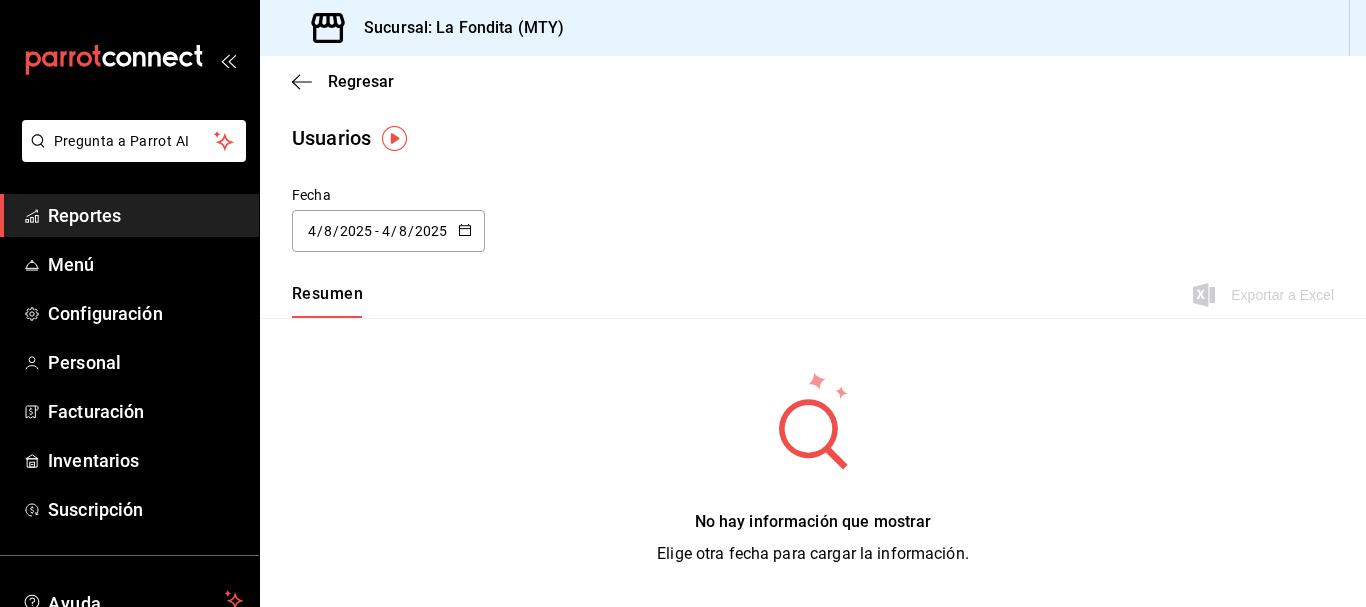 click 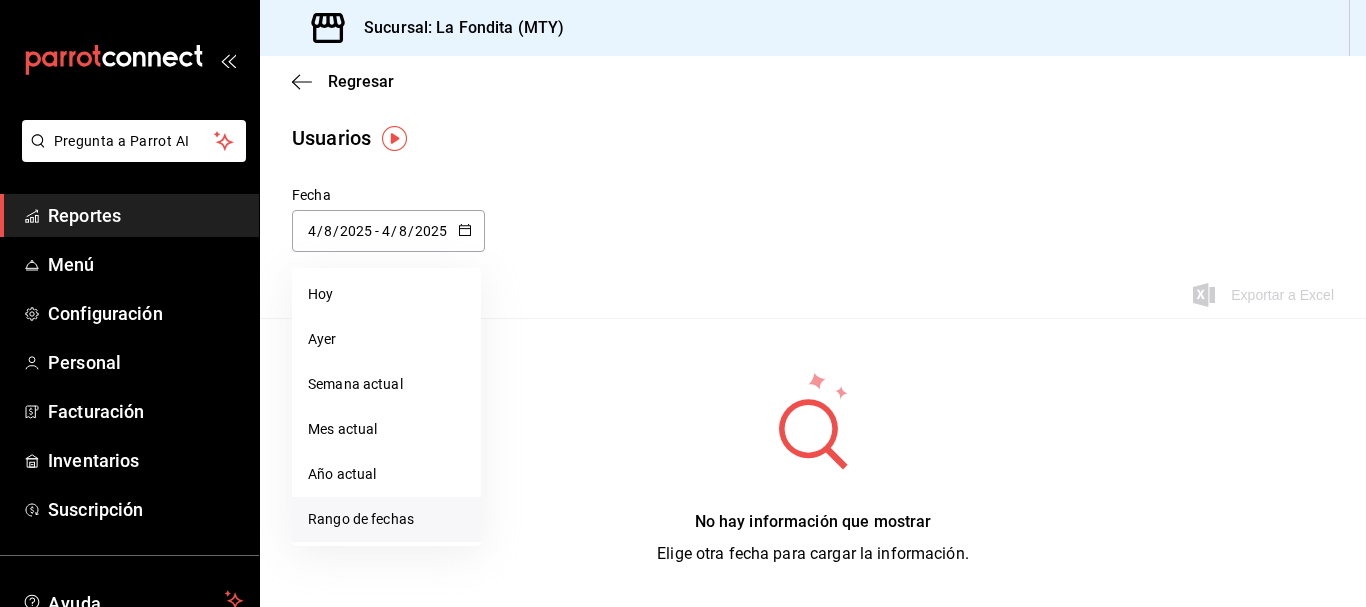 click on "Rango de fechas" at bounding box center (386, 519) 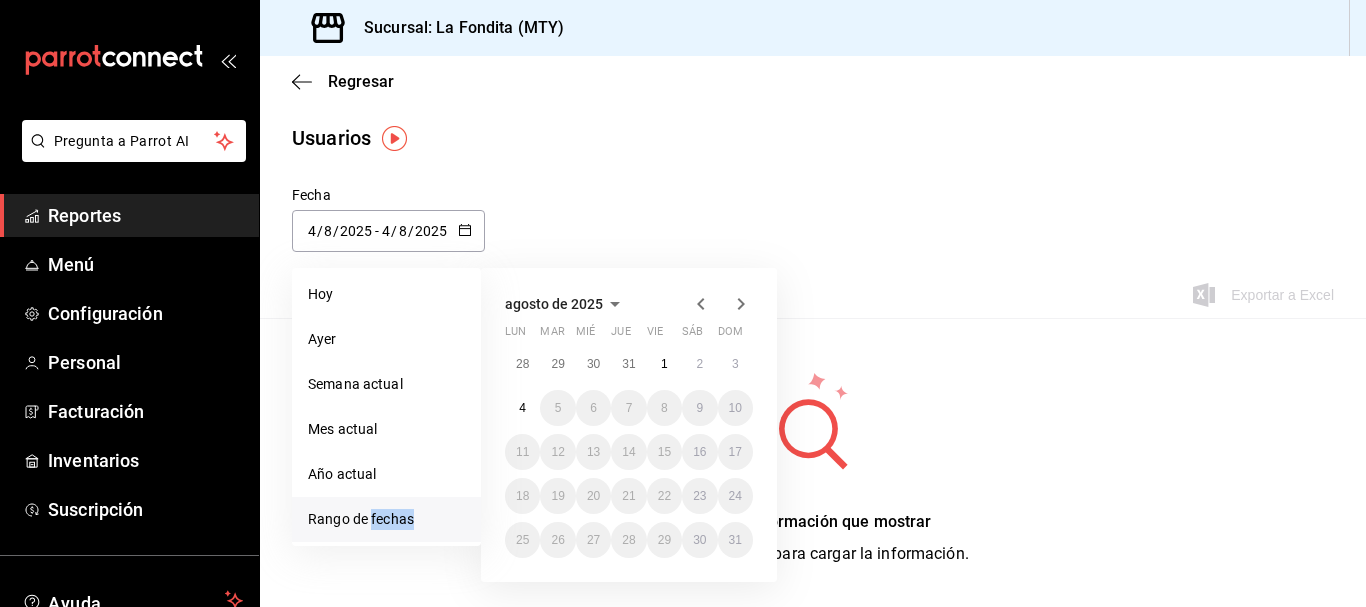click on "Rango de fechas" at bounding box center (386, 519) 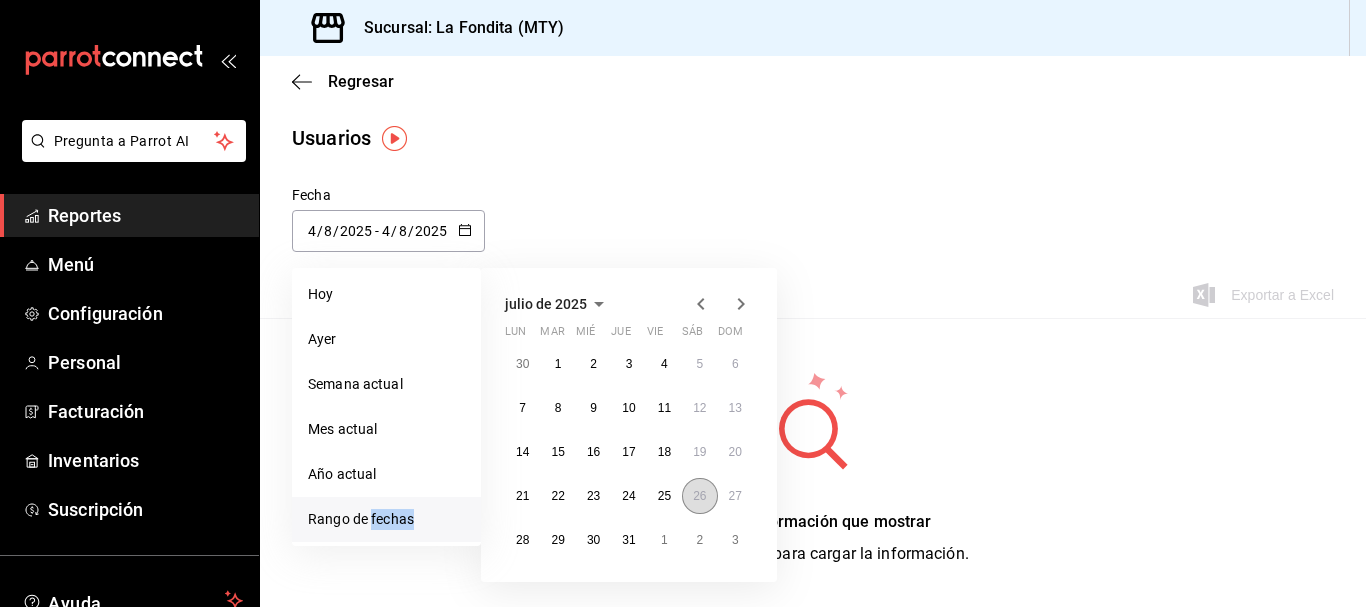 click on "26" at bounding box center (699, 496) 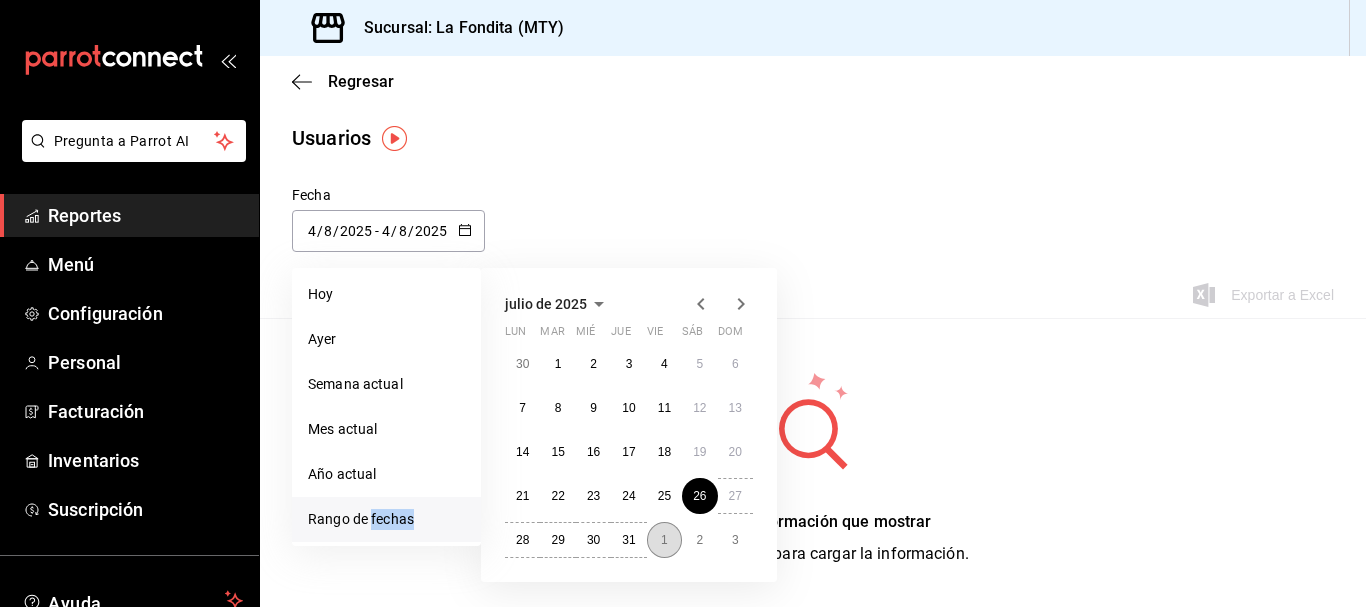 click on "1" at bounding box center (664, 540) 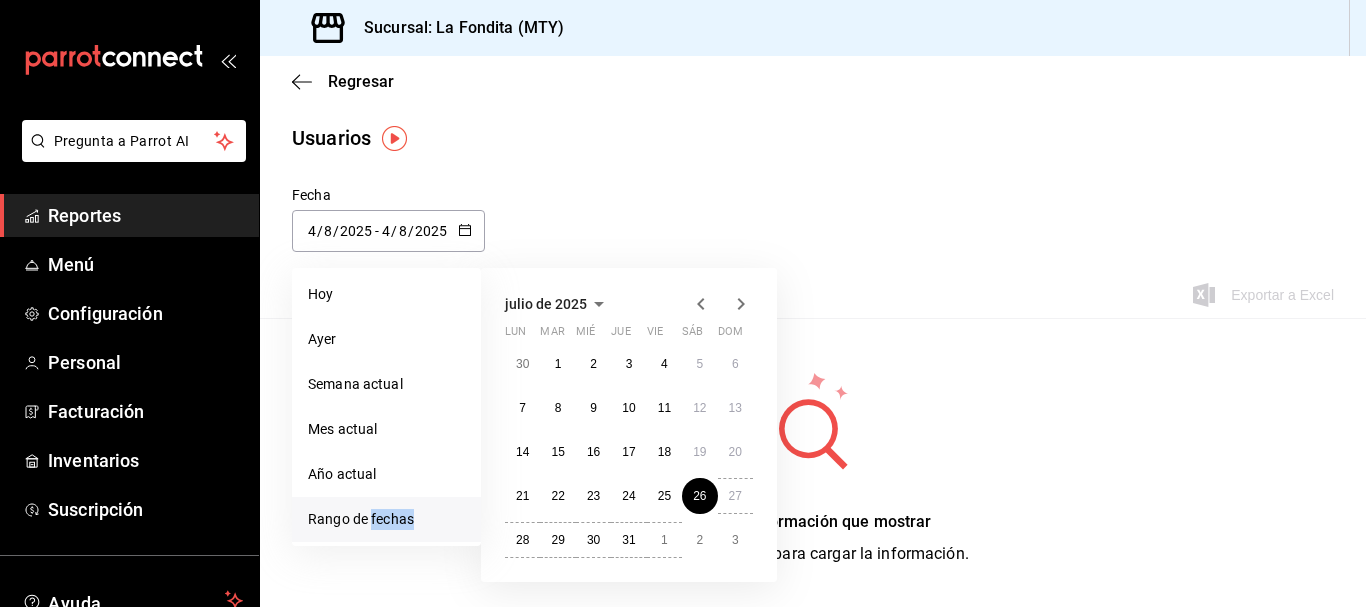 type on "2025-07-26" 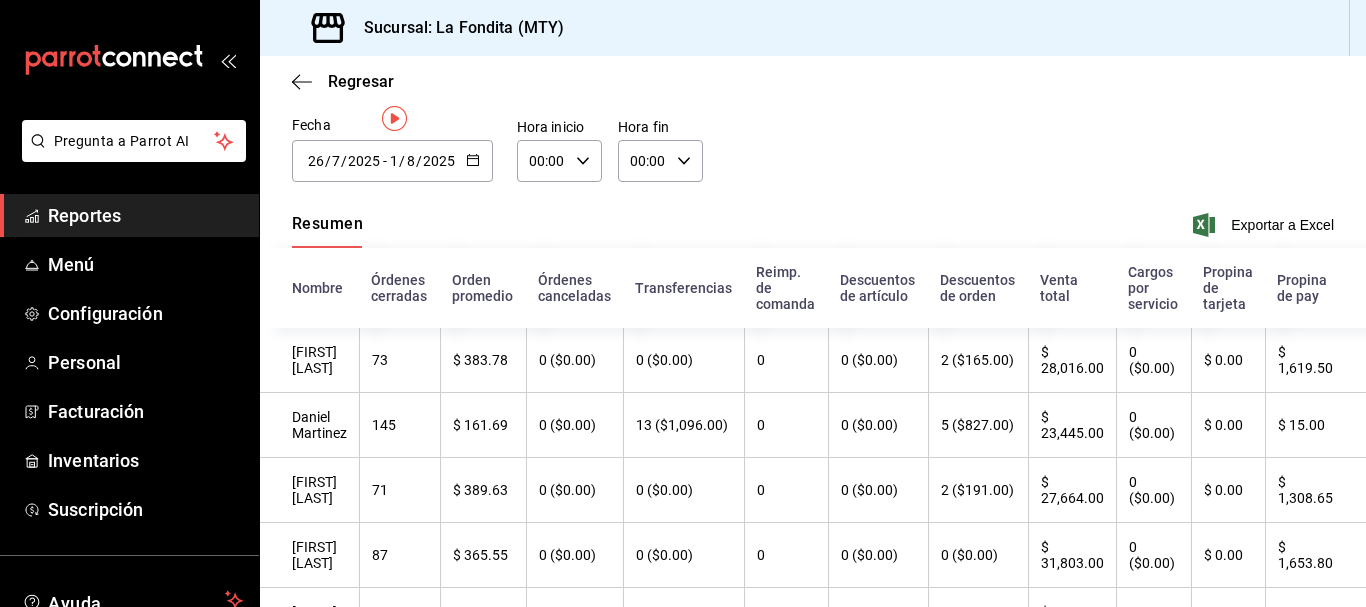 scroll, scrollTop: 0, scrollLeft: 0, axis: both 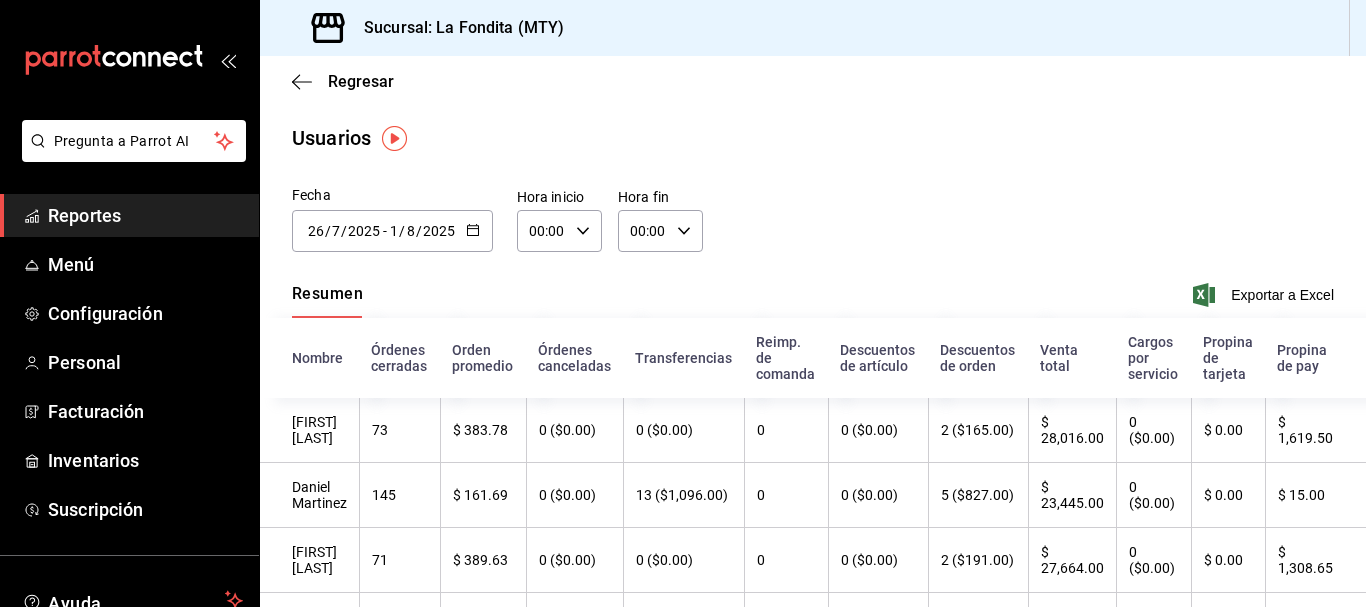 click on "2025-07-26 26 / 7 / 2025 - 2025-08-01 1 / 8 / 2025" at bounding box center (392, 231) 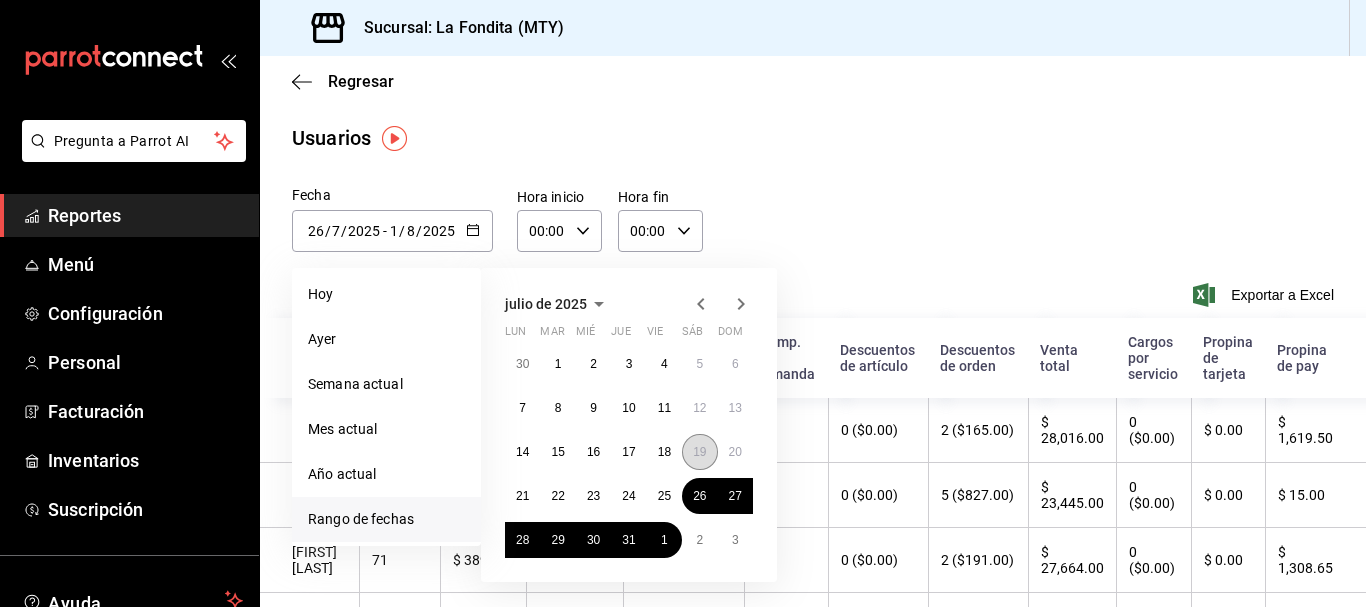 click on "19" at bounding box center [699, 452] 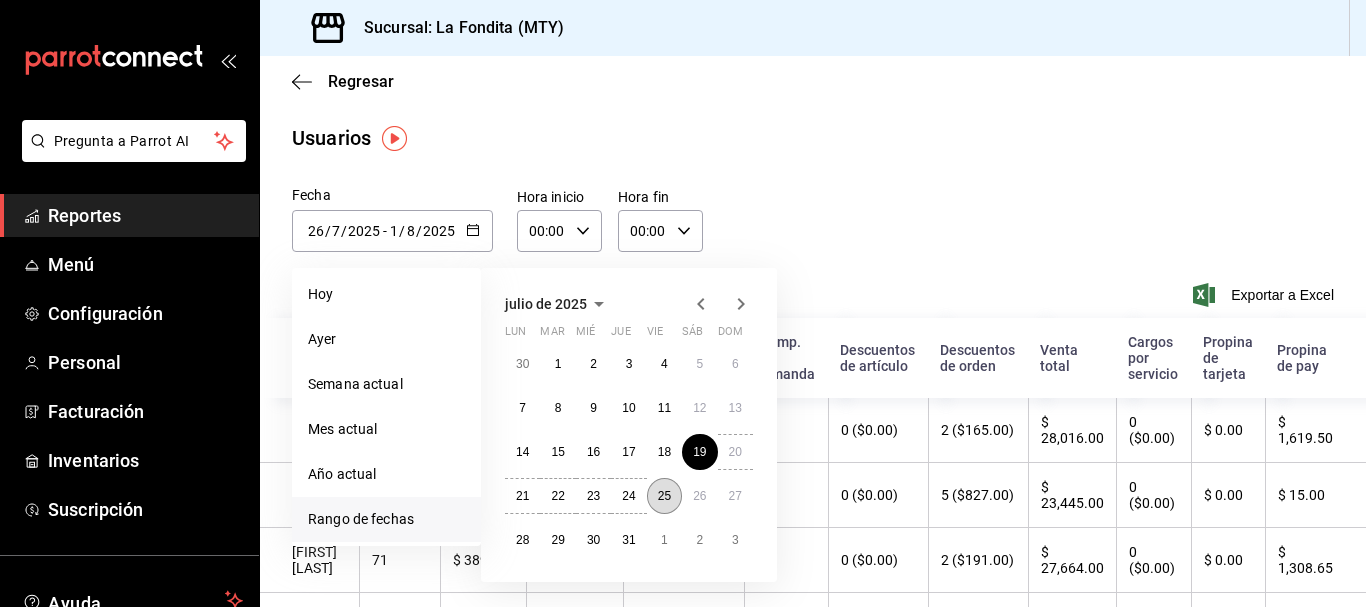 click on "25" at bounding box center [664, 496] 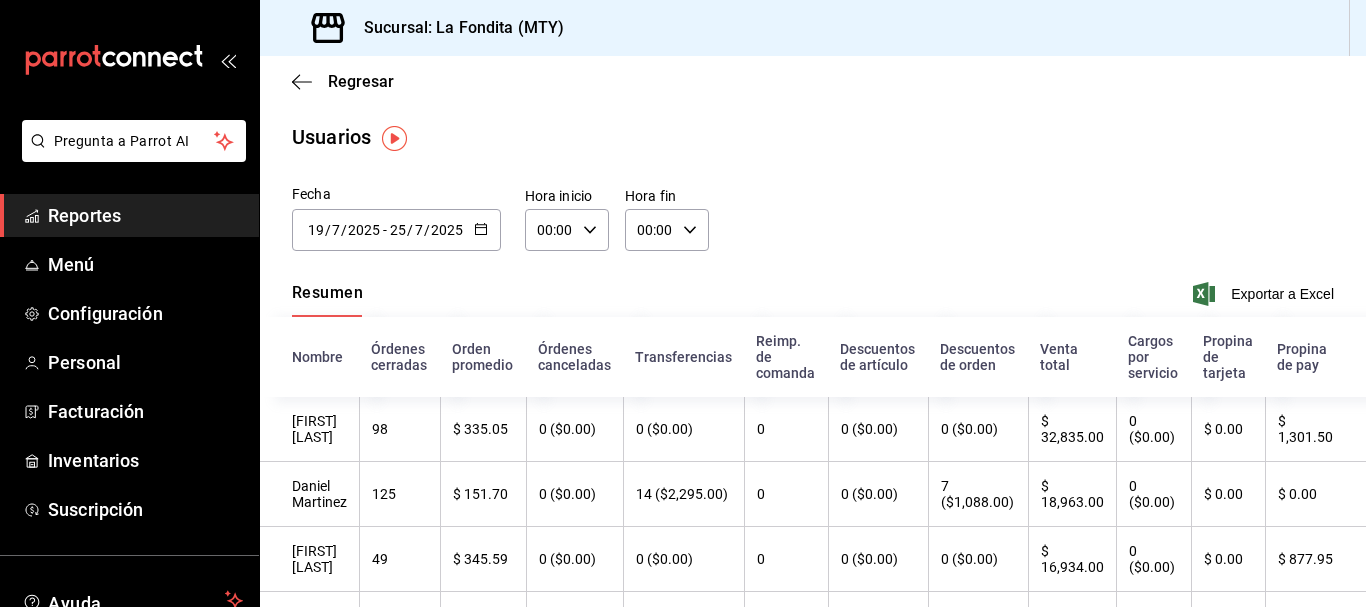 scroll, scrollTop: 0, scrollLeft: 0, axis: both 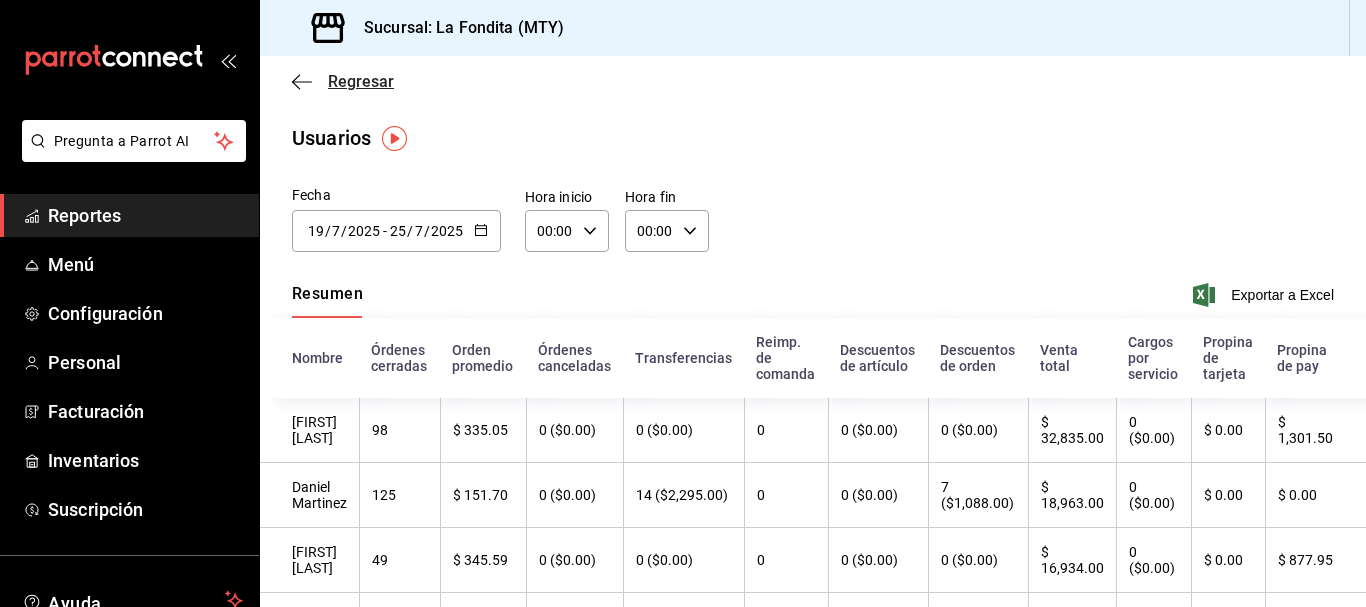 click on "Regresar" at bounding box center (361, 81) 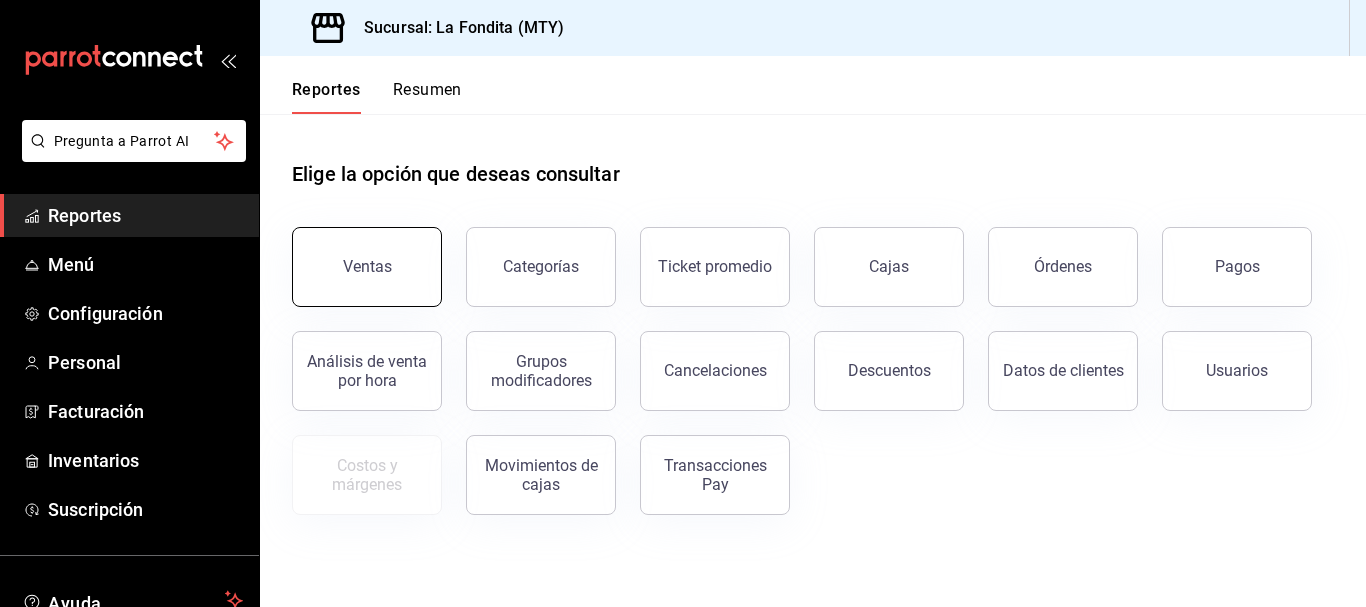click on "Ventas" at bounding box center [367, 267] 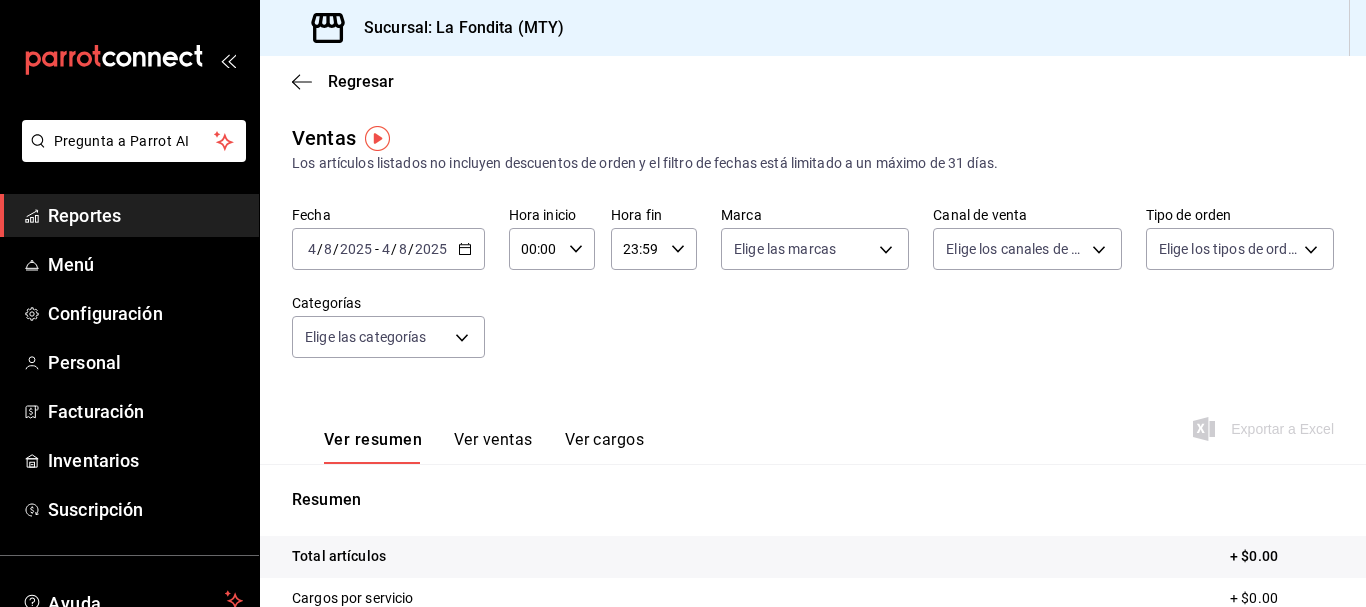 click 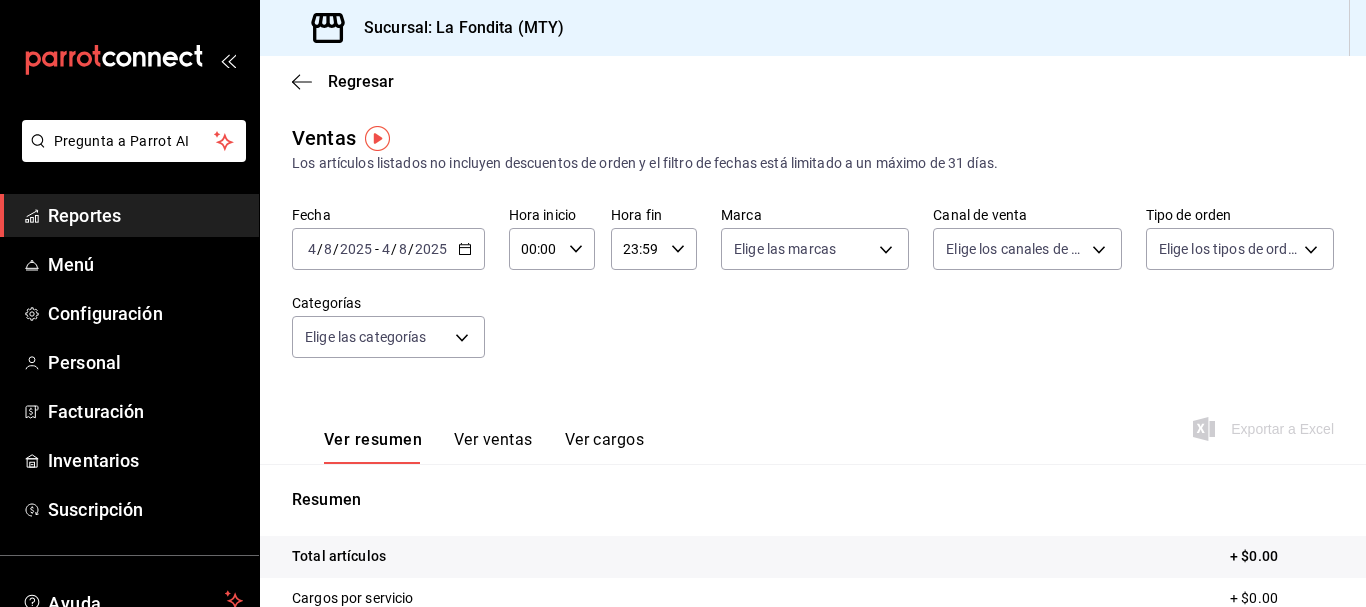click on "Ver ventas" at bounding box center [493, 447] 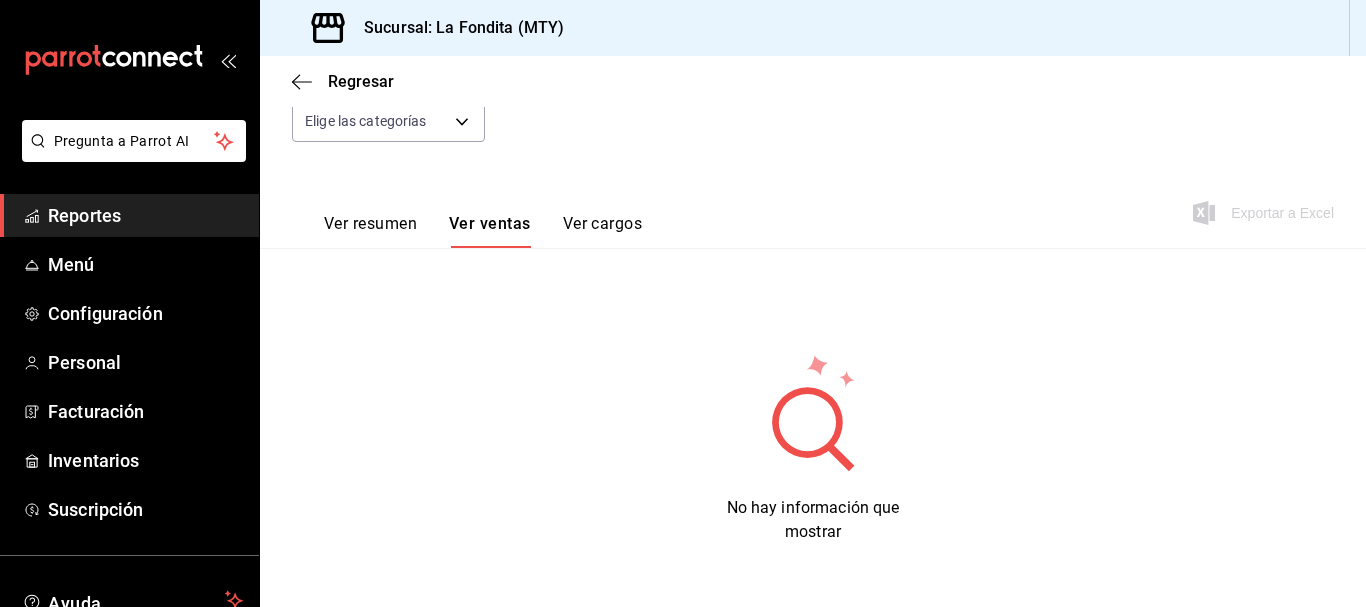 scroll, scrollTop: 0, scrollLeft: 0, axis: both 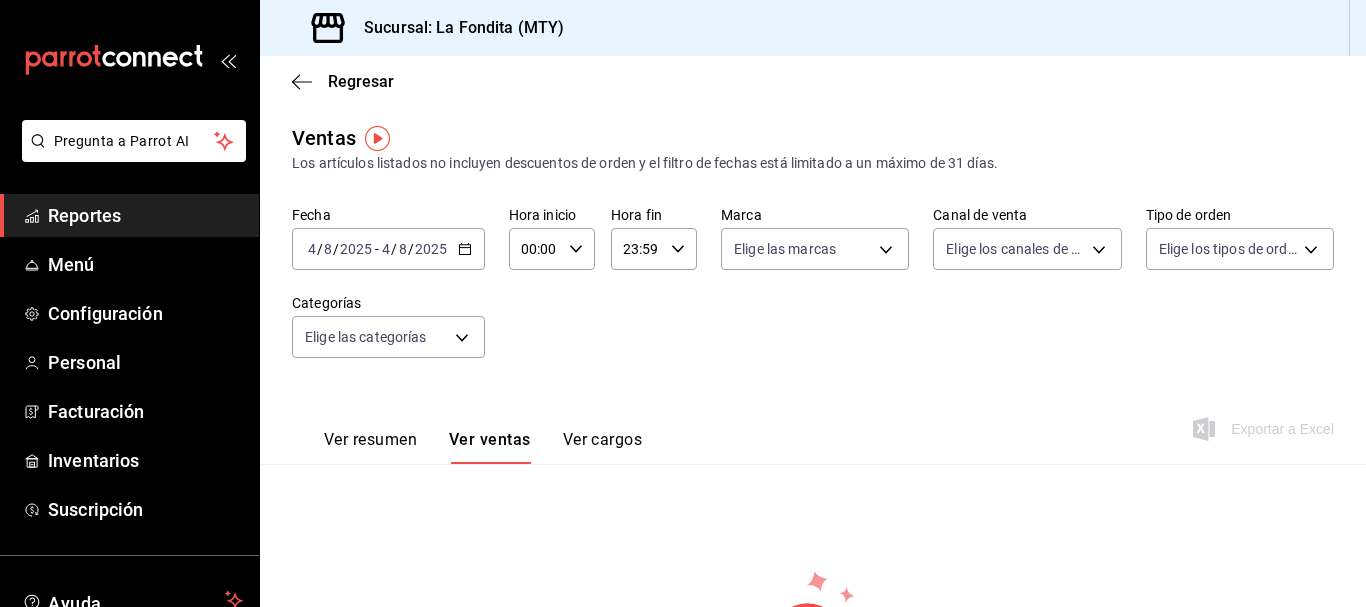 click 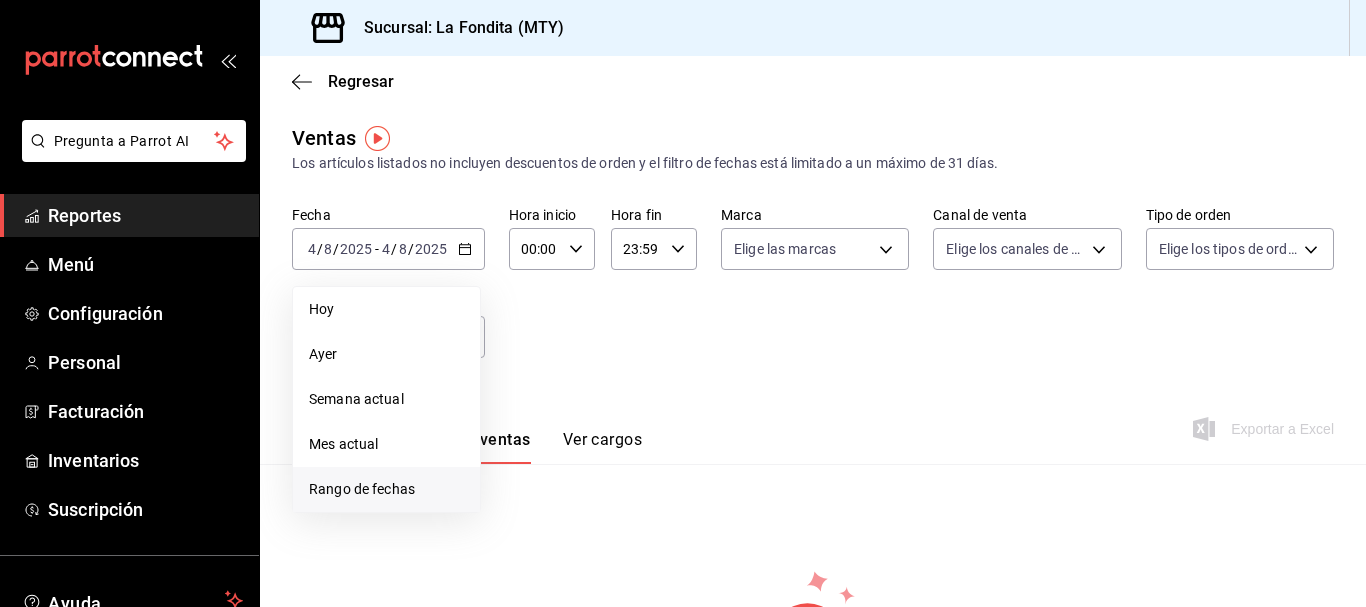 click on "Rango de fechas" at bounding box center (386, 489) 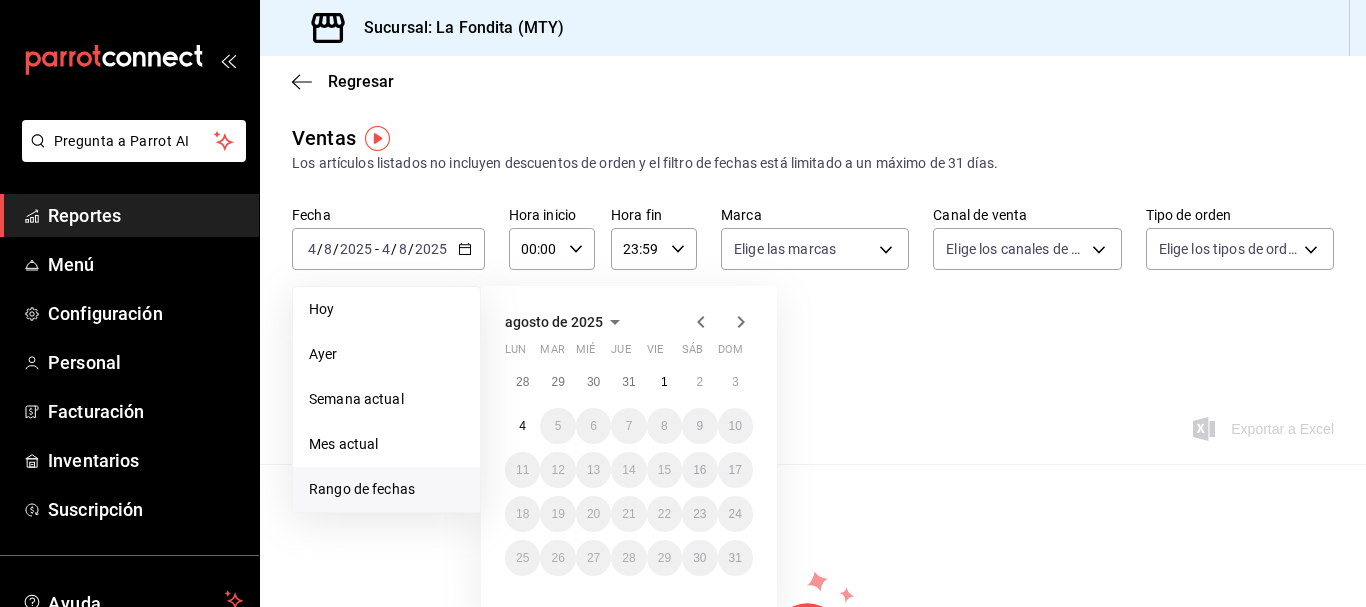 click 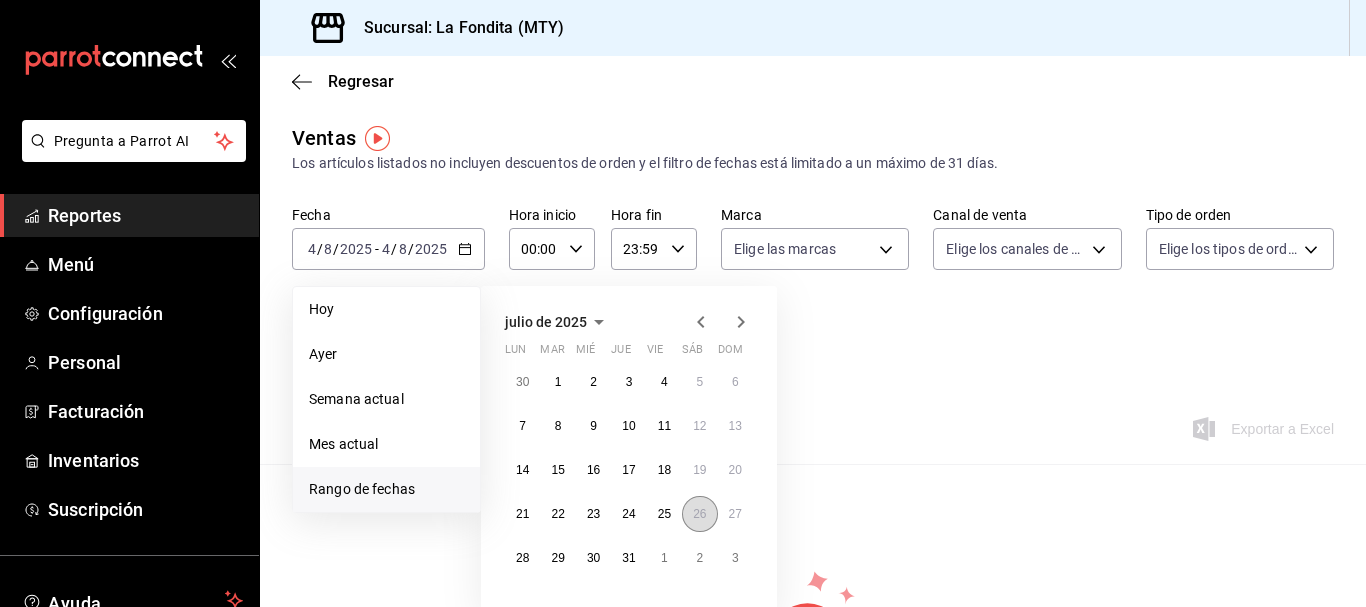 click on "26" at bounding box center (699, 514) 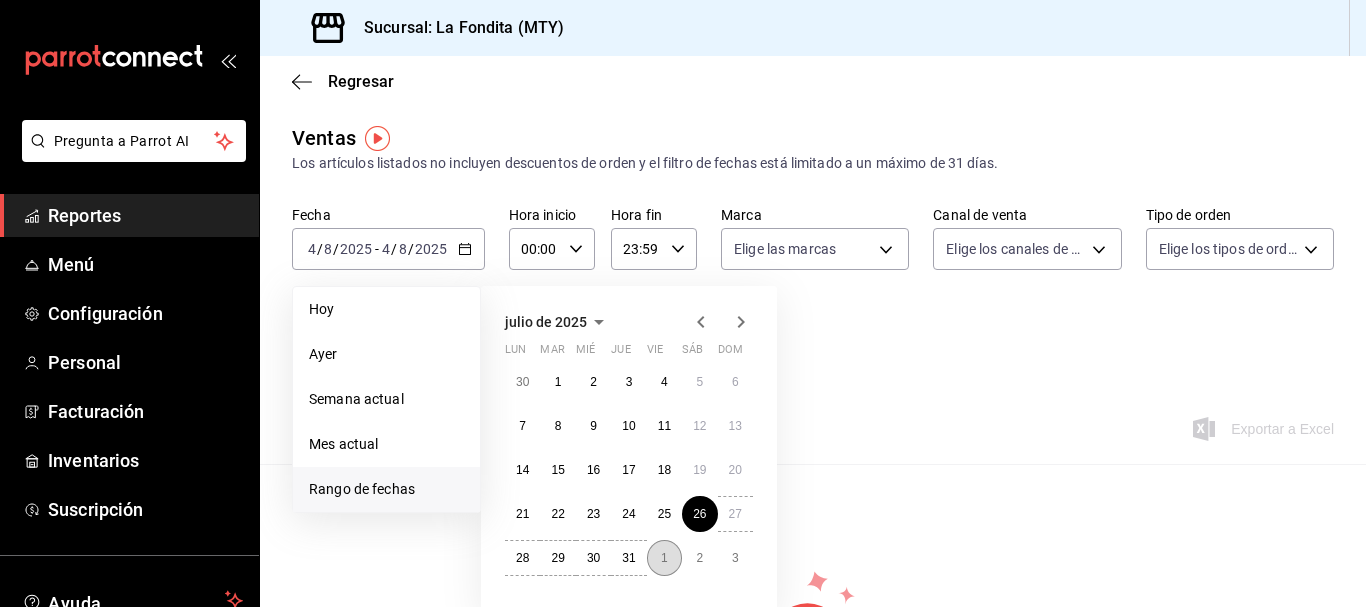 click on "1" at bounding box center (664, 558) 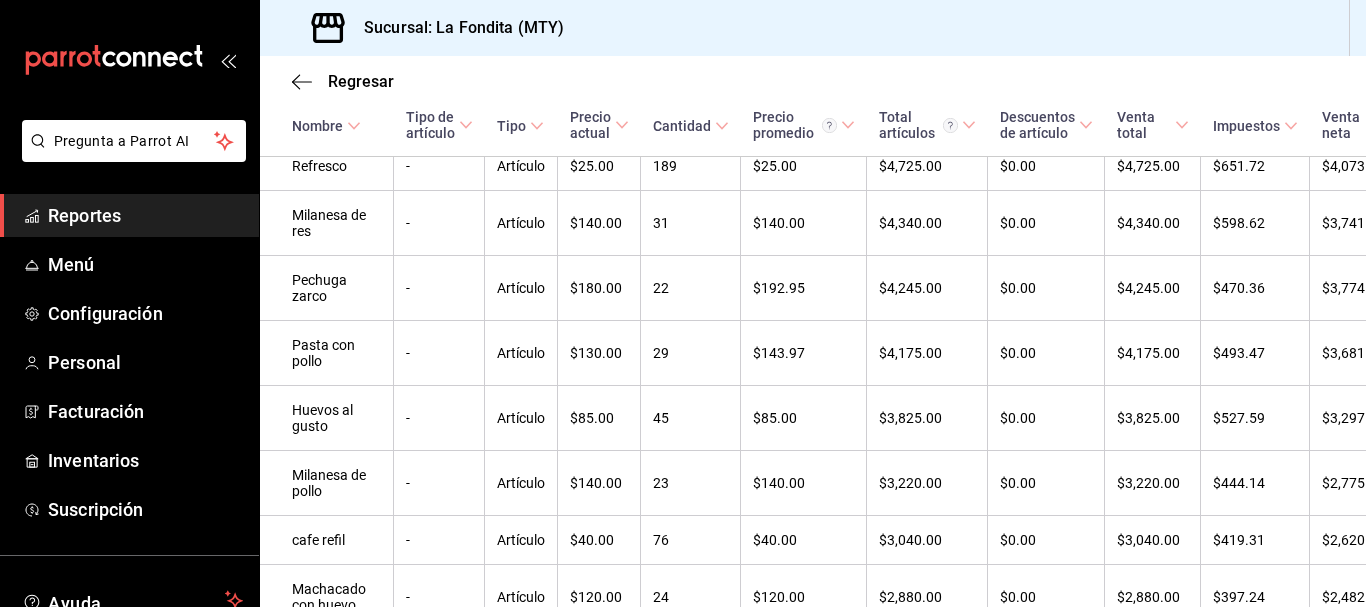 scroll, scrollTop: 429, scrollLeft: 0, axis: vertical 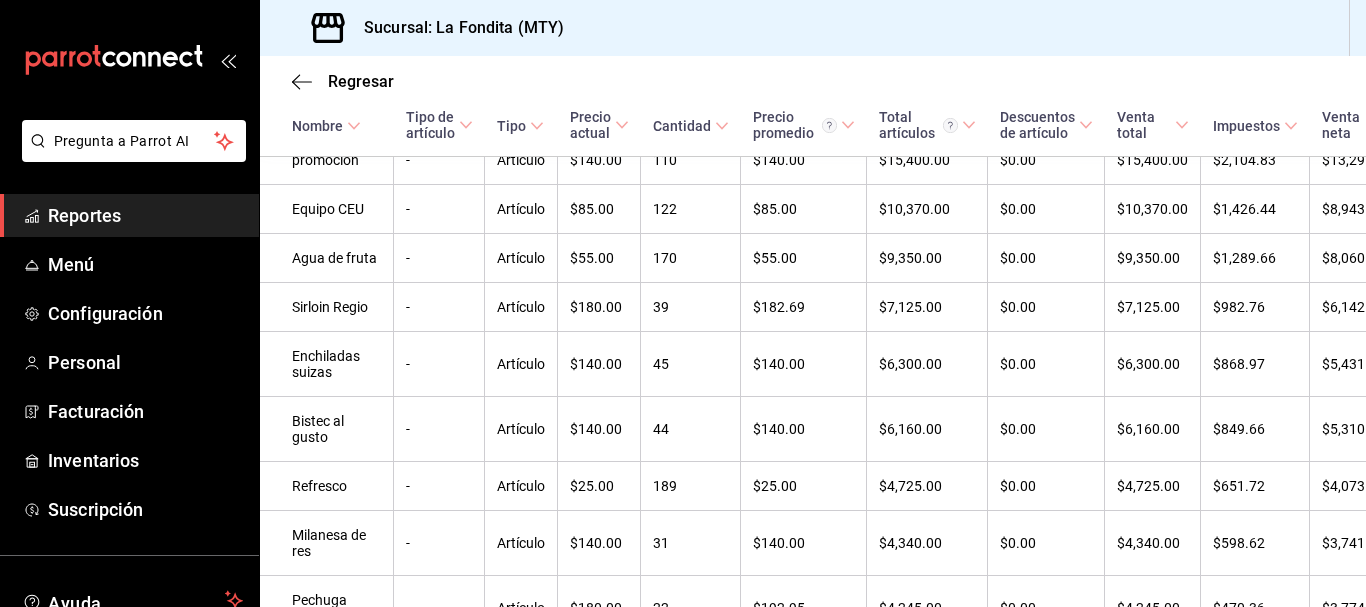 click 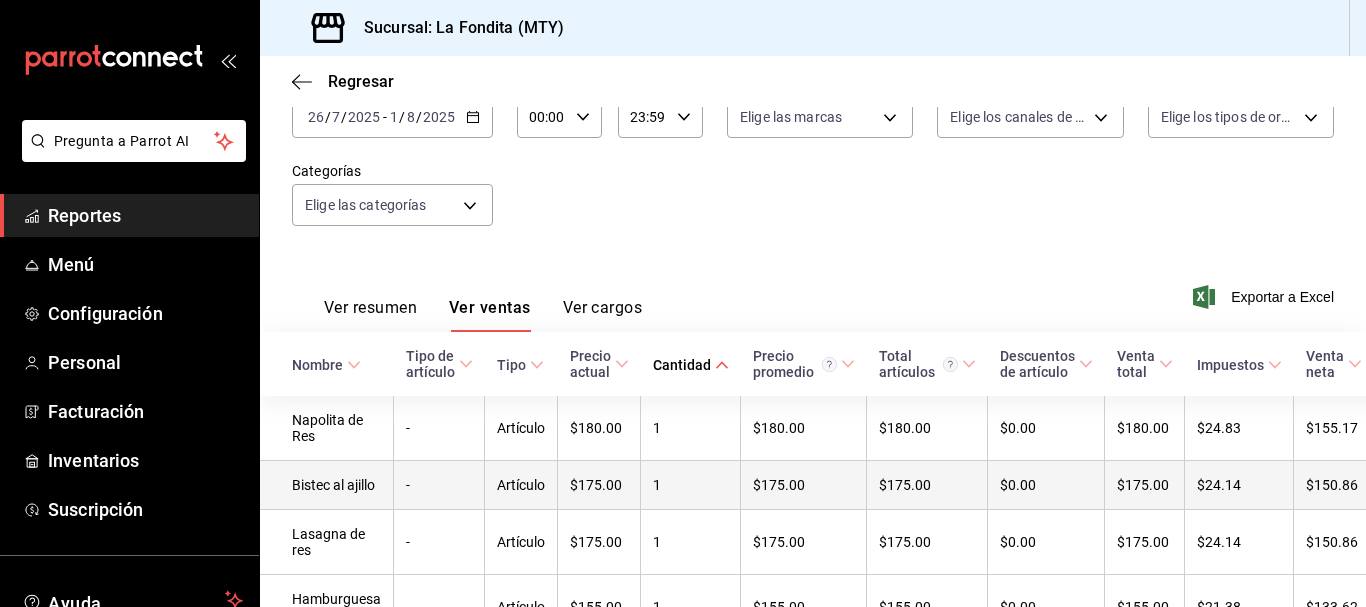 scroll, scrollTop: 429, scrollLeft: 0, axis: vertical 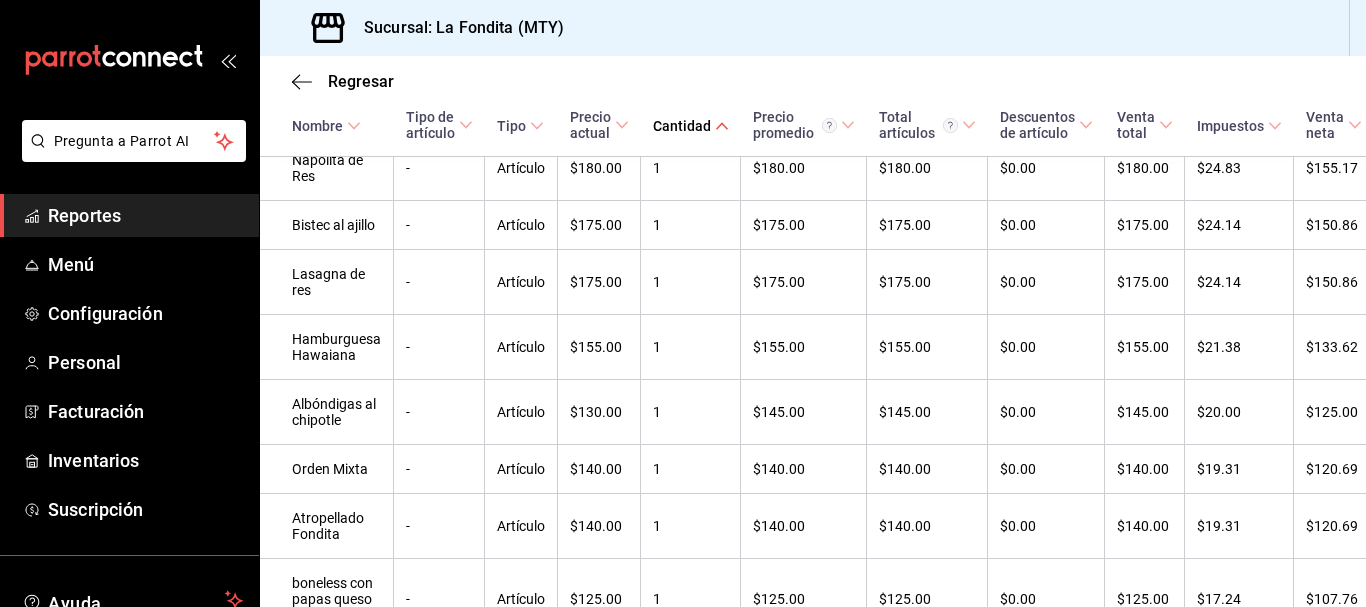 click 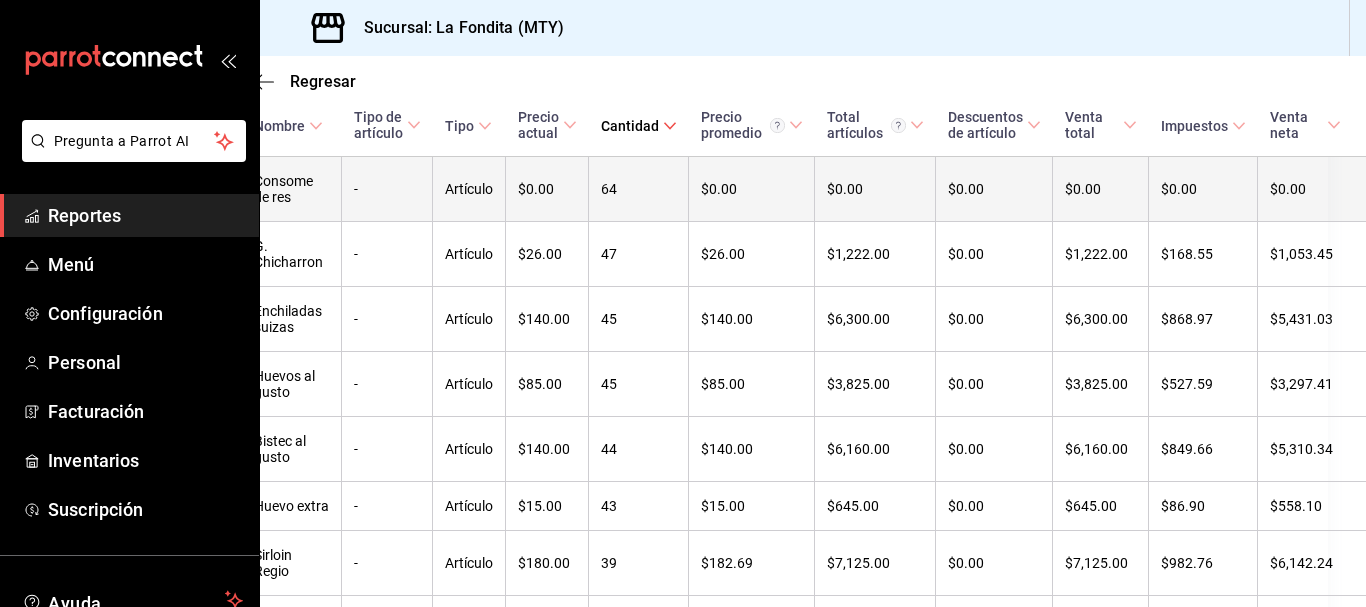 scroll, scrollTop: 929, scrollLeft: 40, axis: both 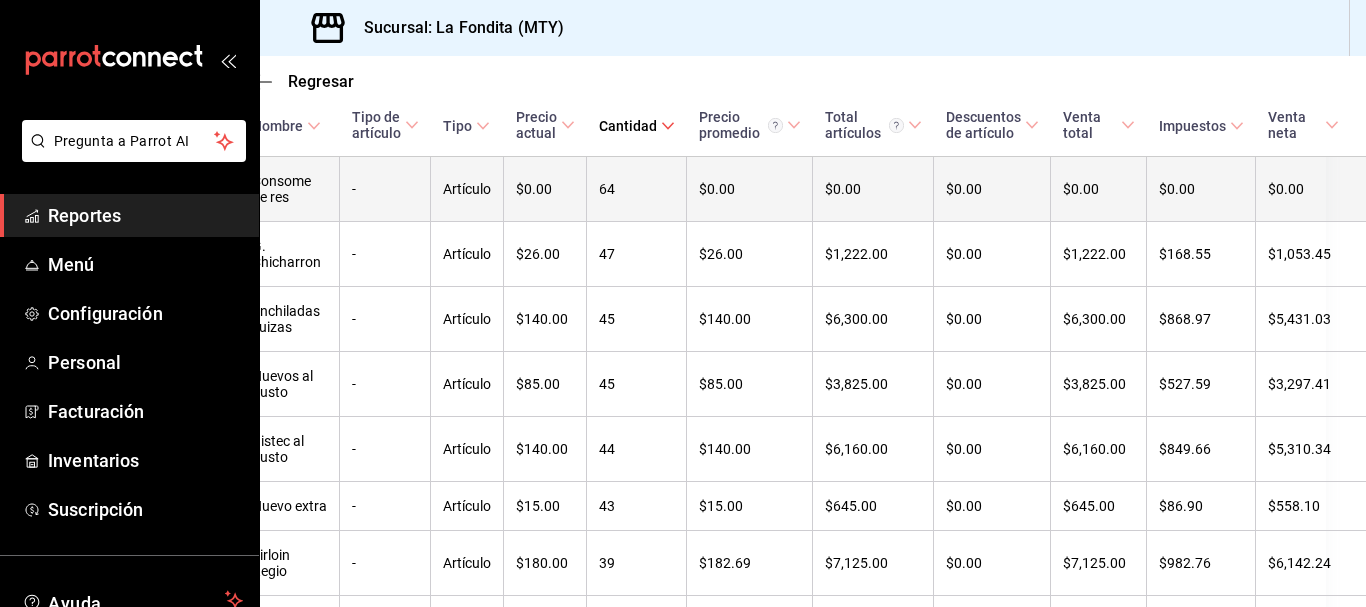 click on "$0.00" at bounding box center (1201, 189) 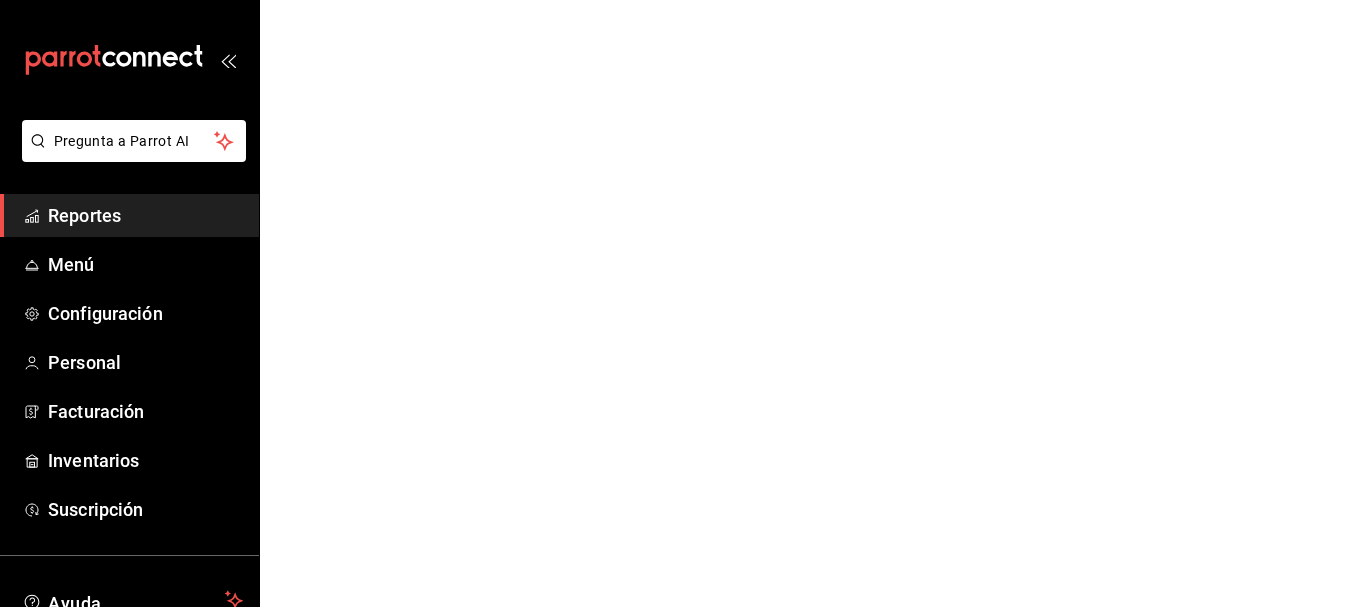click on "Pregunta a Parrot AI Reportes   Menú   Configuración   Personal   Facturación   Inventarios   Suscripción   Ayuda Recomienda Parrot   Daniel Martinez   Sugerir nueva función   Pregunta a Parrot AI Reportes   Menú   Configuración   Personal   Facturación   Inventarios   Suscripción   Ayuda Recomienda Parrot   Daniel Martinez   Sugerir nueva función   GANA 1 MES GRATIS EN TU SUSCRIPCIÓN AQUÍ ¿Recuerdas cómo empezó tu restaurante?
Hoy puedes ayudar a un colega a tener el mismo cambio que tú viviste.
Recomienda Parrot directamente desde tu Portal Administrador.
Es fácil y rápido.
🎁 Por cada restaurante que se una, ganas 1 mes gratis. Ver video tutorial Ir a video Visitar centro de ayuda (81) 2046 6363 soporte@parrotsoftware.io Visitar centro de ayuda (81) 2046 6363 soporte@parrotsoftware.io" at bounding box center (683, 0) 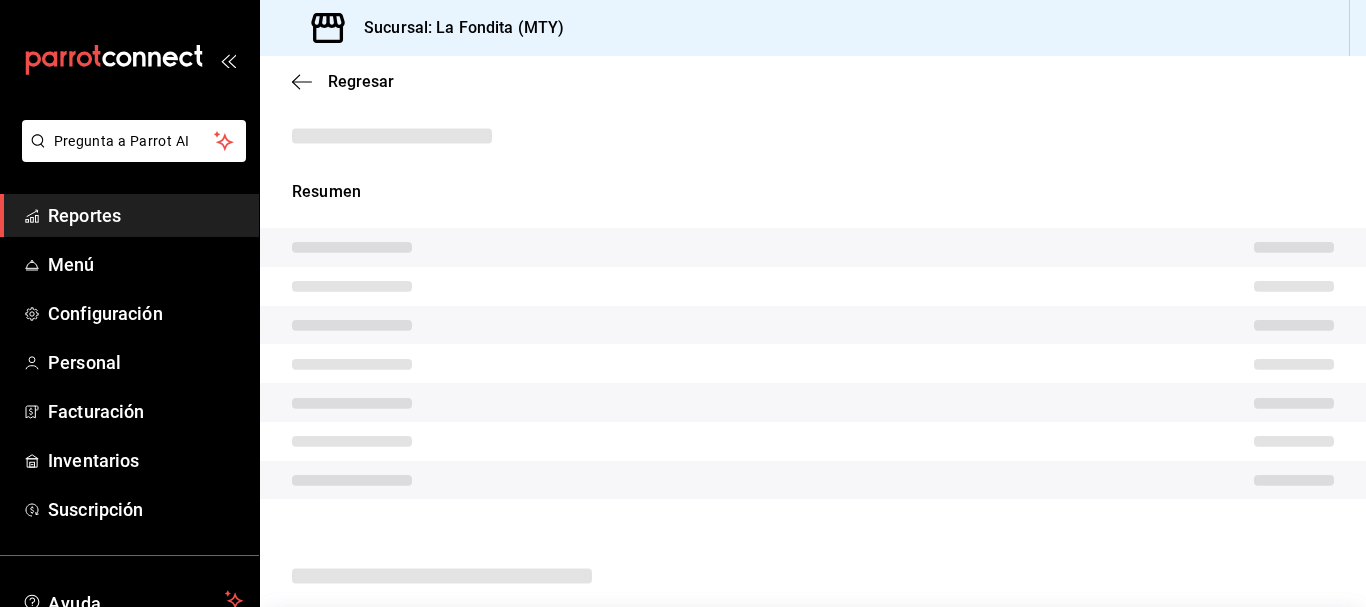 click on "Resumen" at bounding box center [813, 351] 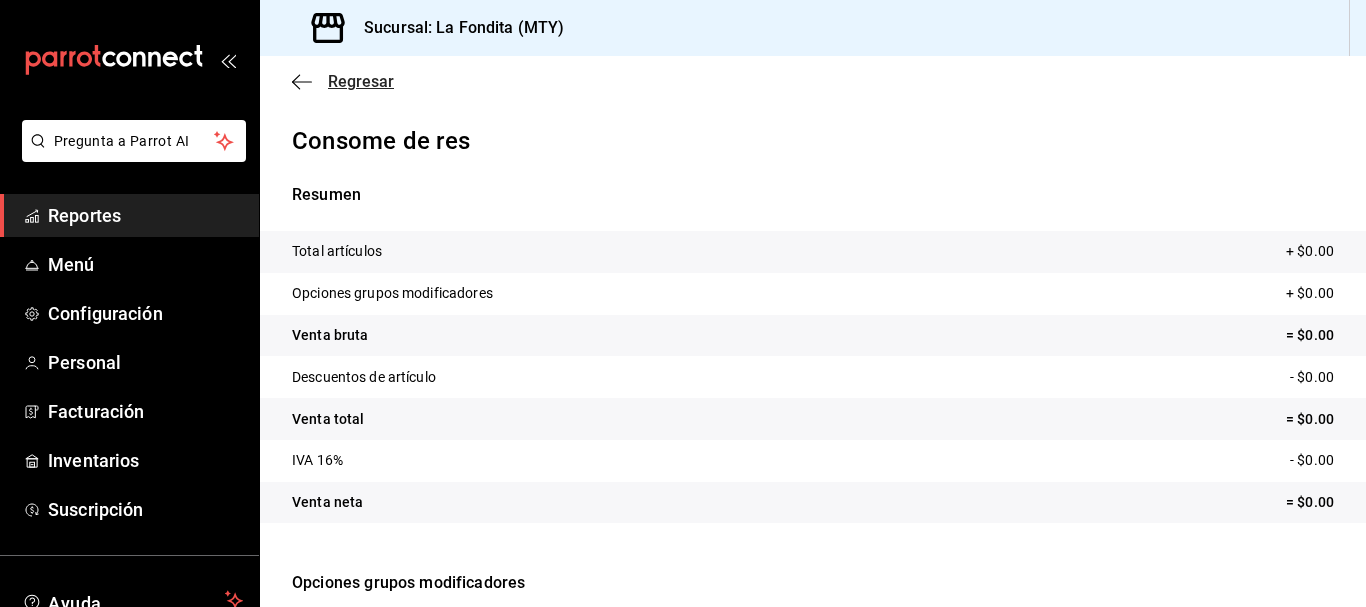 drag, startPoint x: 1210, startPoint y: 83, endPoint x: 345, endPoint y: 79, distance: 865.0093 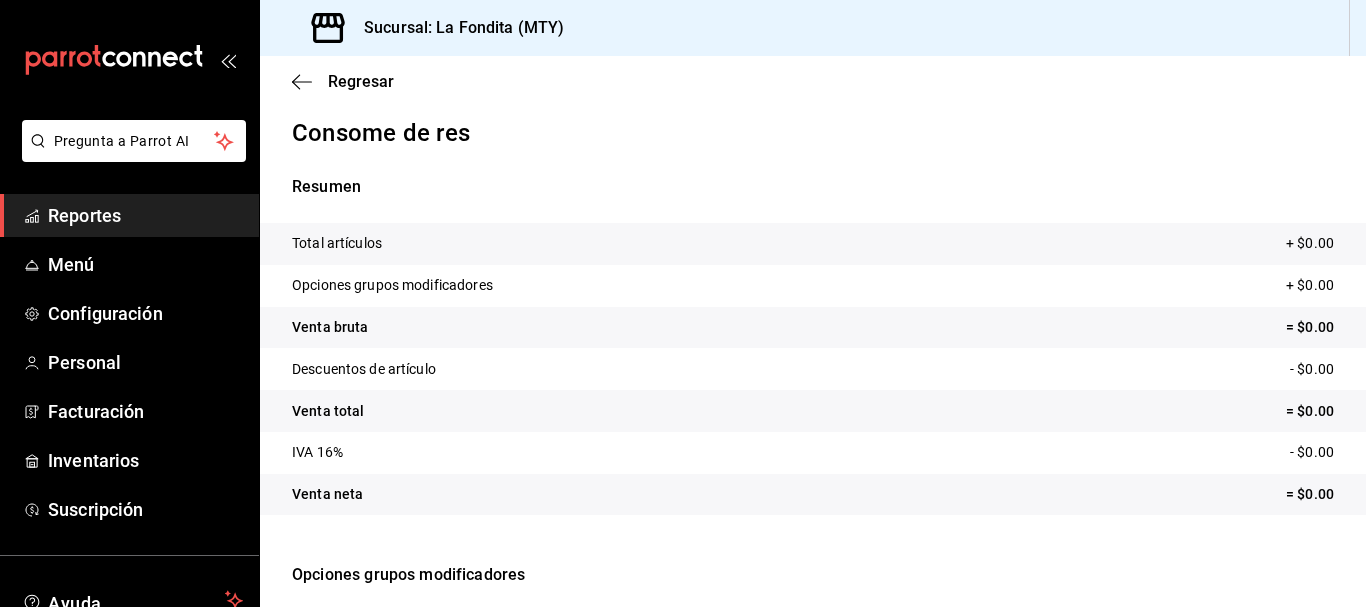 scroll, scrollTop: 0, scrollLeft: 0, axis: both 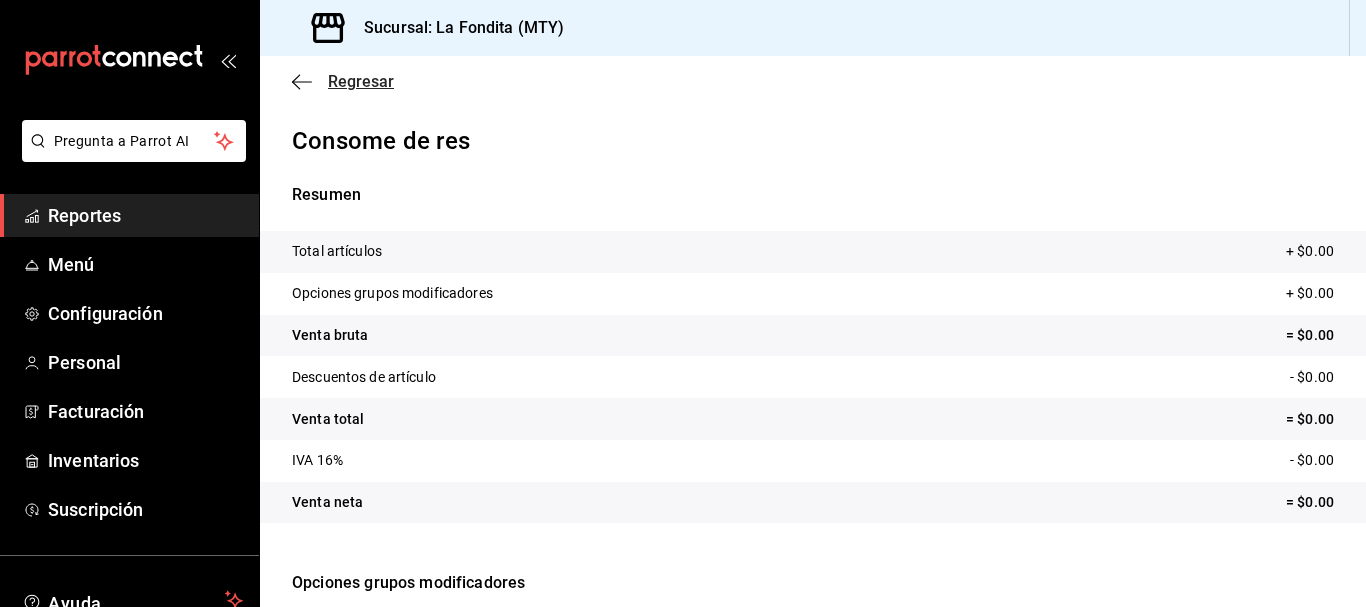 click on "Regresar" at bounding box center (361, 81) 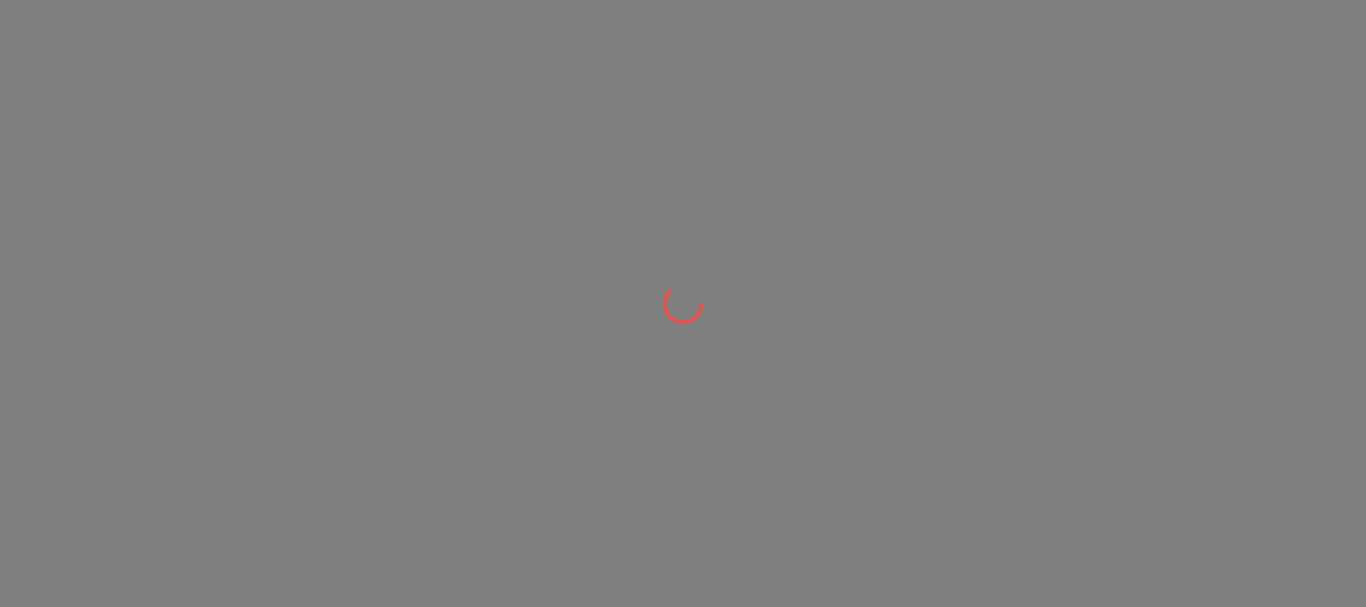scroll, scrollTop: 0, scrollLeft: 0, axis: both 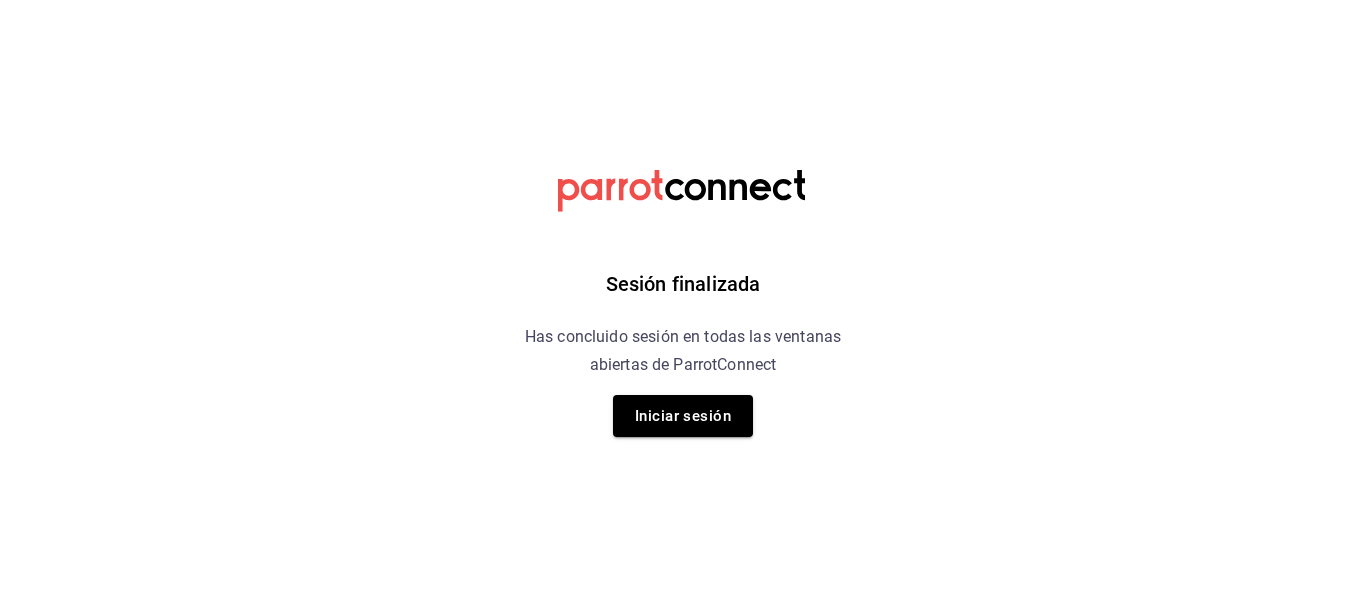 click on "Iniciar sesión" at bounding box center [683, 416] 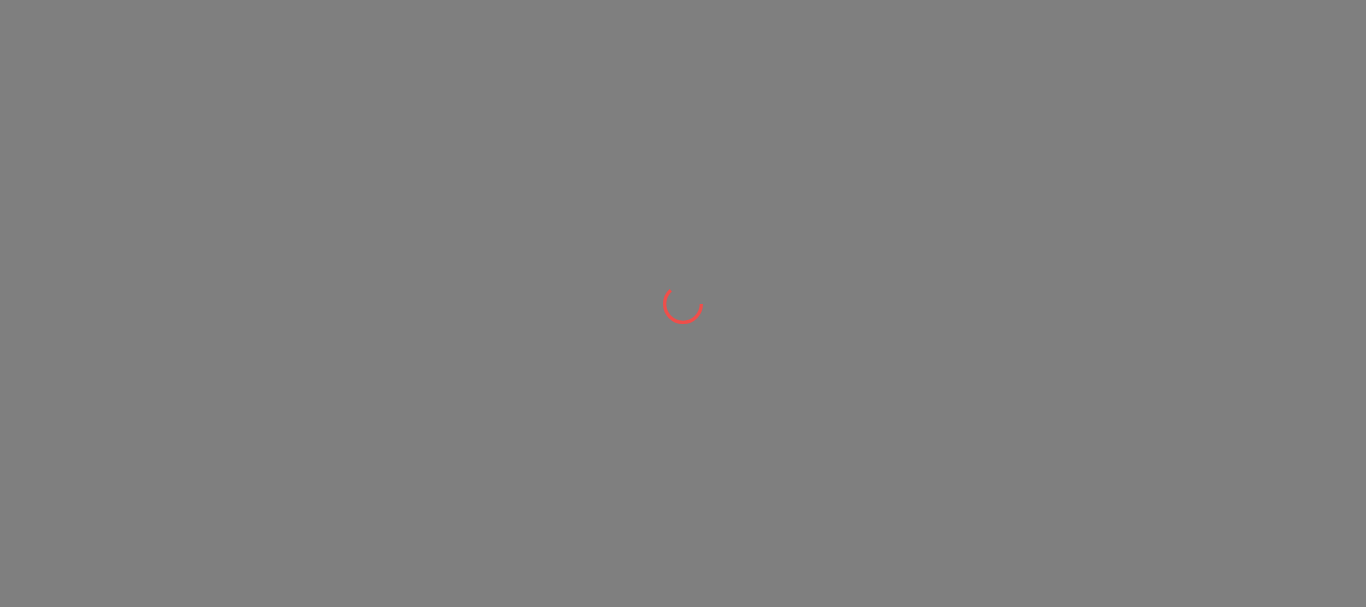 scroll, scrollTop: 0, scrollLeft: 0, axis: both 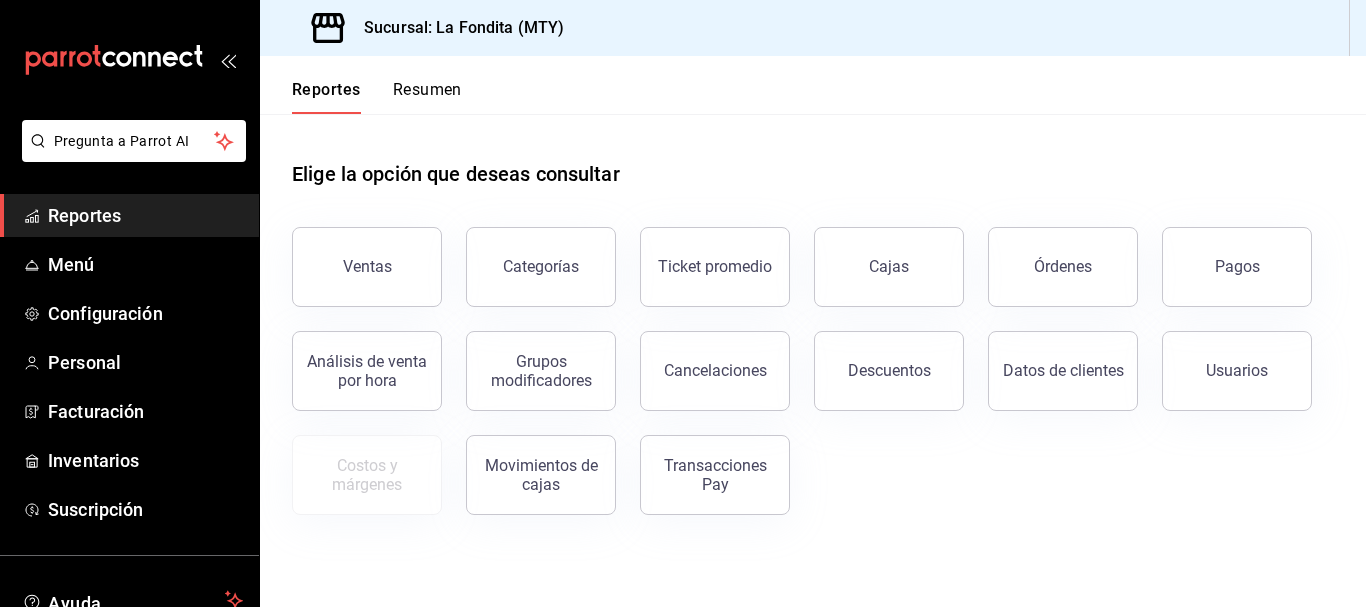 click on "Órdenes" at bounding box center (1051, 255) 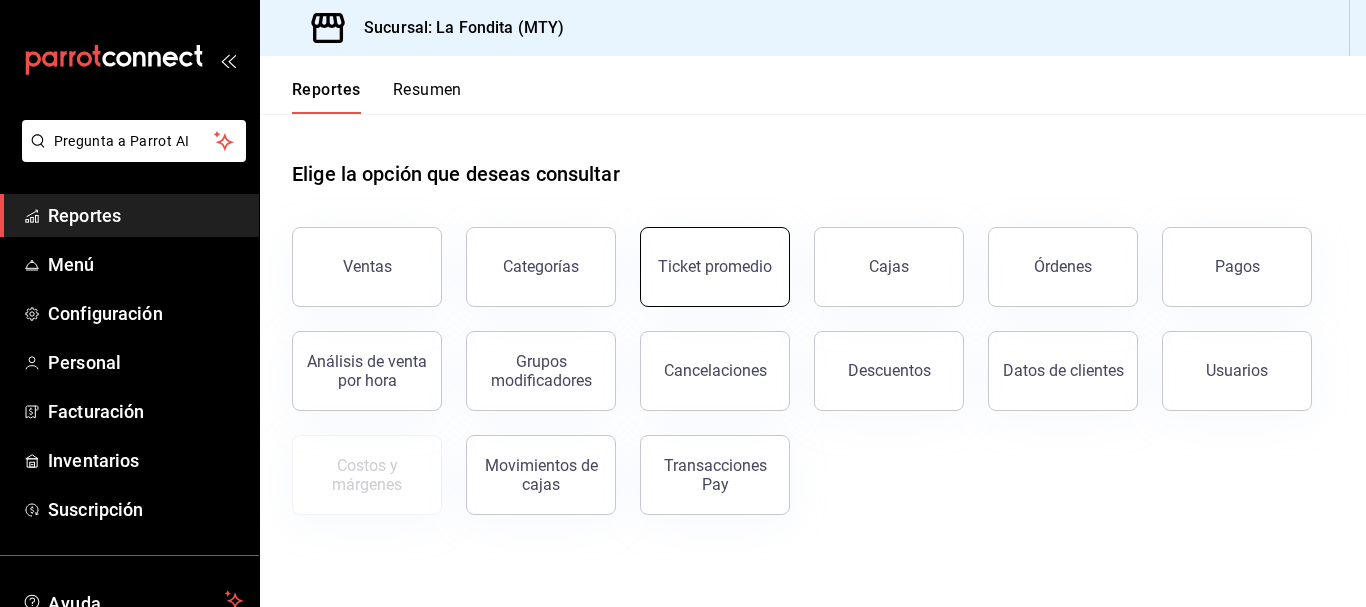 click on "Ticket promedio" at bounding box center [715, 267] 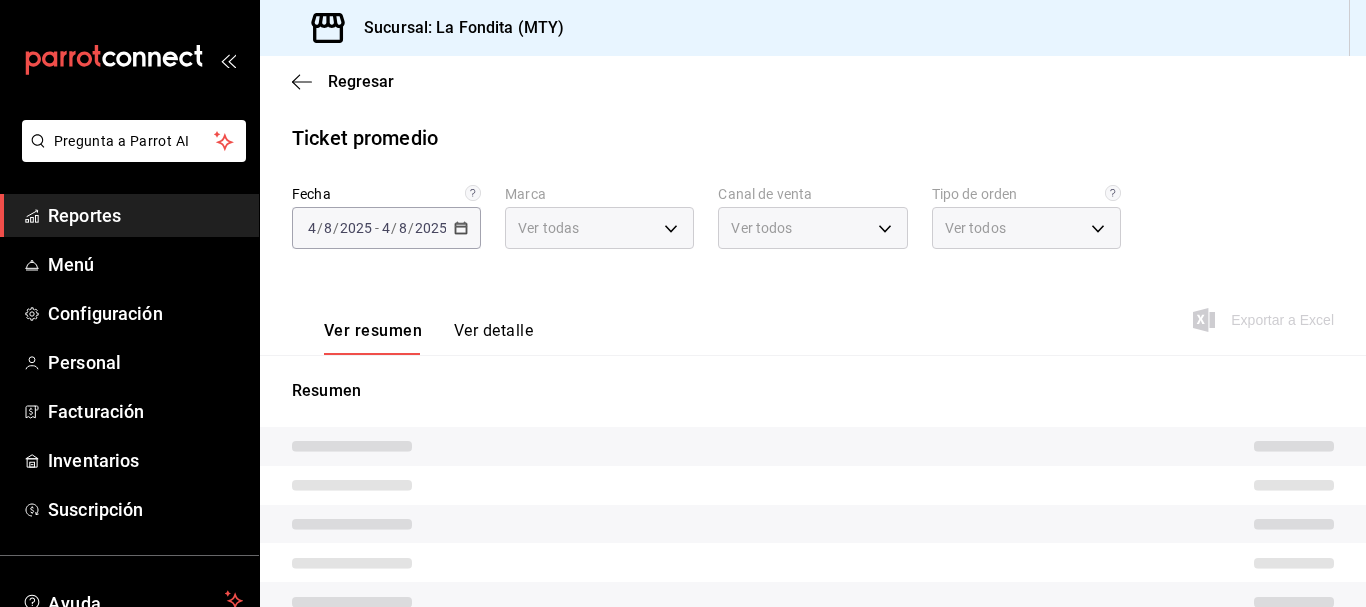 type on "b00ac0d1-88b1-4e6e-991e-543bd3e1f369" 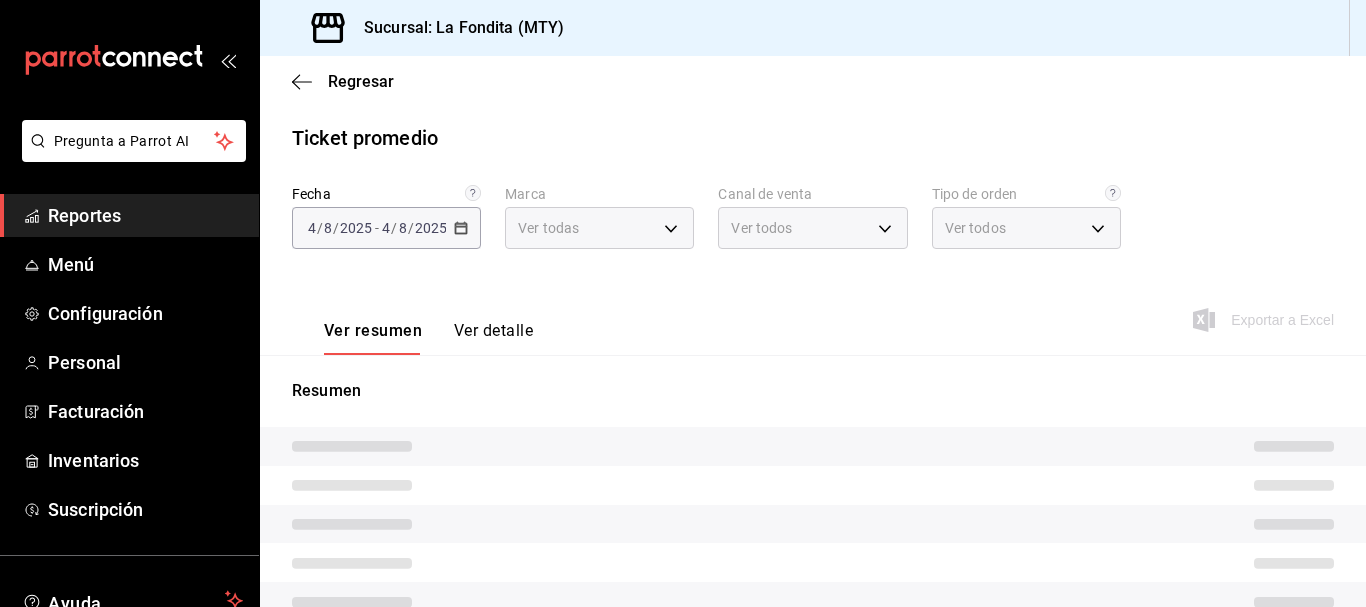 type on "PARROT,UBER_EATS,RAPPI,DIDI_FOOD,ONLINE" 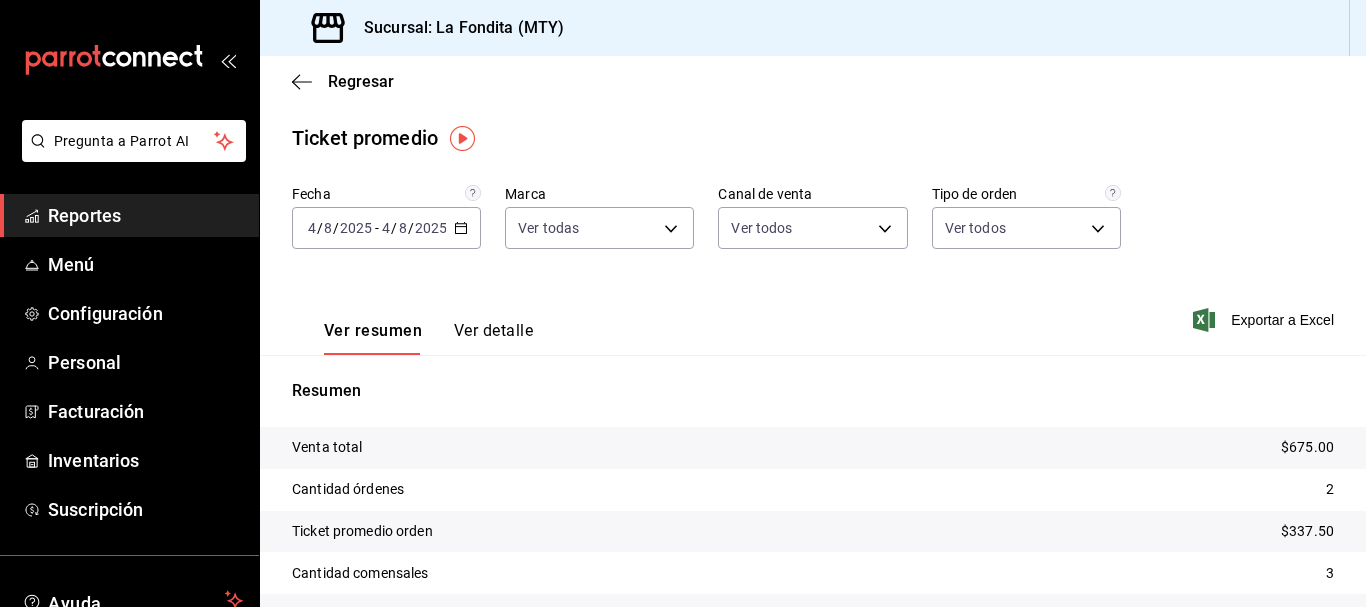 click 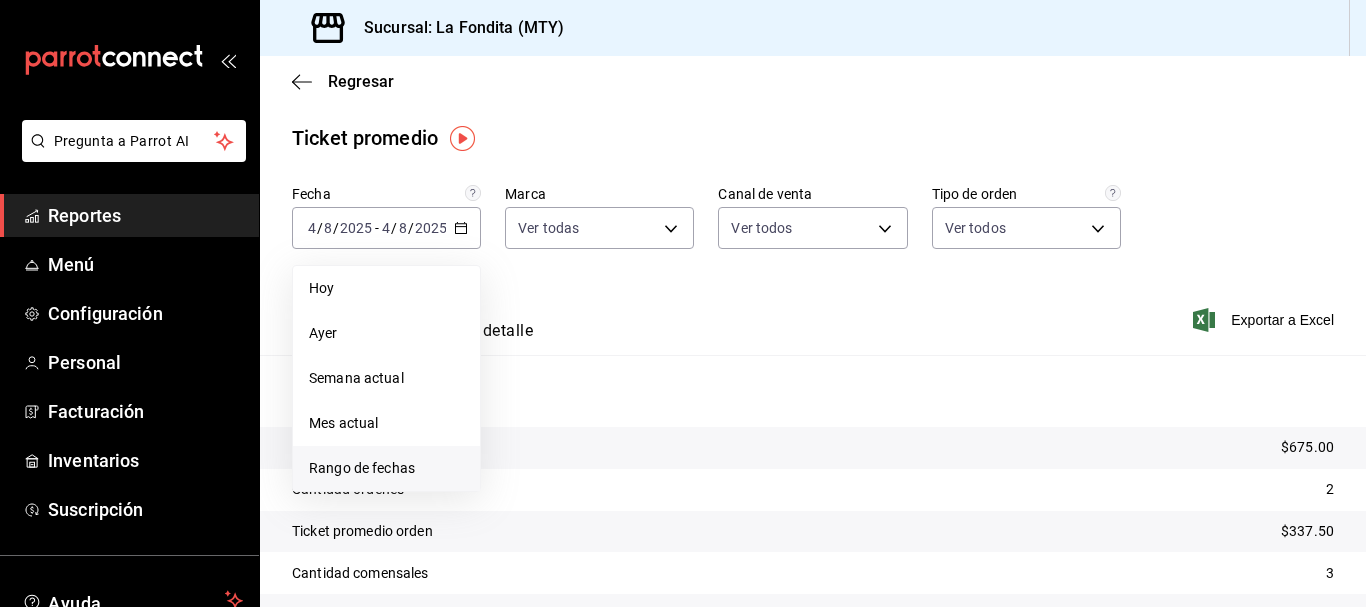 click on "Rango de fechas" at bounding box center [386, 468] 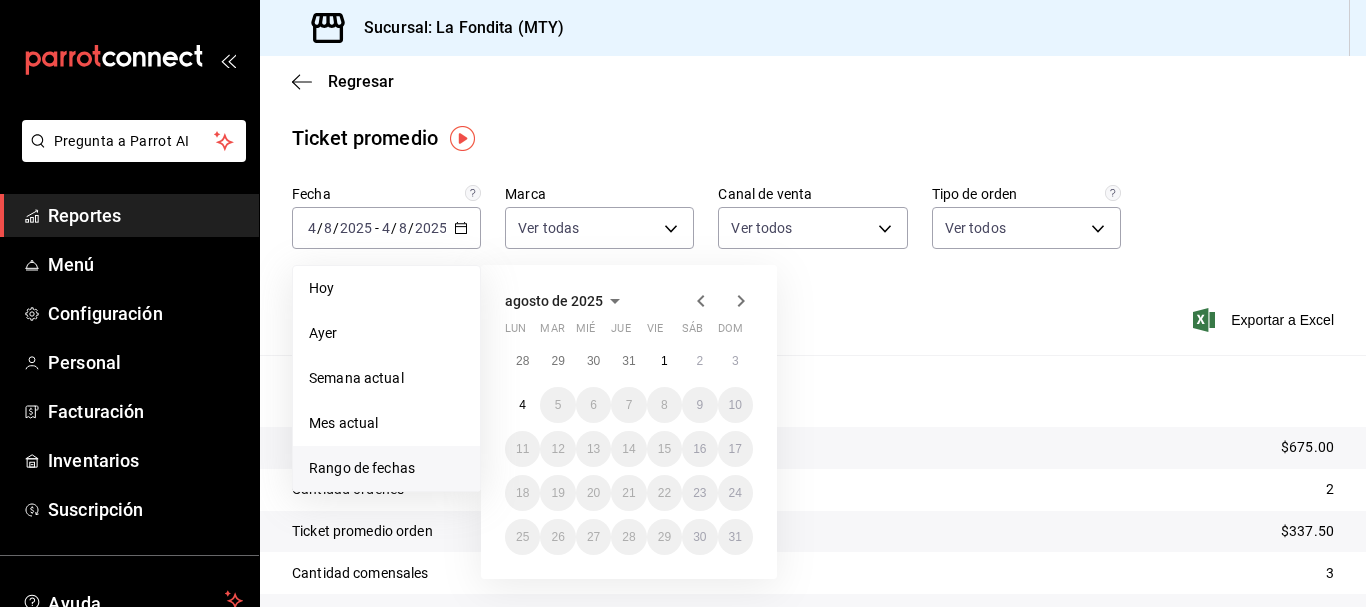 click 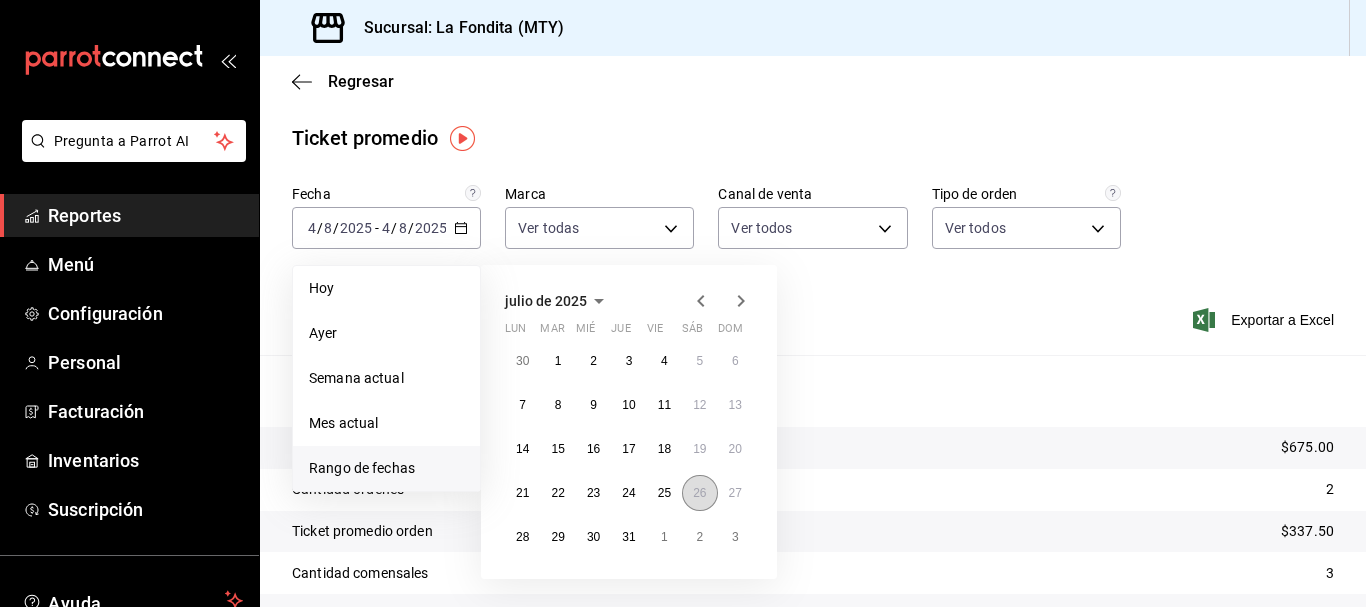 click on "26" at bounding box center (699, 493) 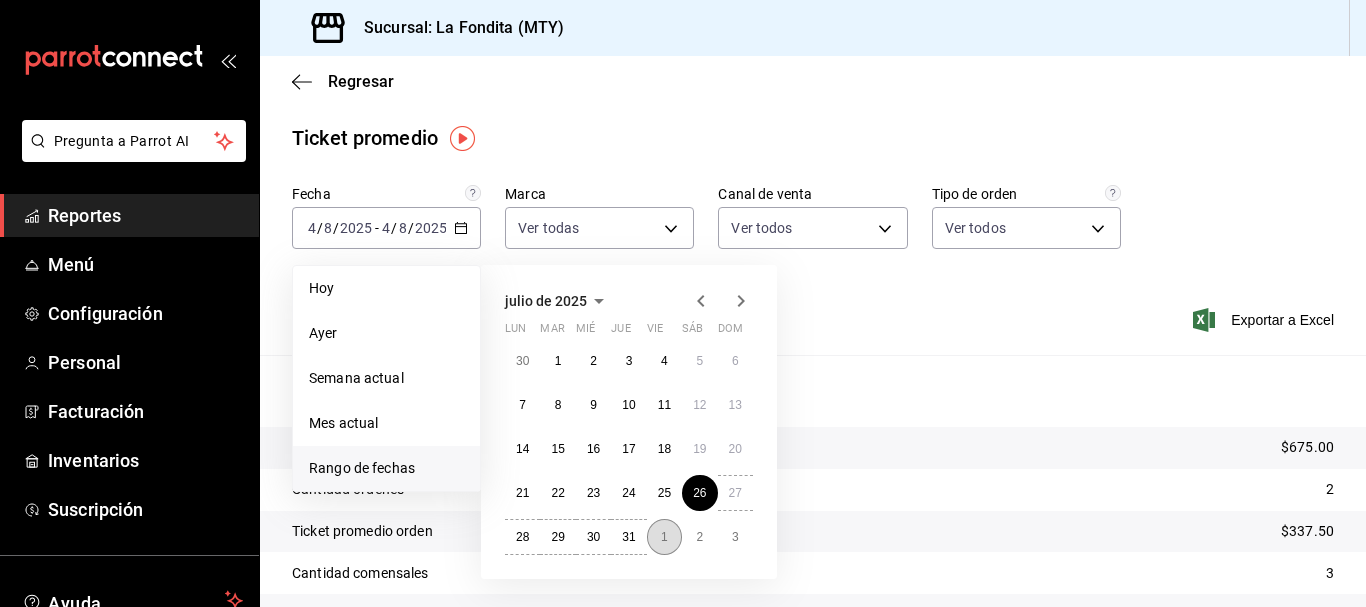 click on "1" at bounding box center (664, 537) 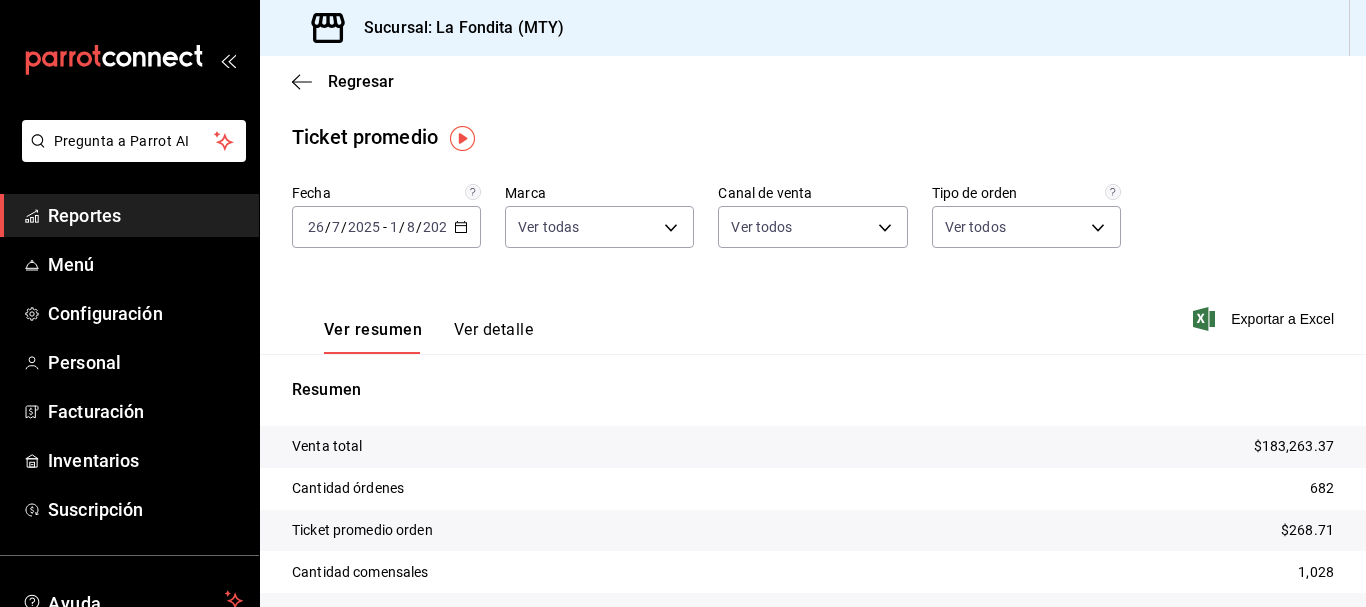 scroll, scrollTop: 0, scrollLeft: 0, axis: both 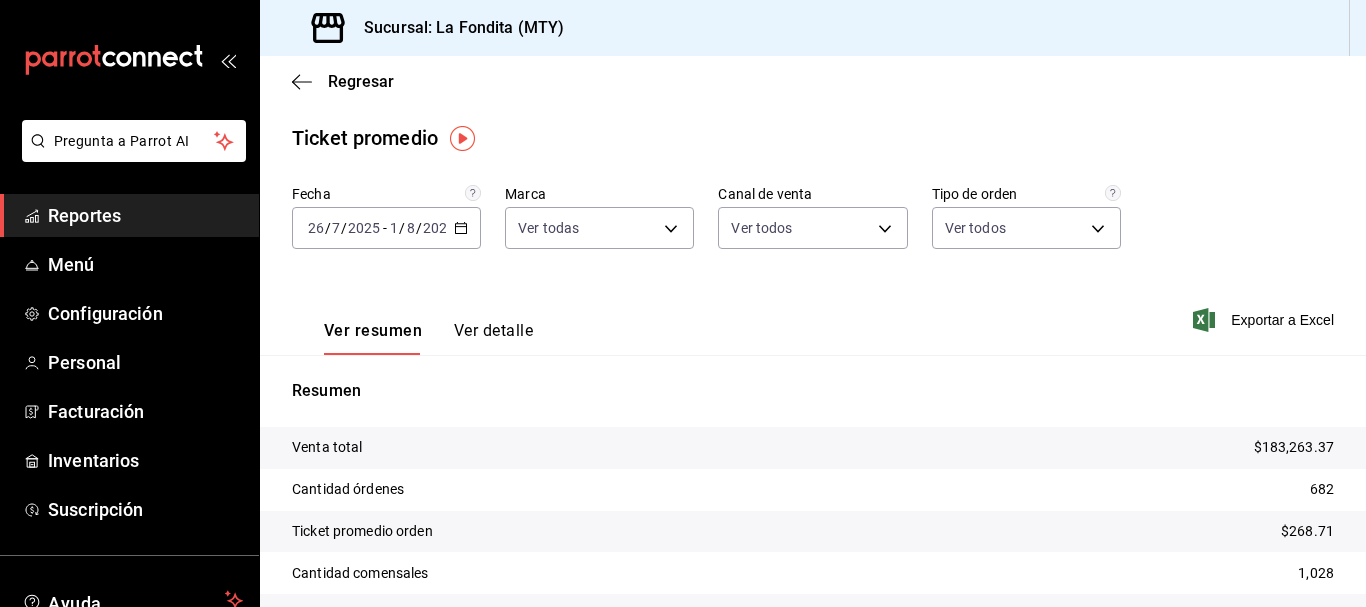 click on "Ver resumen Ver detalle Exportar a Excel" at bounding box center [813, 314] 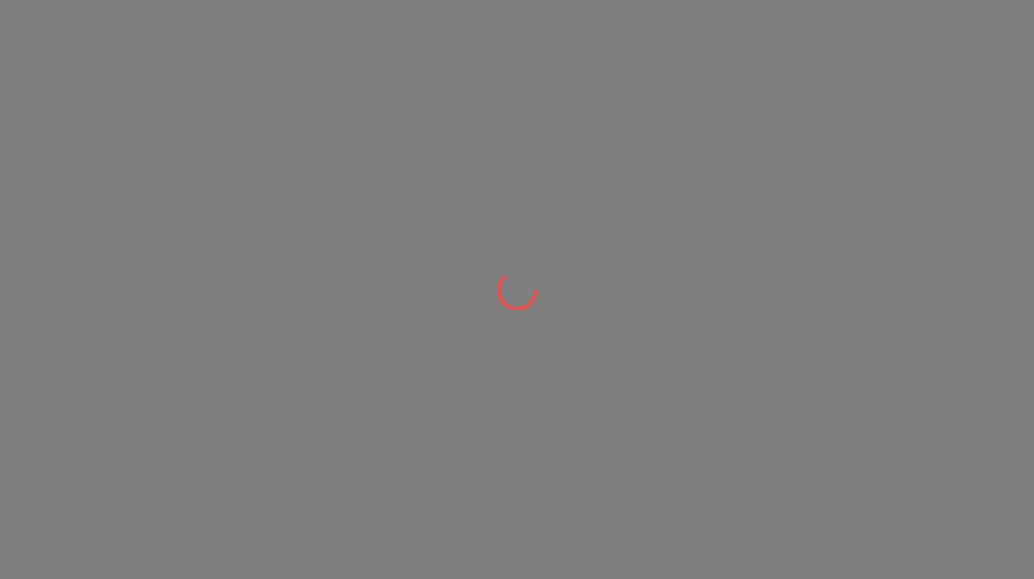 scroll, scrollTop: 0, scrollLeft: 0, axis: both 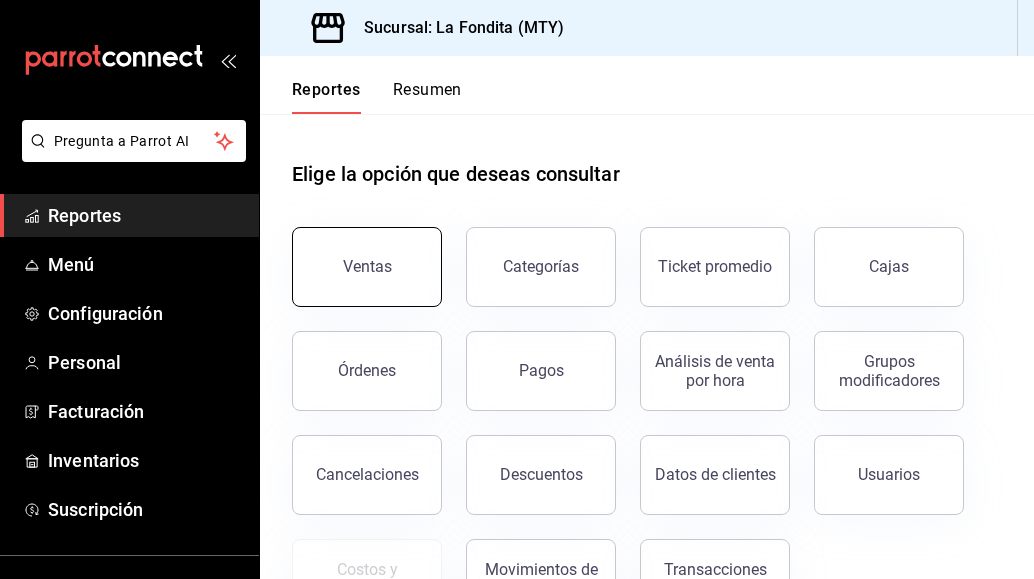 click on "Ventas" at bounding box center [367, 267] 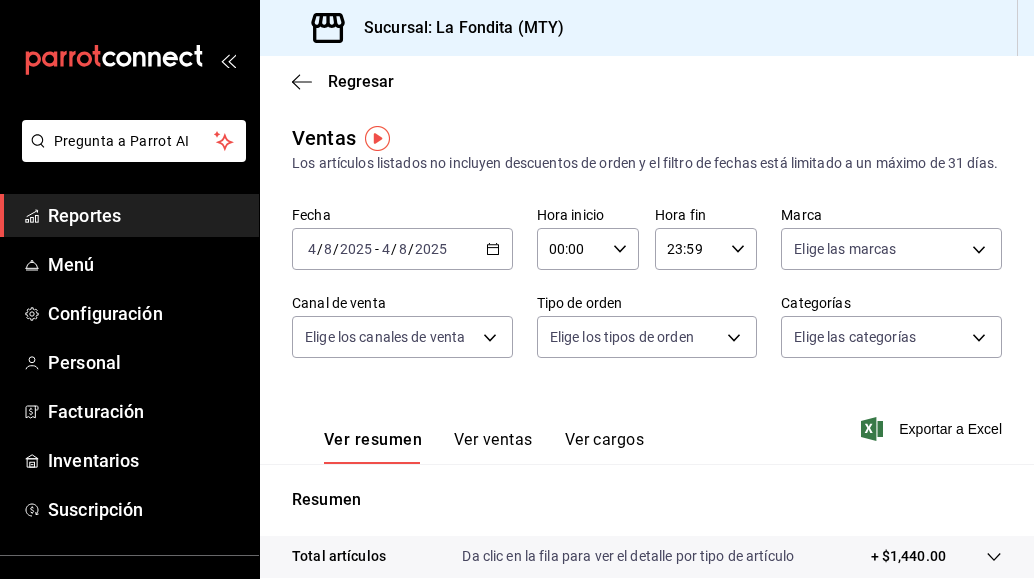 click 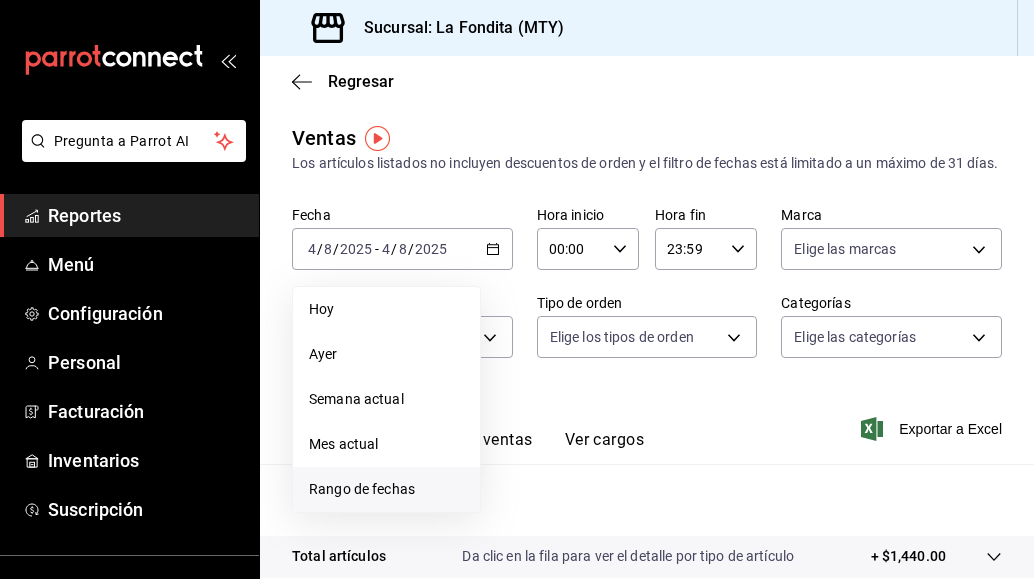 click on "Rango de fechas" at bounding box center (386, 489) 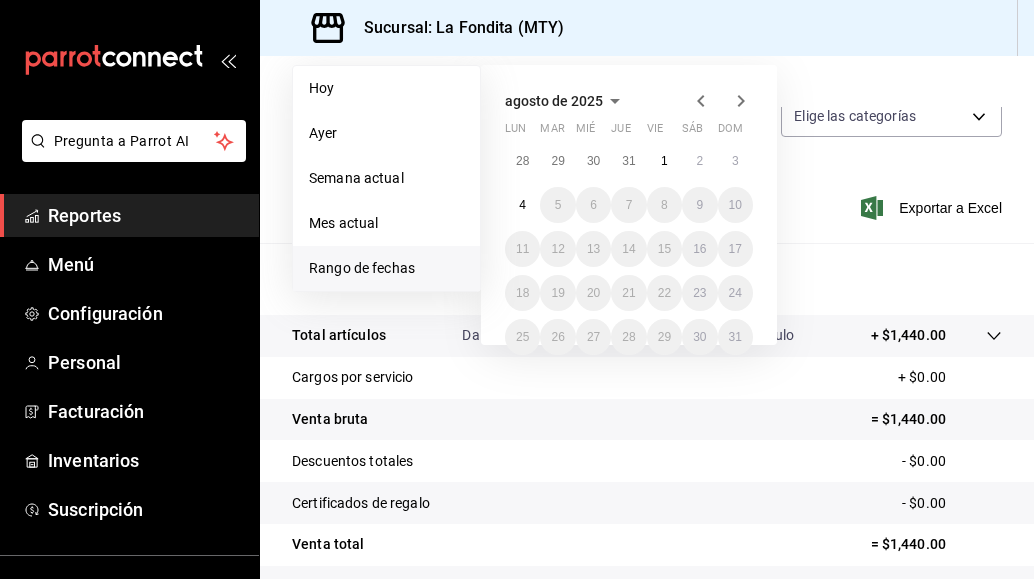scroll, scrollTop: 200, scrollLeft: 0, axis: vertical 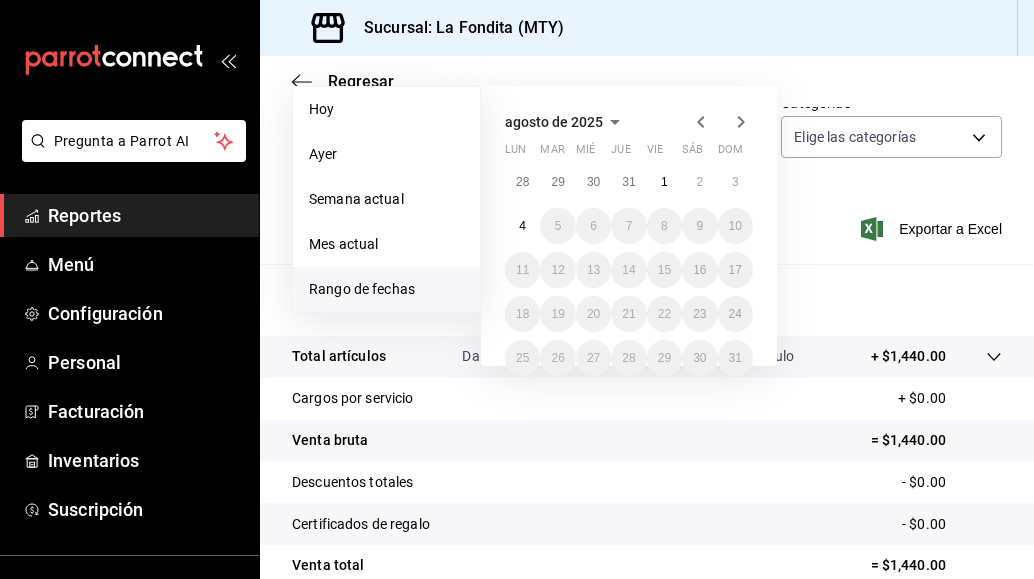 click 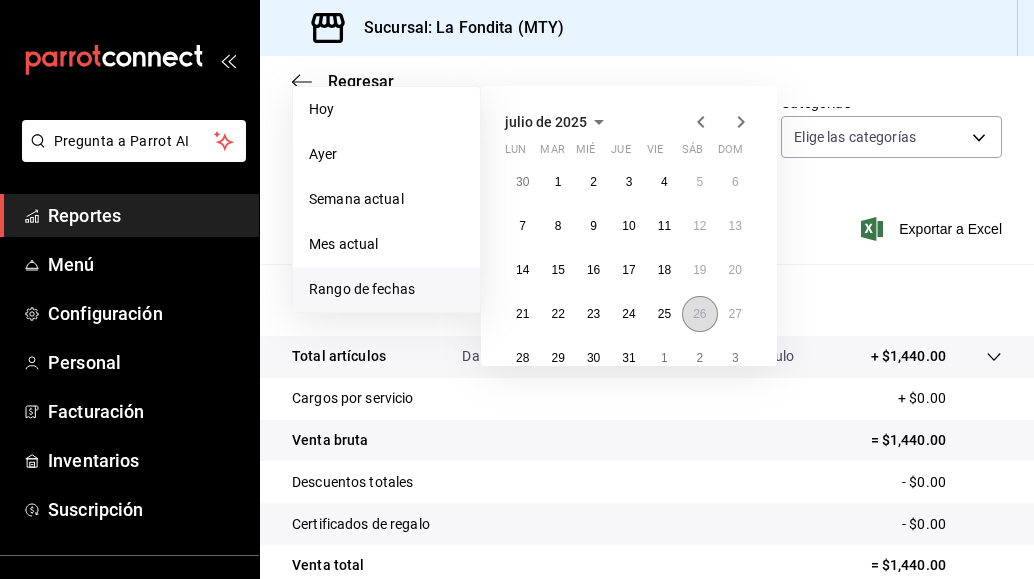 click on "26" at bounding box center [699, 314] 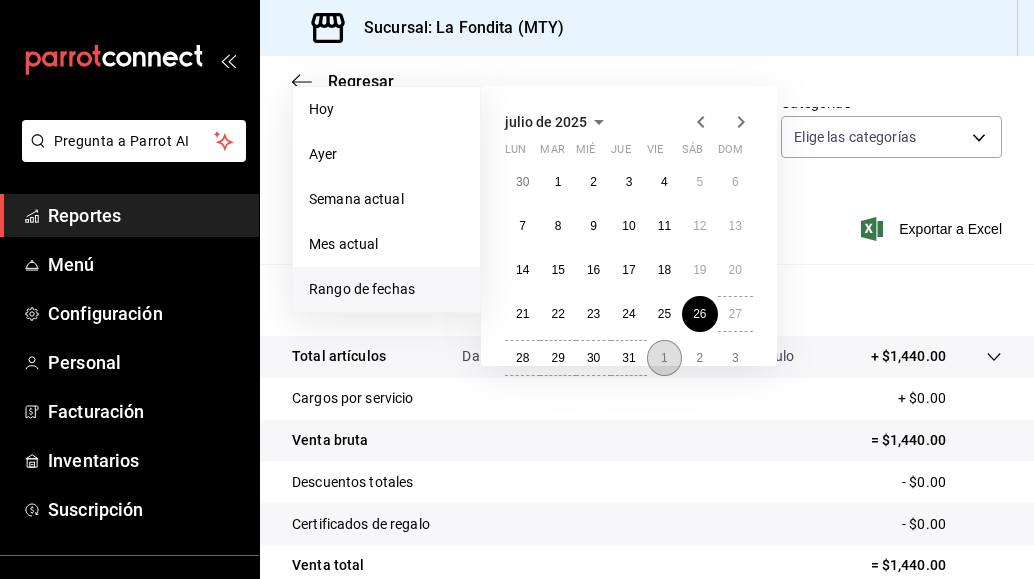 click on "1" at bounding box center (664, 358) 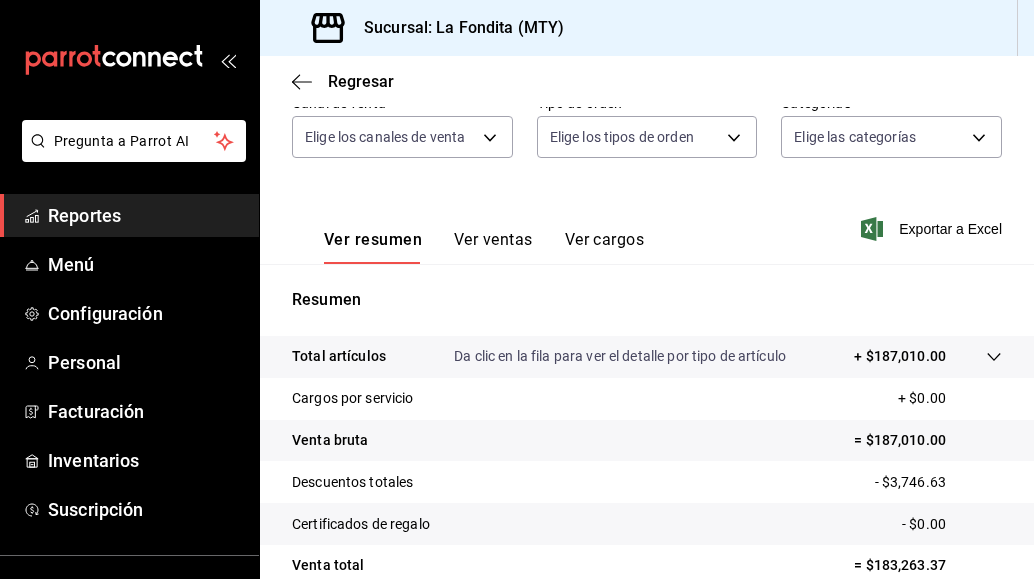 click on "Ver ventas" at bounding box center (493, 247) 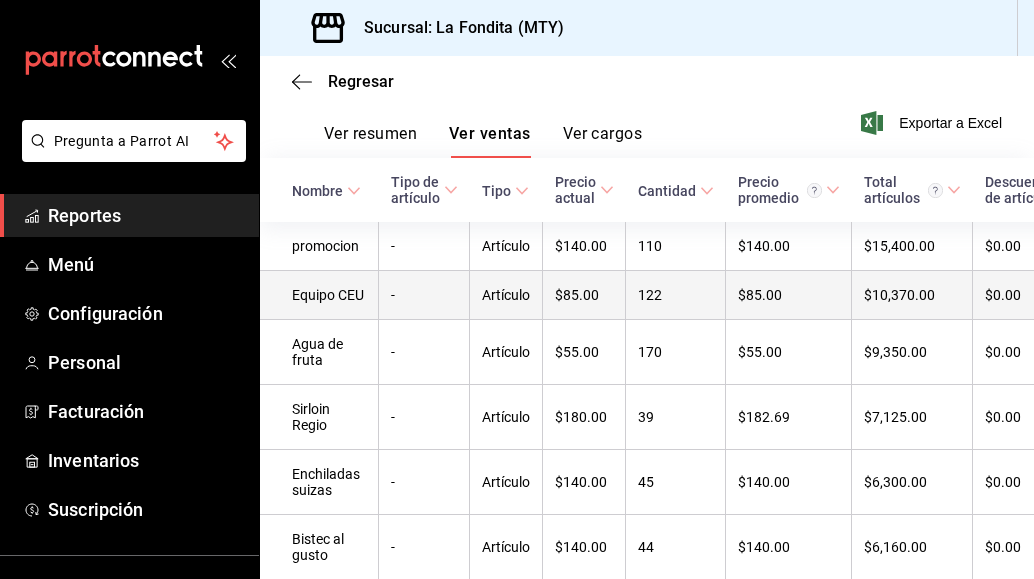 scroll, scrollTop: 200, scrollLeft: 0, axis: vertical 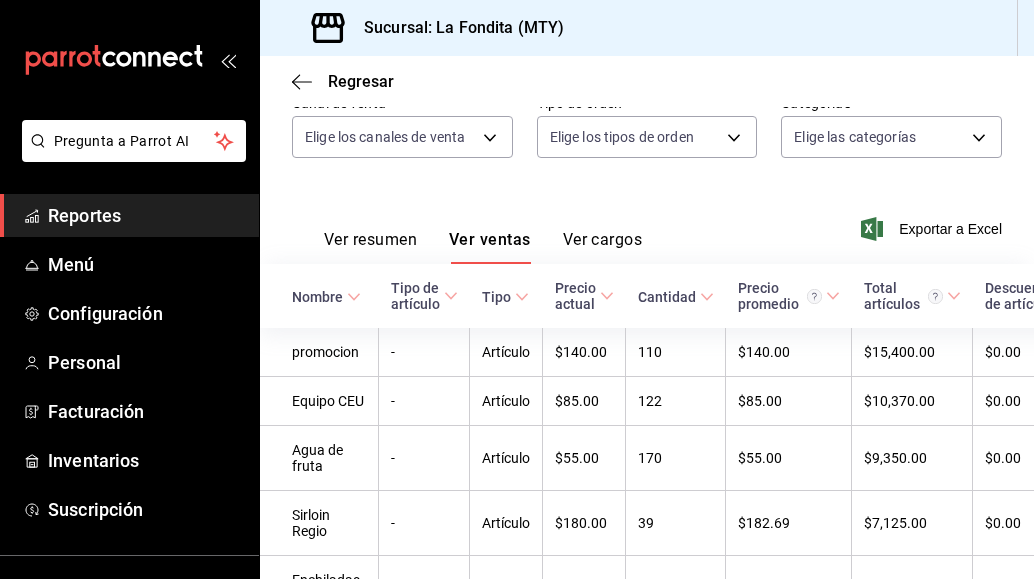click 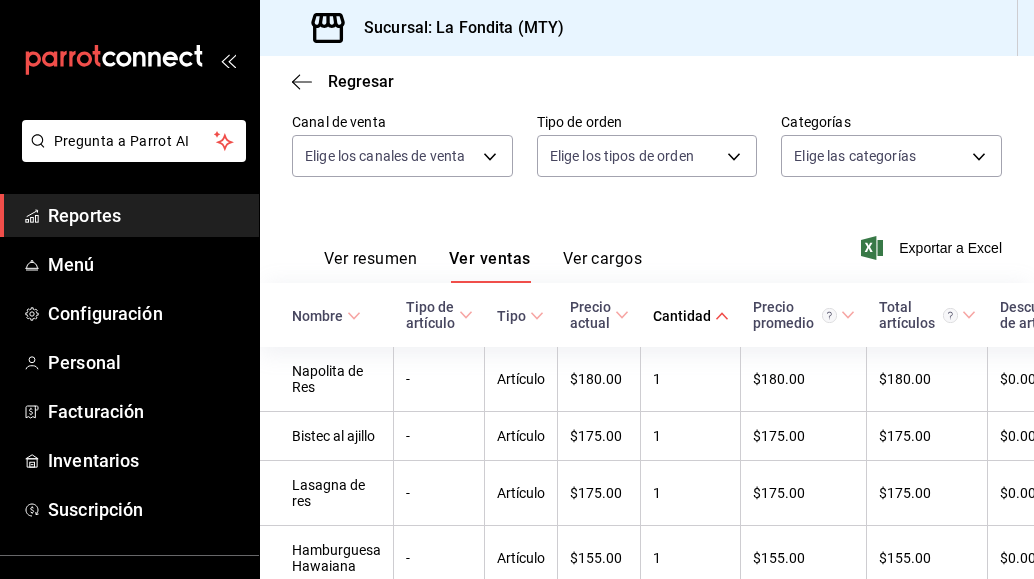 scroll, scrollTop: 200, scrollLeft: 0, axis: vertical 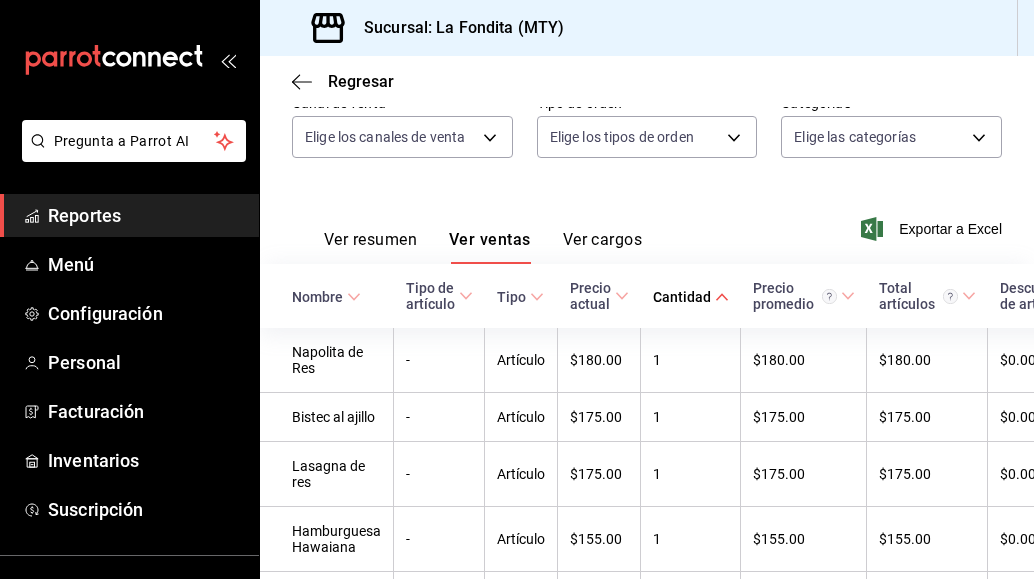 click 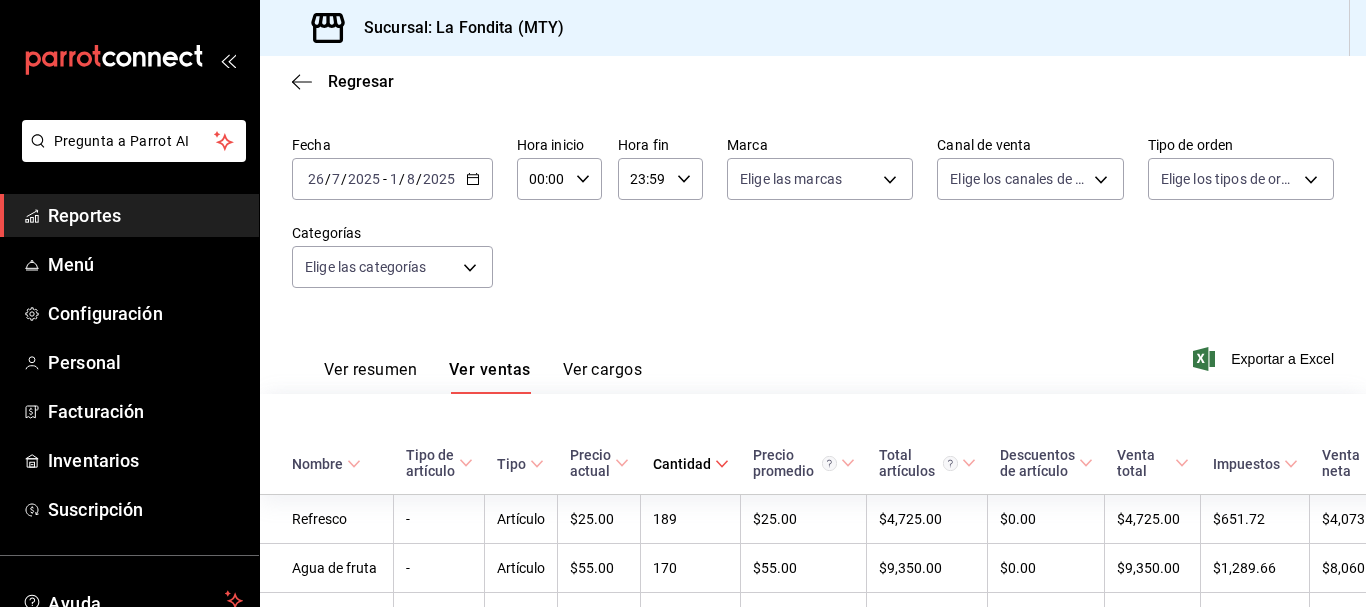 scroll, scrollTop: 0, scrollLeft: 0, axis: both 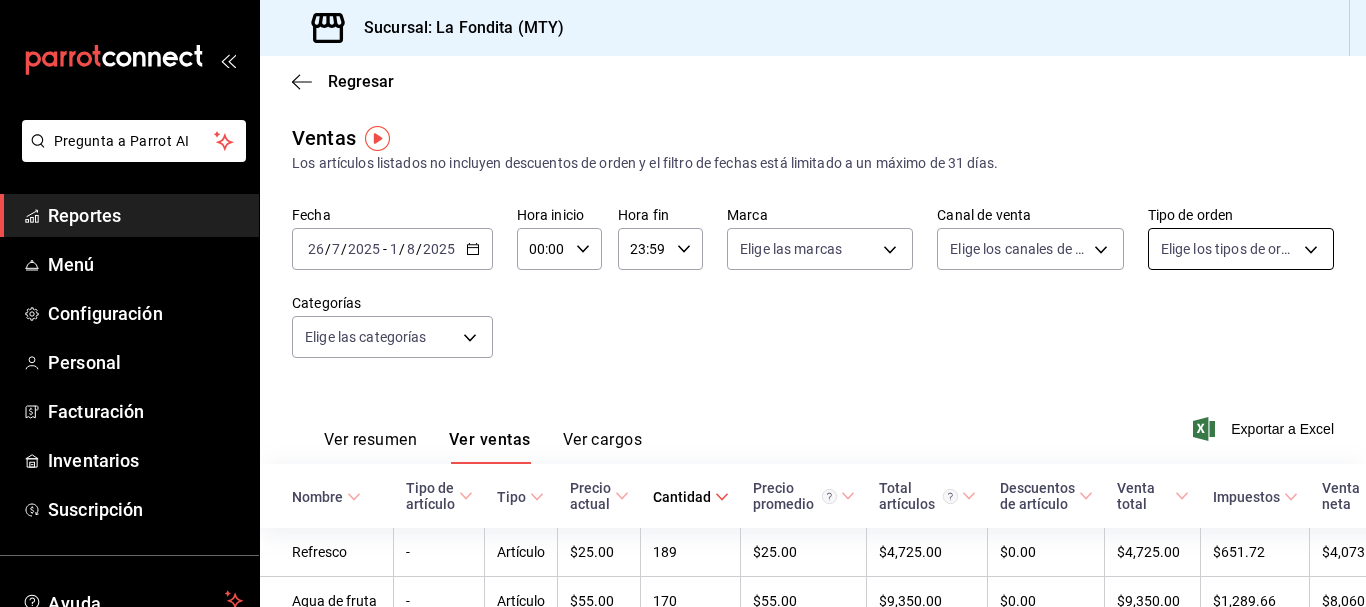click on "Pregunta a Parrot AI Reportes   Menú   Configuración   Personal   Facturación   Inventarios   Suscripción   Ayuda Recomienda Parrot   Daniel Martinez   Sugerir nueva función   Sucursal: La Fondita (MTY) Regresar Ventas Los artículos listados no incluyen descuentos de orden y el filtro de fechas está limitado a un máximo de 31 días. Fecha 2025-07-26 26 / 7 / 2025 - 2025-08-01 1 / 8 / 2025 Hora inicio 00:00 Hora inicio Hora fin 23:59 Hora fin Marca Elige las marcas Canal de venta Elige los canales de venta Tipo de orden Elige los tipos de orden Categorías Elige las categorías Ver resumen Ver ventas Ver cargos Exportar a Excel Nombre Tipo de artículo Tipo Precio actual Cantidad Precio promedio   Total artículos   Descuentos de artículo Venta total Impuestos Venta neta Refresco - Artículo $25.00 189 $25.00 $4,725.00 $0.00 $4,725.00 $651.72 $4,073.28 Agua de fruta - Artículo $55.00 170 $55.00 $9,350.00 $0.00 $9,350.00 $1,289.66 $8,060.34 Sopa De Fideo - Artículo $0.00 133 $0.00 $0.00 $0.00 $0.00 -" at bounding box center (683, 303) 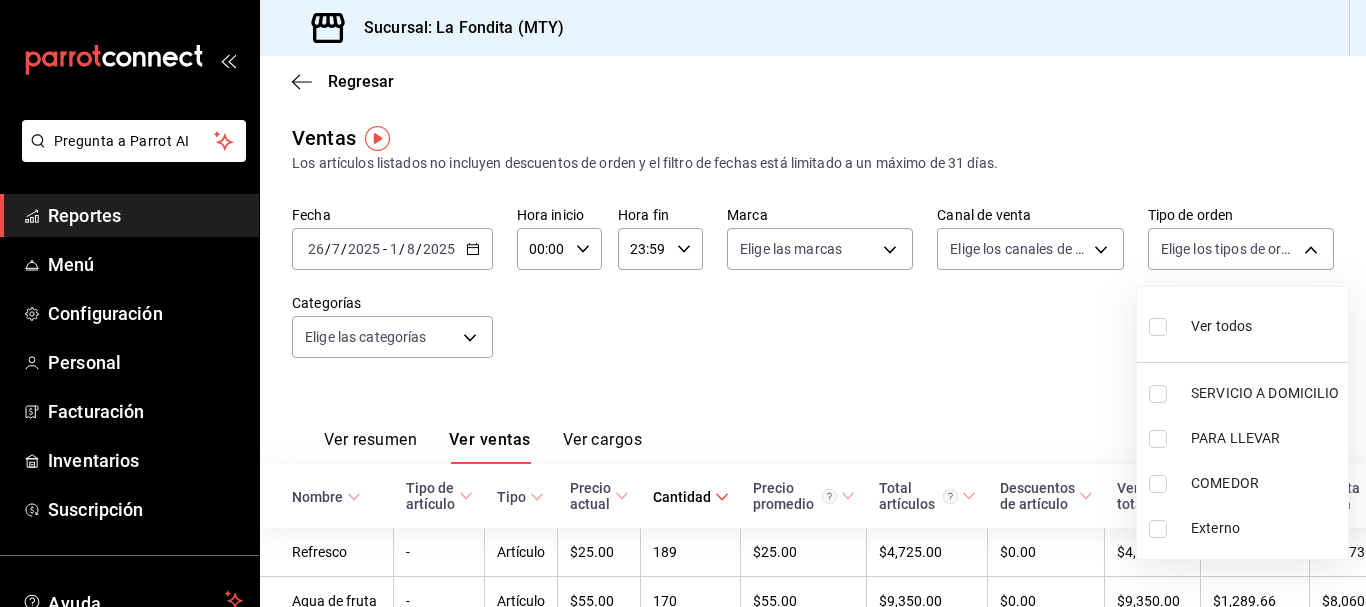 click at bounding box center (1158, 484) 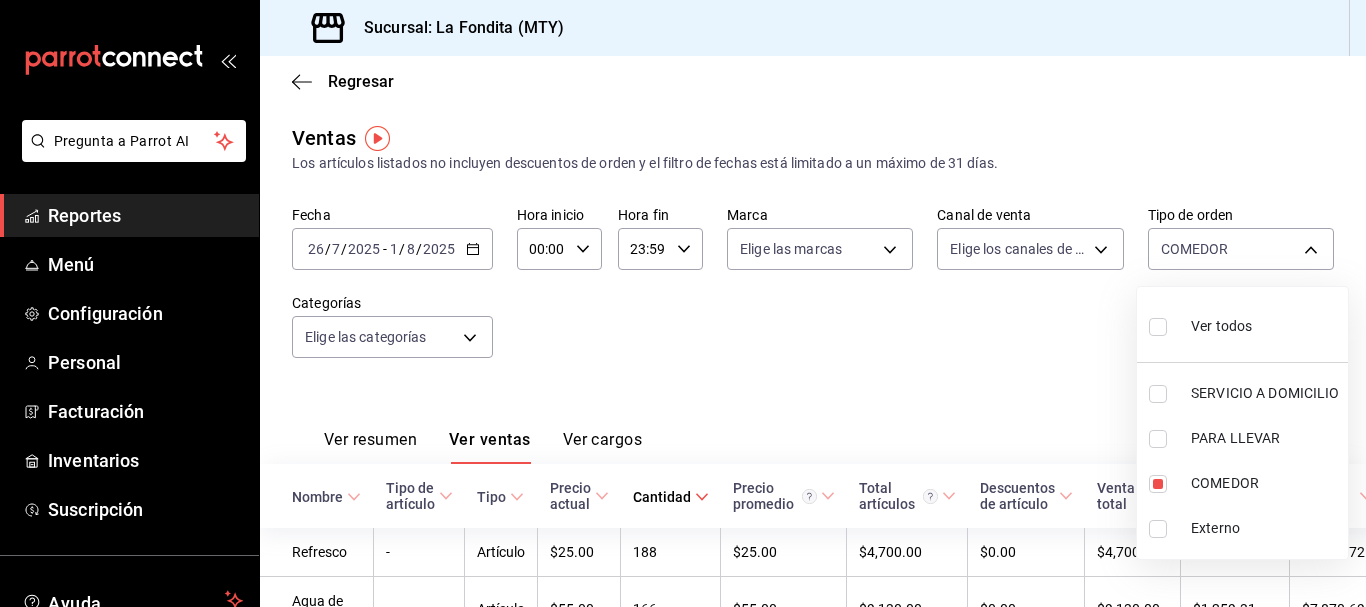click at bounding box center (683, 303) 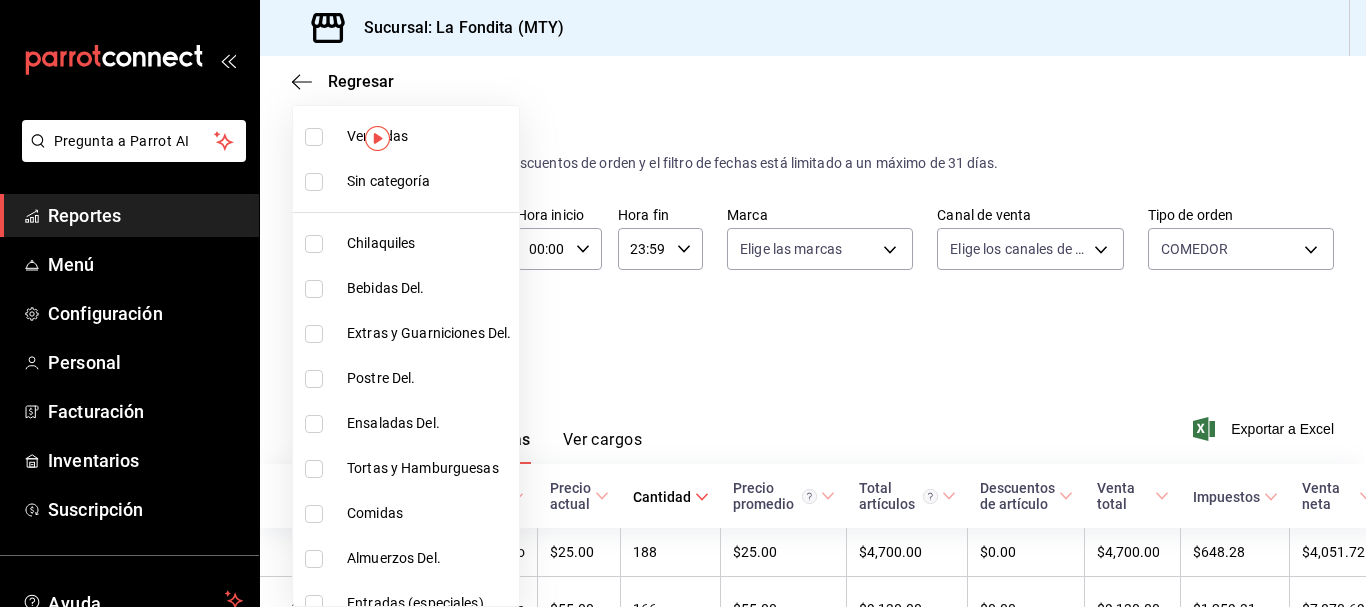 click on "Pregunta a Parrot AI Reportes   Menú   Configuración   Personal   Facturación   Inventarios   Suscripción   Ayuda Recomienda Parrot   Daniel Martinez   Sugerir nueva función   Sucursal: La Fondita (MTY) Regresar Ventas Los artículos listados no incluyen descuentos de orden y el filtro de fechas está limitado a un máximo de 31 días. Fecha 2025-07-26 26 / 7 / 2025 - 2025-08-01 1 / 8 / 2025 Hora inicio 00:00 Hora inicio Hora fin 23:59 Hora fin Marca Elige las marcas Canal de venta Elige los canales de venta Tipo de orden COMEDOR a605df57-8c78-488e-b677-c963512198c8 Categorías Elige las categorías Ver resumen Ver ventas Ver cargos Exportar a Excel Nombre Tipo de artículo Tipo Precio actual Cantidad Precio promedio   Total artículos   Descuentos de artículo Venta total Impuestos Venta neta Refresco - Artículo $25.00 188 $25.00 $4,700.00 $0.00 $4,700.00 $648.28 $4,051.72 Agua de fruta - Artículo $55.00 166 $55.00 $9,130.00 $0.00 $9,130.00 $1,259.31 $7,870.69 Equipo CEU - Artículo $85.00 122 $85.00" at bounding box center (683, 303) 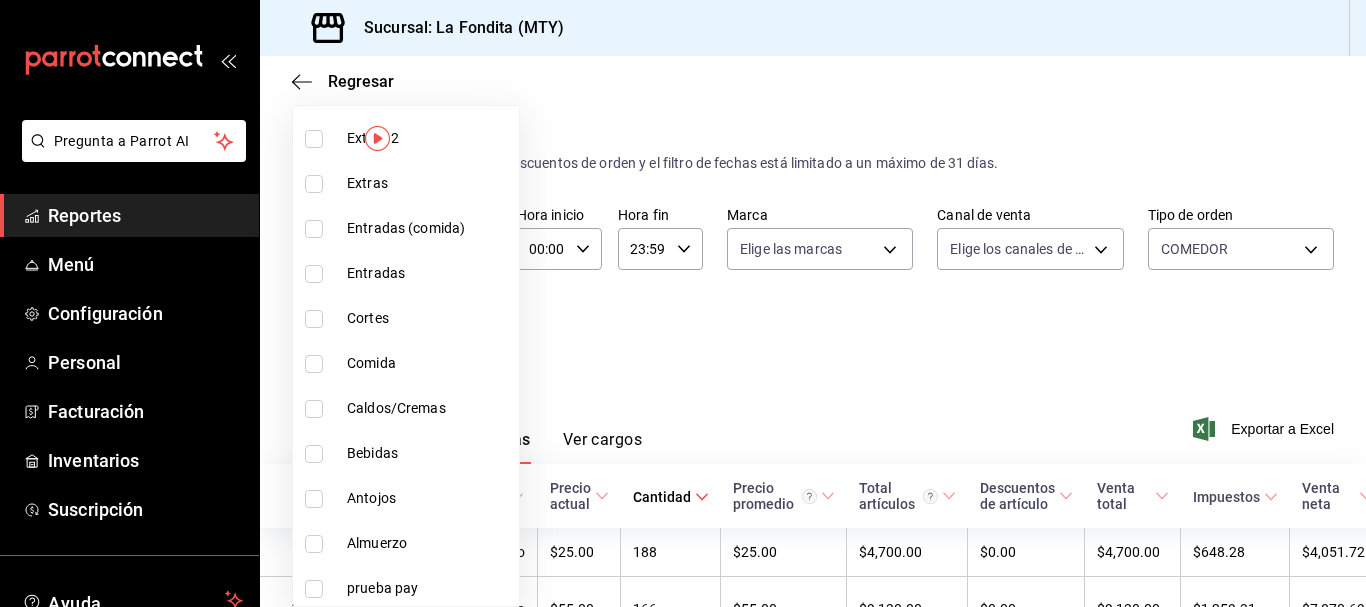 scroll, scrollTop: 1100, scrollLeft: 0, axis: vertical 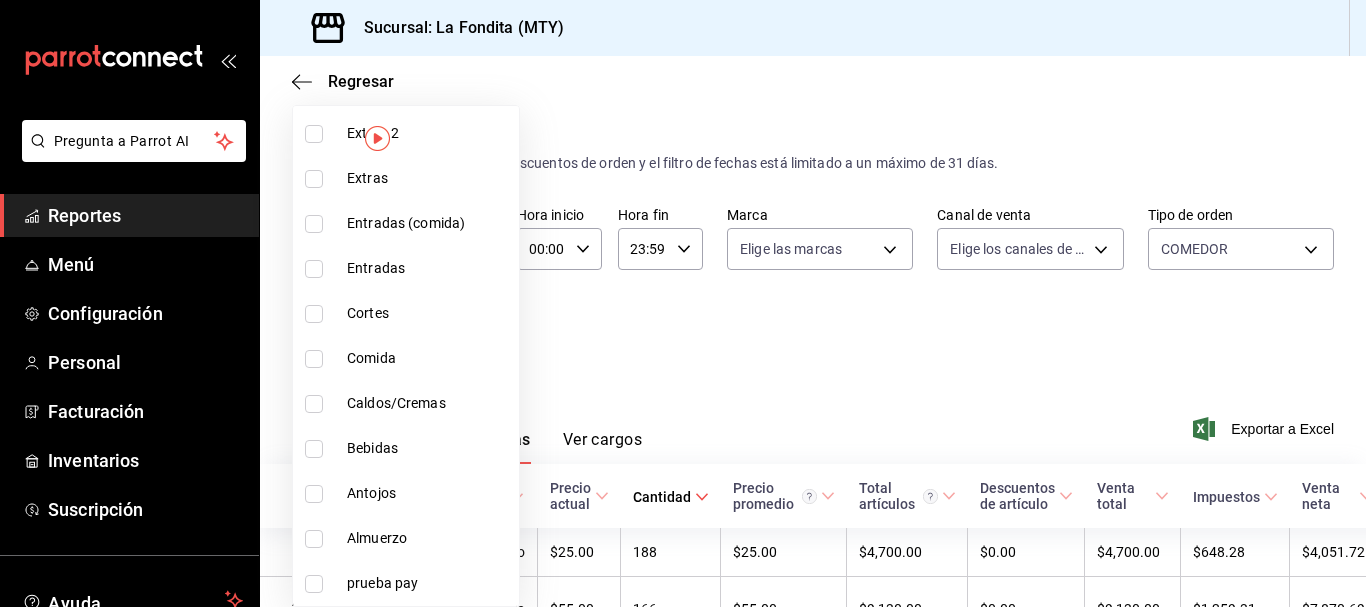 click at bounding box center [314, 539] 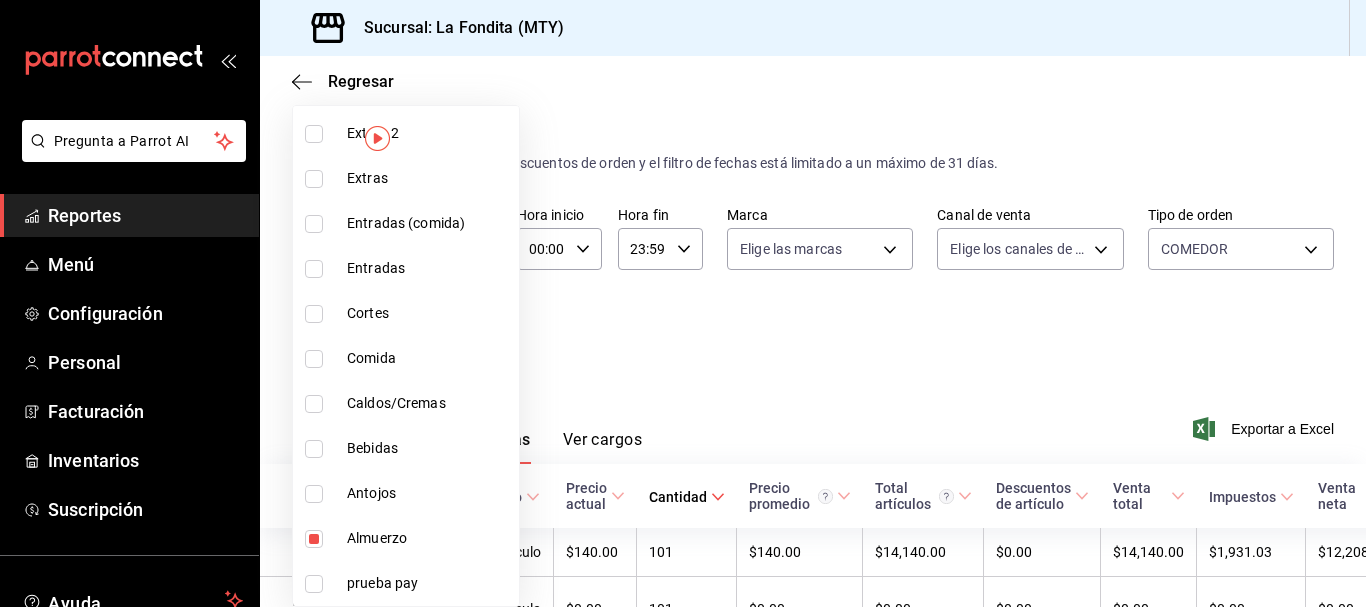 click at bounding box center [683, 303] 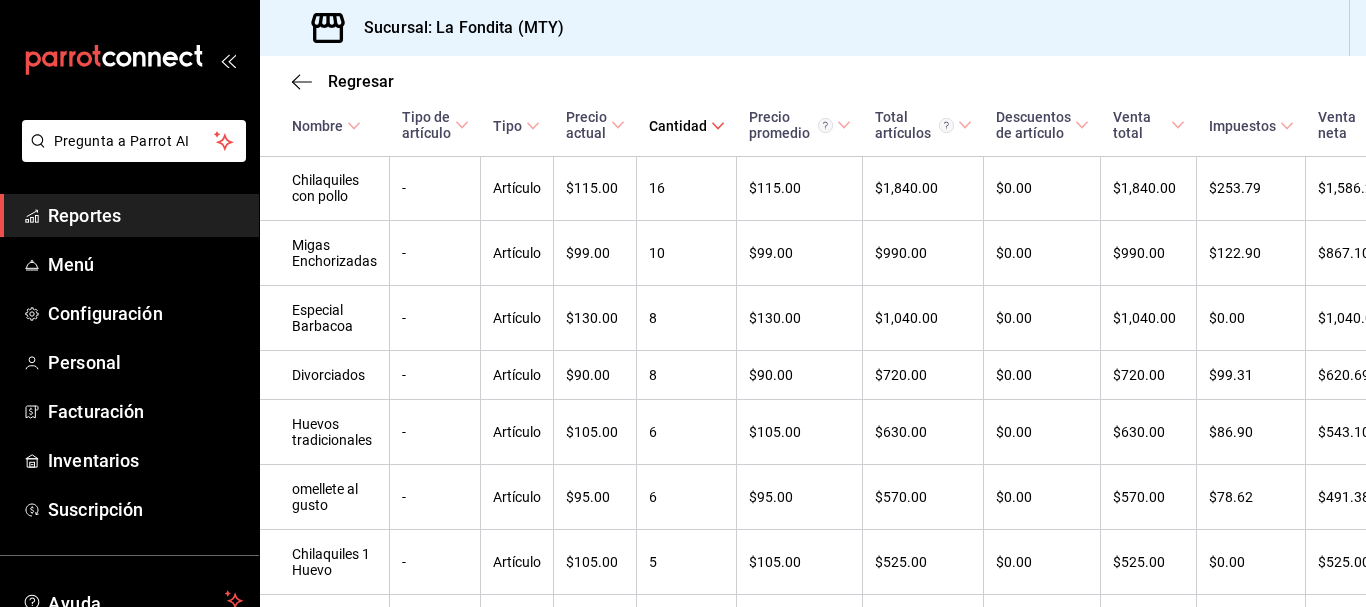 scroll, scrollTop: 0, scrollLeft: 0, axis: both 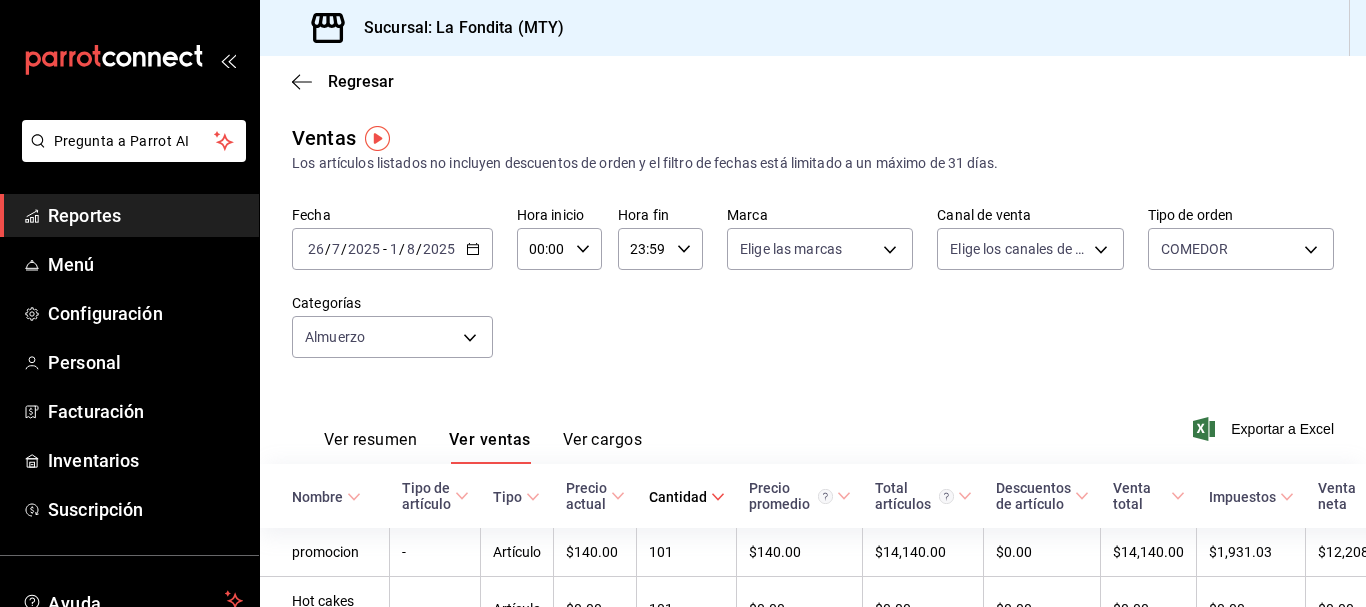 click on "Ver resumen" at bounding box center (370, 447) 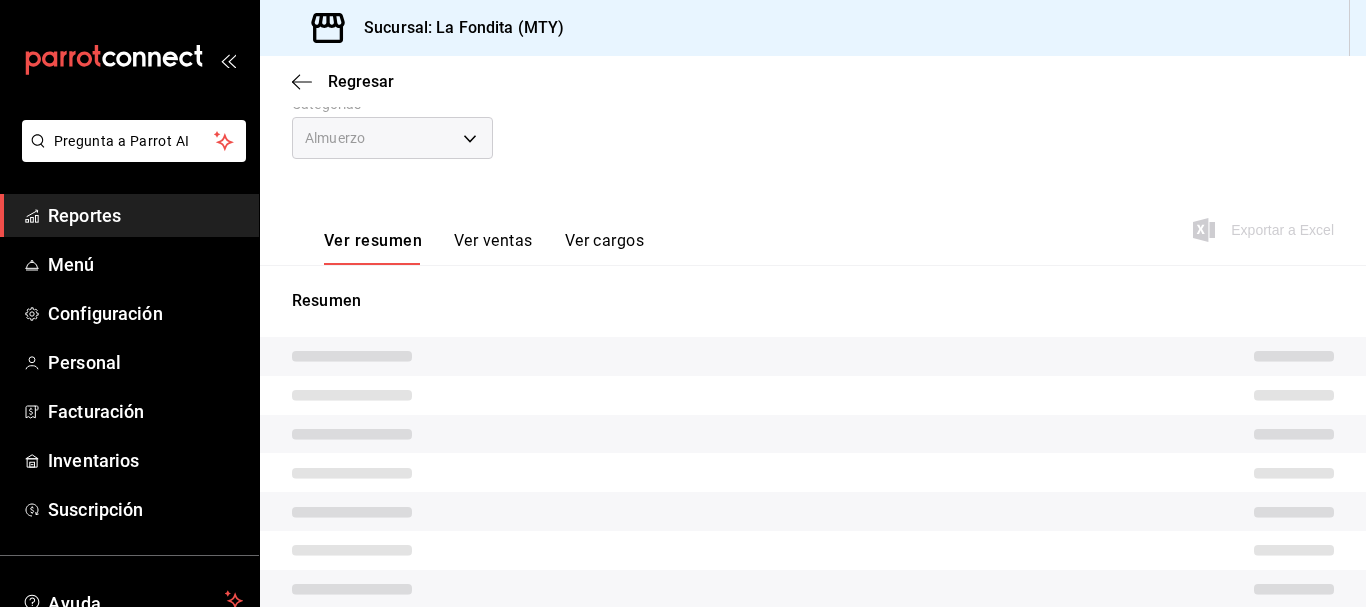 scroll, scrollTop: 166, scrollLeft: 0, axis: vertical 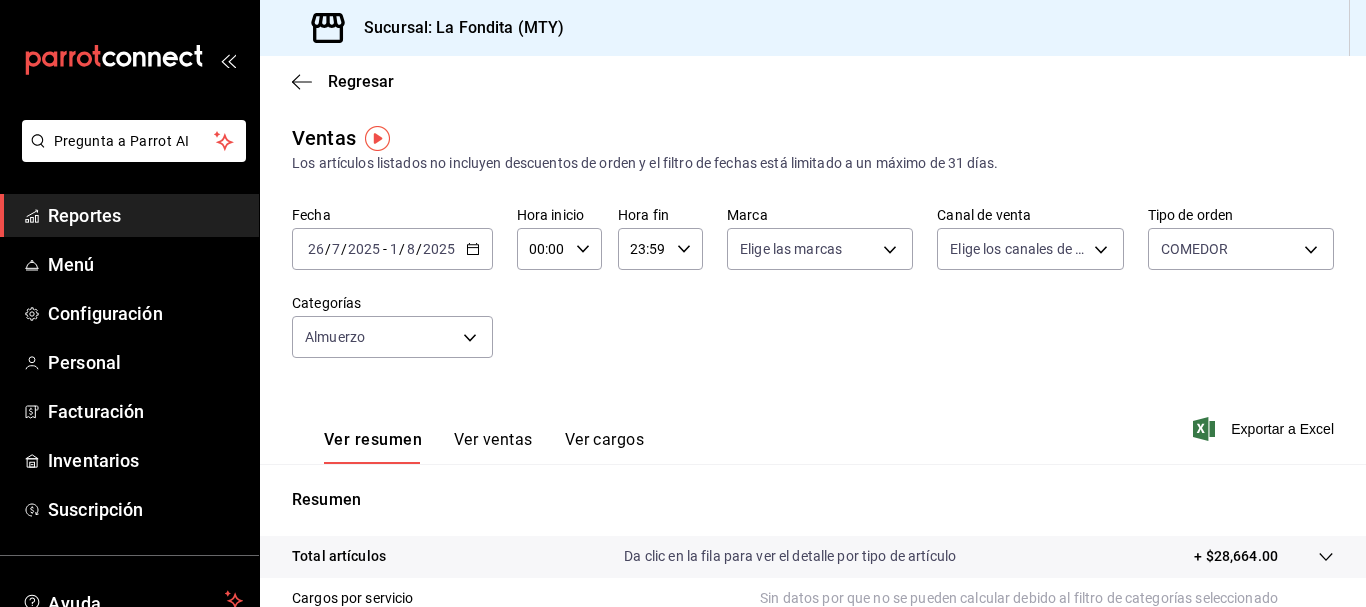 click 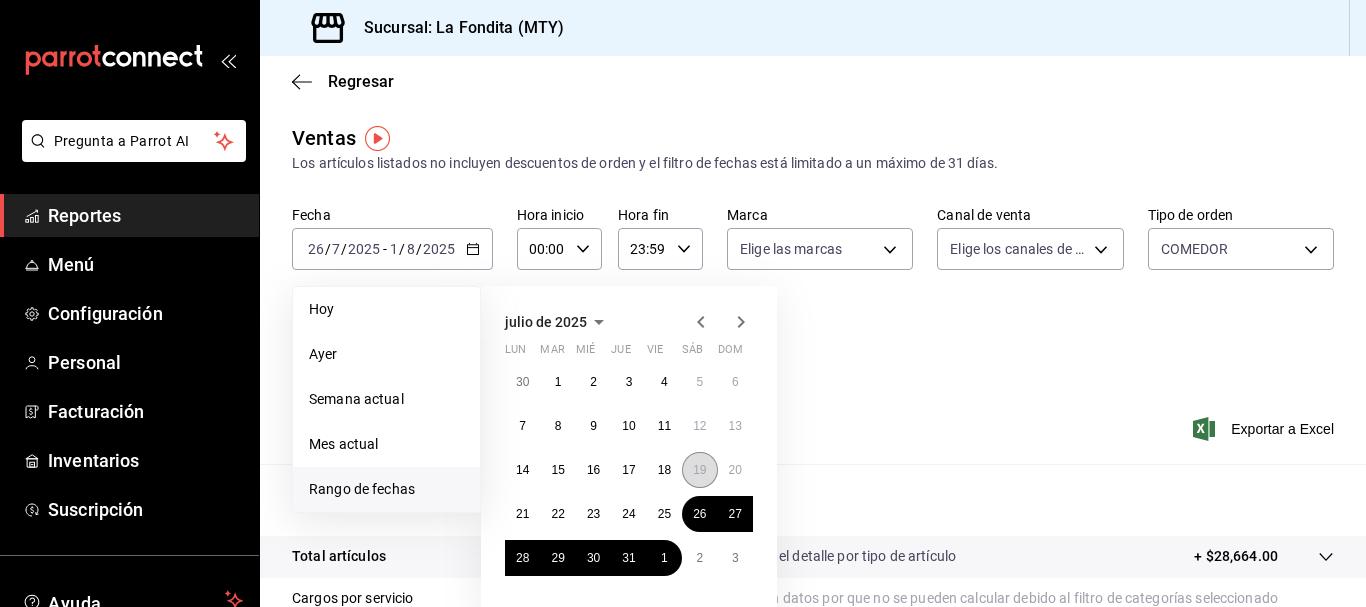click on "19" at bounding box center (699, 470) 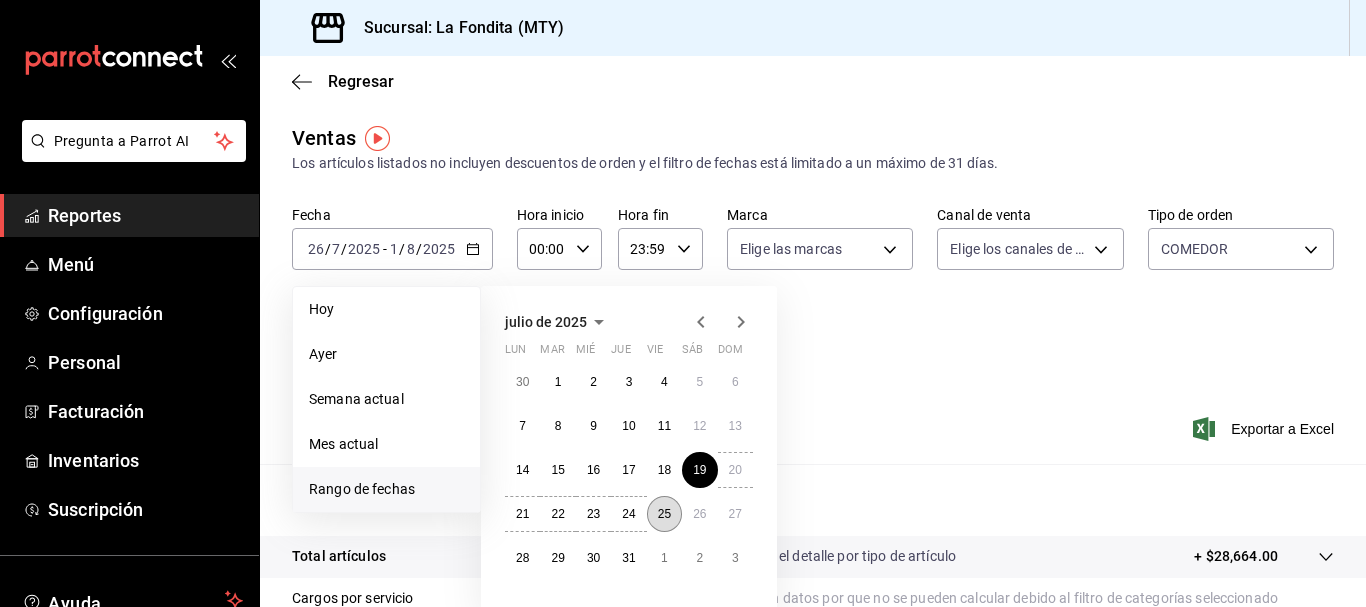 click on "25" at bounding box center (664, 514) 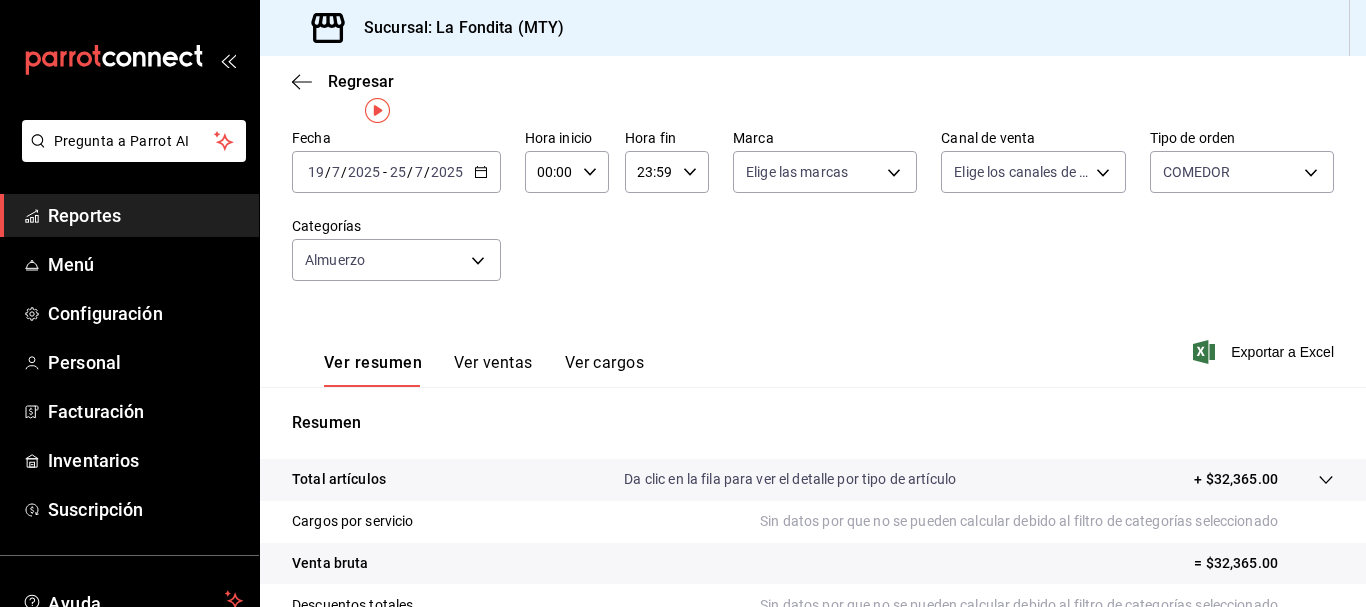 scroll, scrollTop: 0, scrollLeft: 0, axis: both 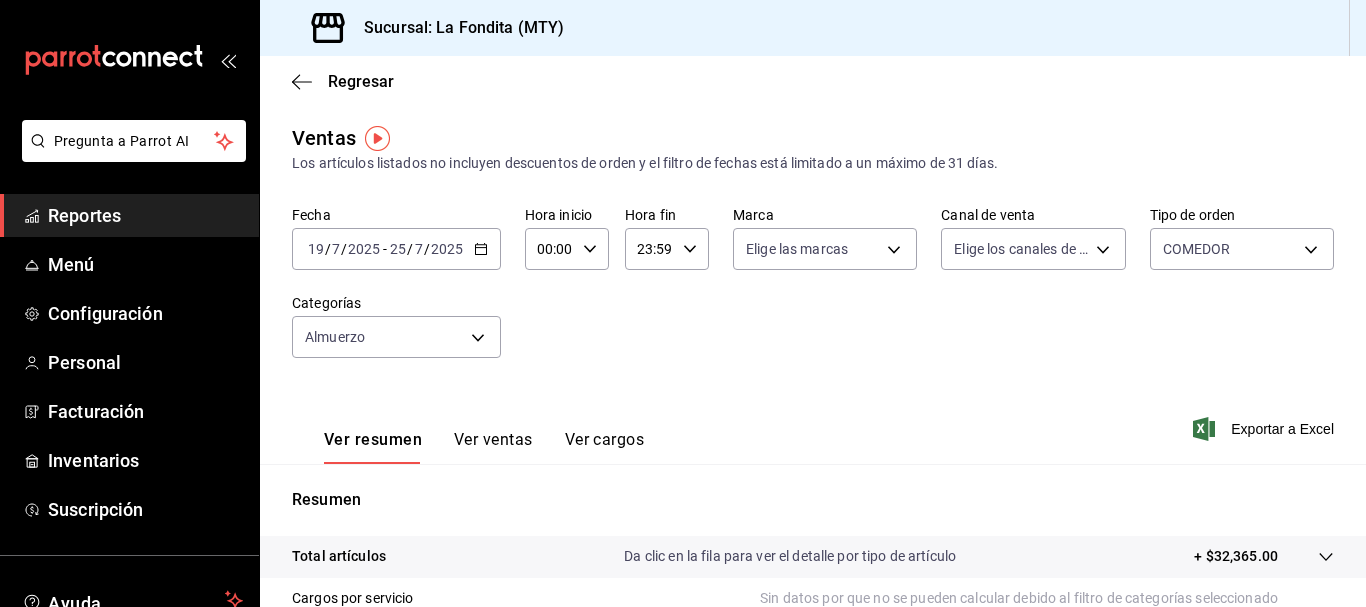click 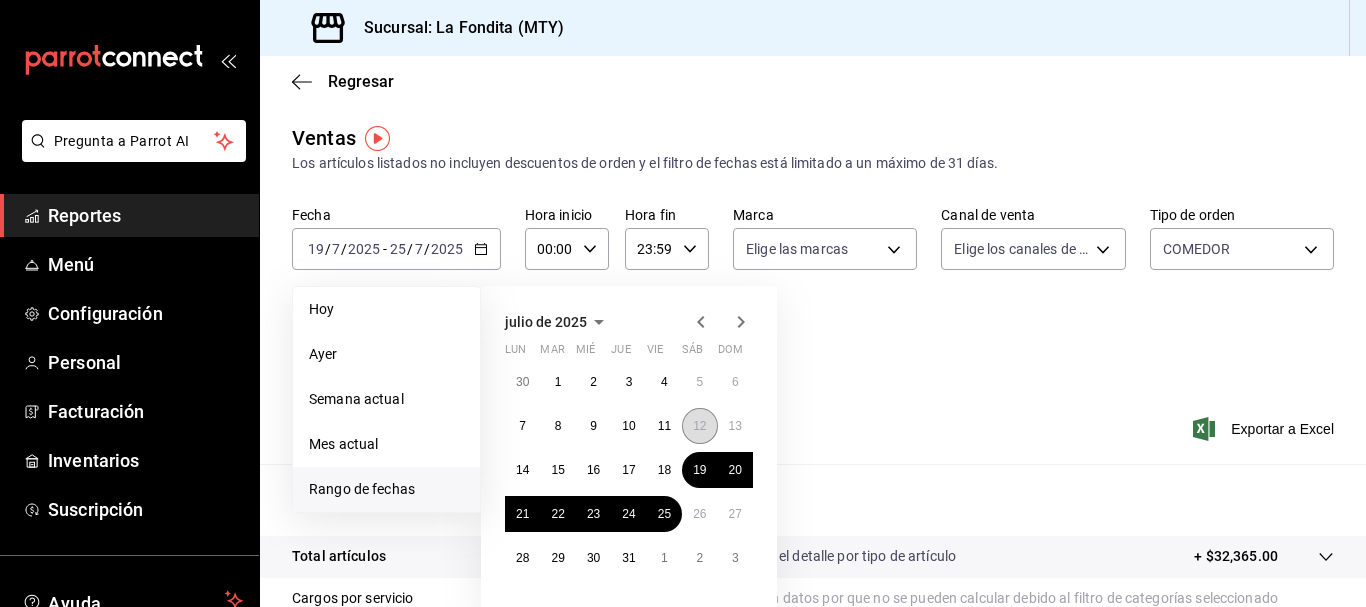 click on "12" at bounding box center (699, 426) 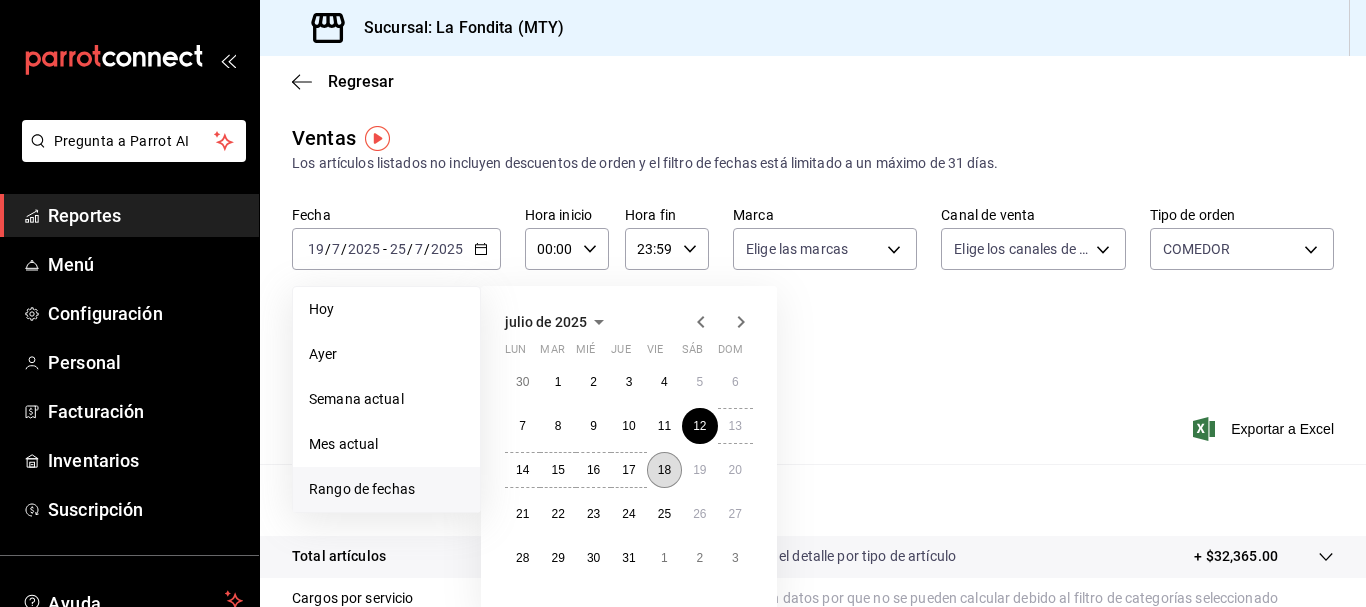 click on "18" at bounding box center [664, 470] 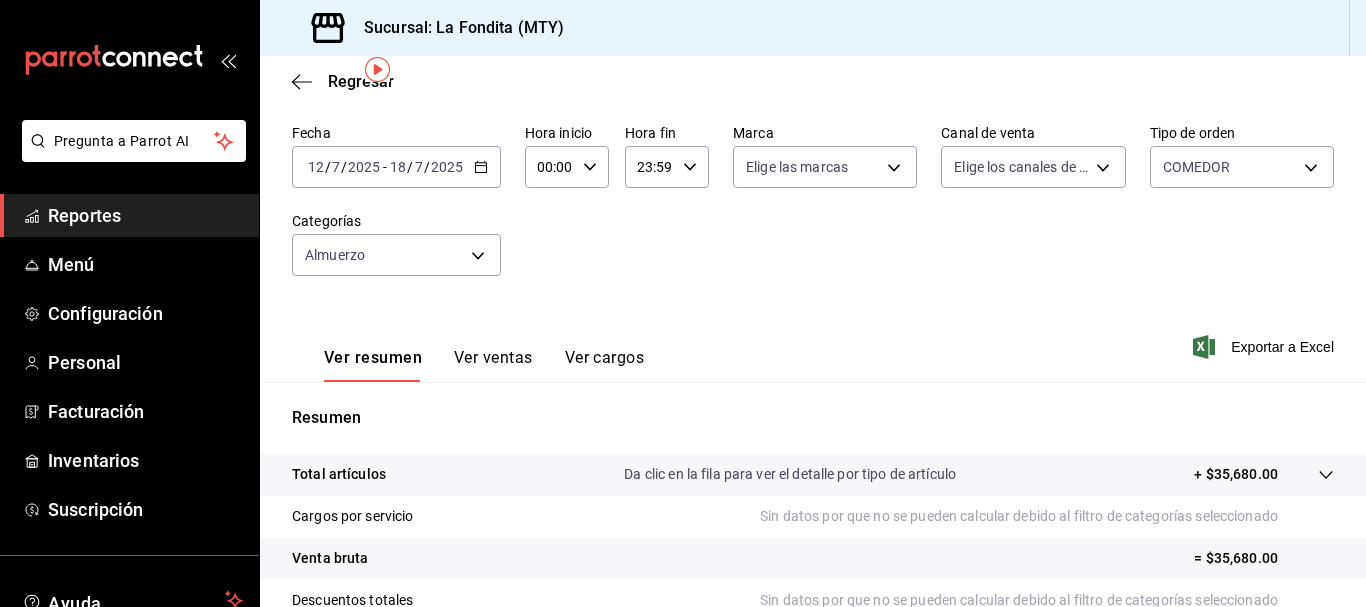 scroll, scrollTop: 51, scrollLeft: 0, axis: vertical 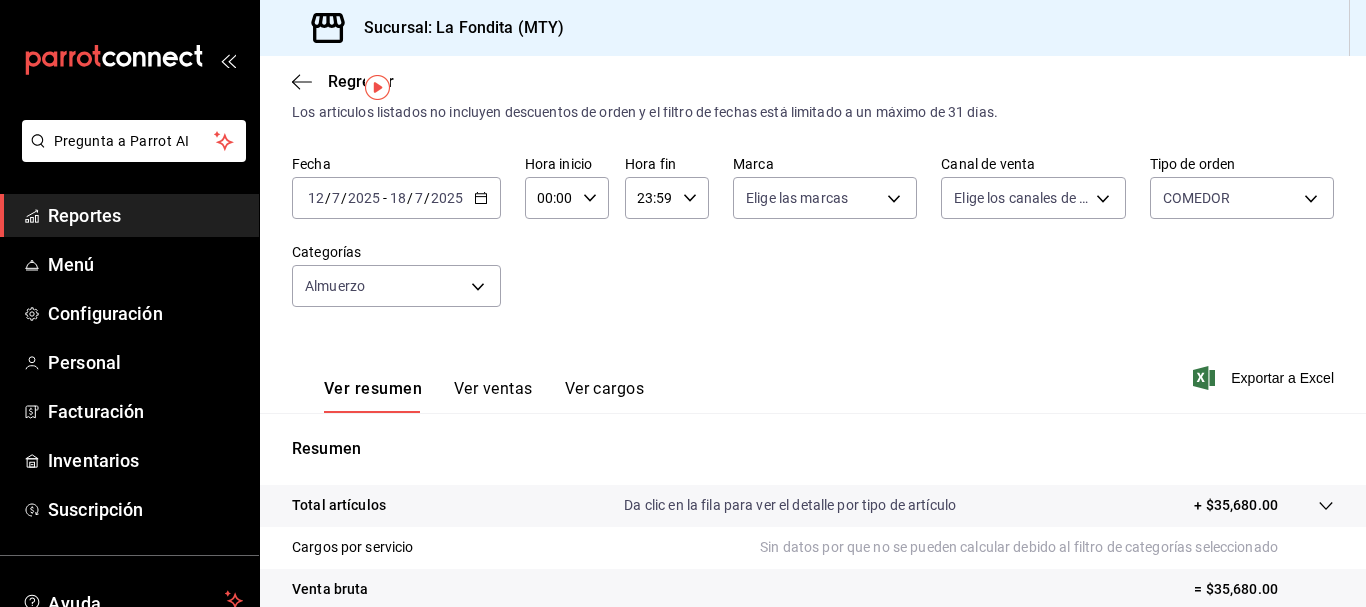 click 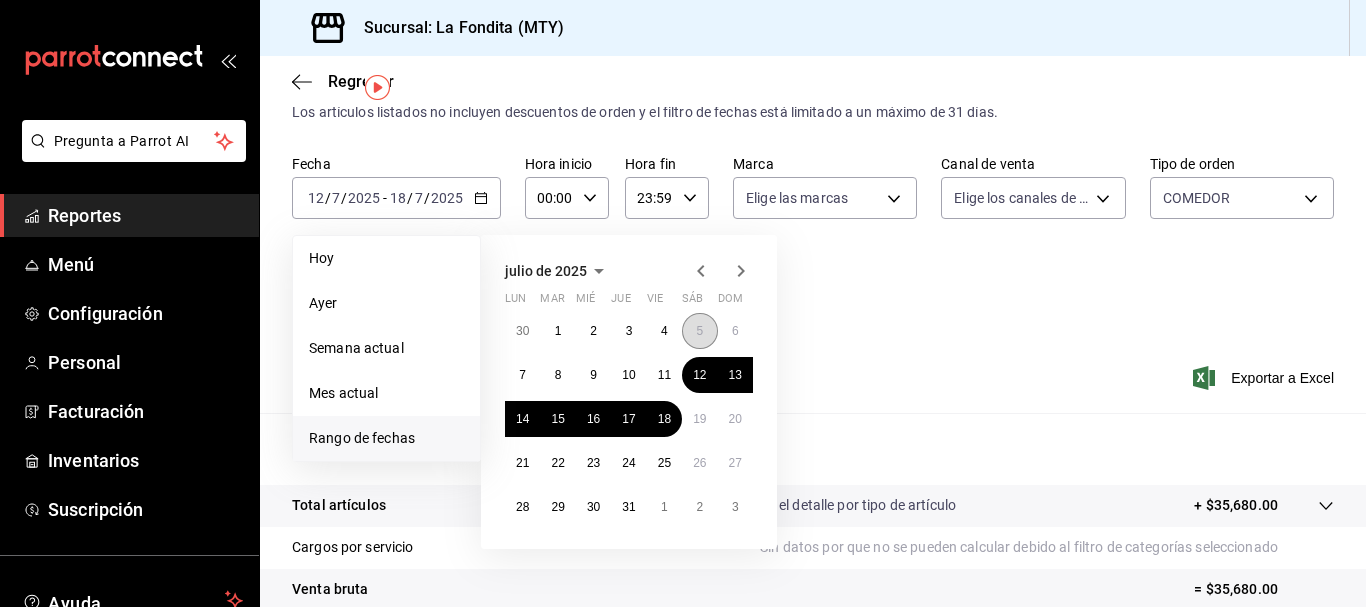 click on "5" at bounding box center [699, 331] 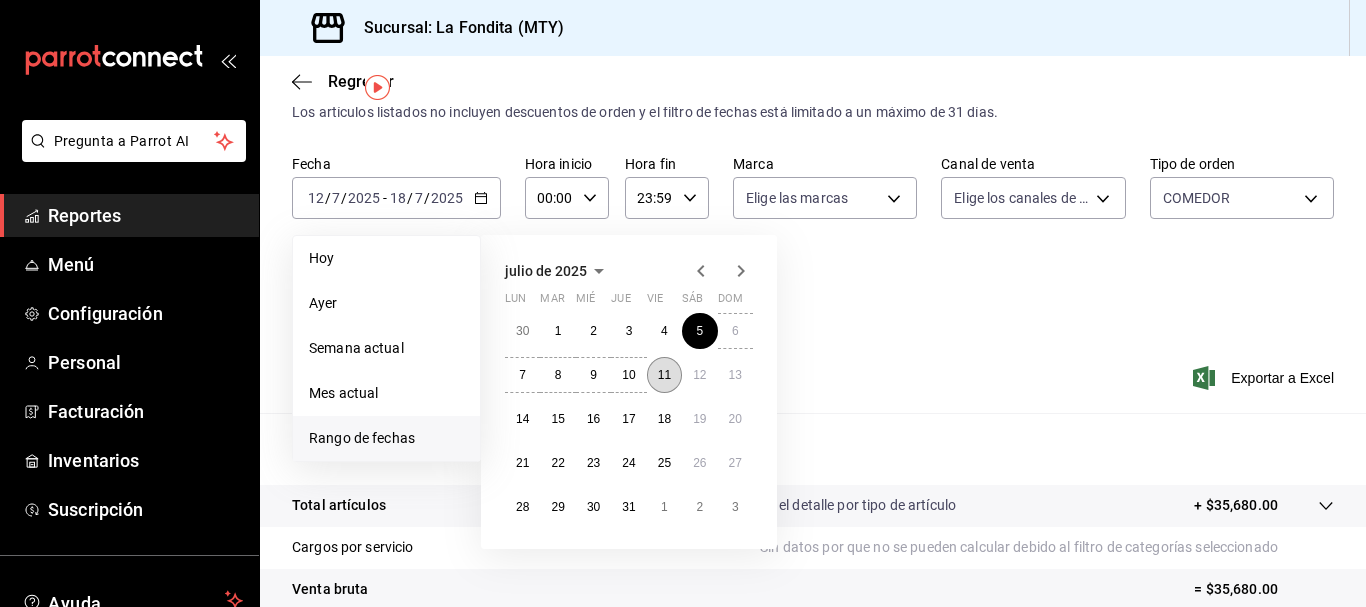 click on "11" at bounding box center [664, 375] 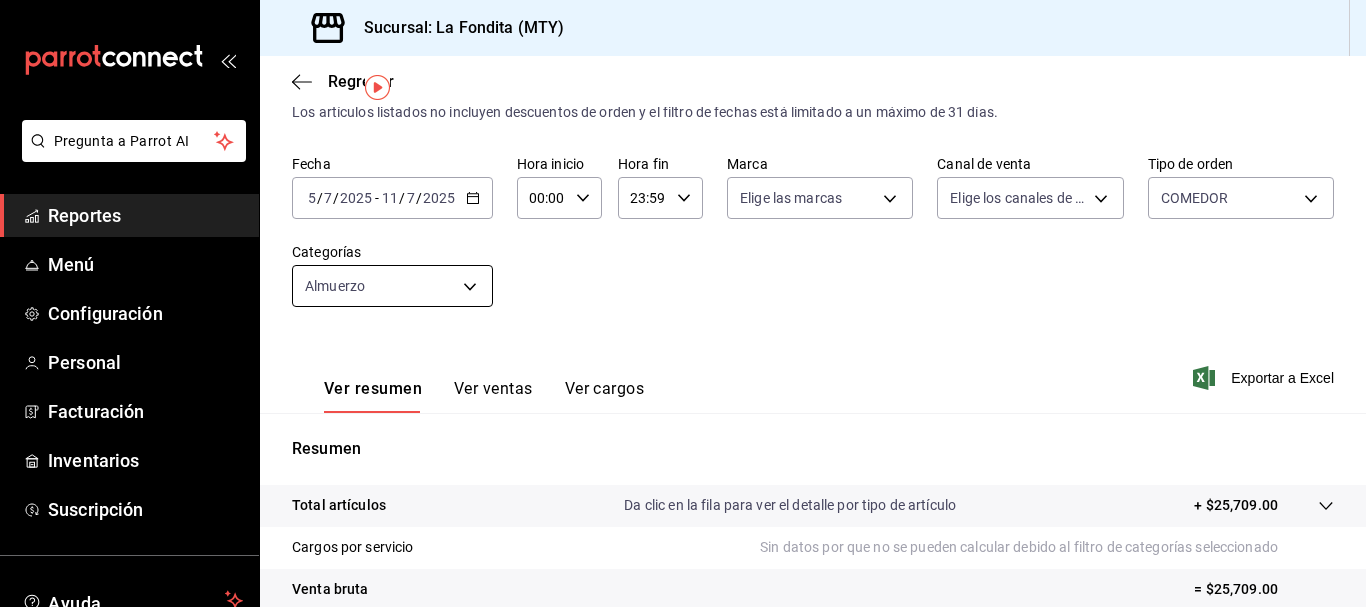 click on "Pregunta a Parrot AI Reportes   Menú   Configuración   Personal   Facturación   Inventarios   Suscripción   Ayuda Recomienda Parrot   Daniel Martinez   Sugerir nueva función   Sucursal: La Fondita (MTY) Regresar Ventas Los artículos listados no incluyen descuentos de orden y el filtro de fechas está limitado a un máximo de 31 días. Fecha 2025-07-05 5 / 7 / 2025 - 2025-07-11 11 / 7 / 2025 Hora inicio 00:00 Hora inicio Hora fin 23:59 Hora fin Marca Elige las marcas Canal de venta Elige los canales de venta Tipo de orden COMEDOR a605df57-8c78-488e-b677-c963512198c8 Categorías Almuerzo 98cc0896-c6d5-41fb-bb6f-ea62f1377fb3 Ver resumen Ver ventas Ver cargos Exportar a Excel Resumen Total artículos Da clic en la fila para ver el detalle por tipo de artículo + $25,709.00 Cargos por servicio  Sin datos por que no se pueden calcular debido al filtro de categorías seleccionado Venta bruta = $25,709.00 Descuentos totales  Sin datos por que no se pueden calcular debido al filtro de categorías seleccionado" at bounding box center [683, 303] 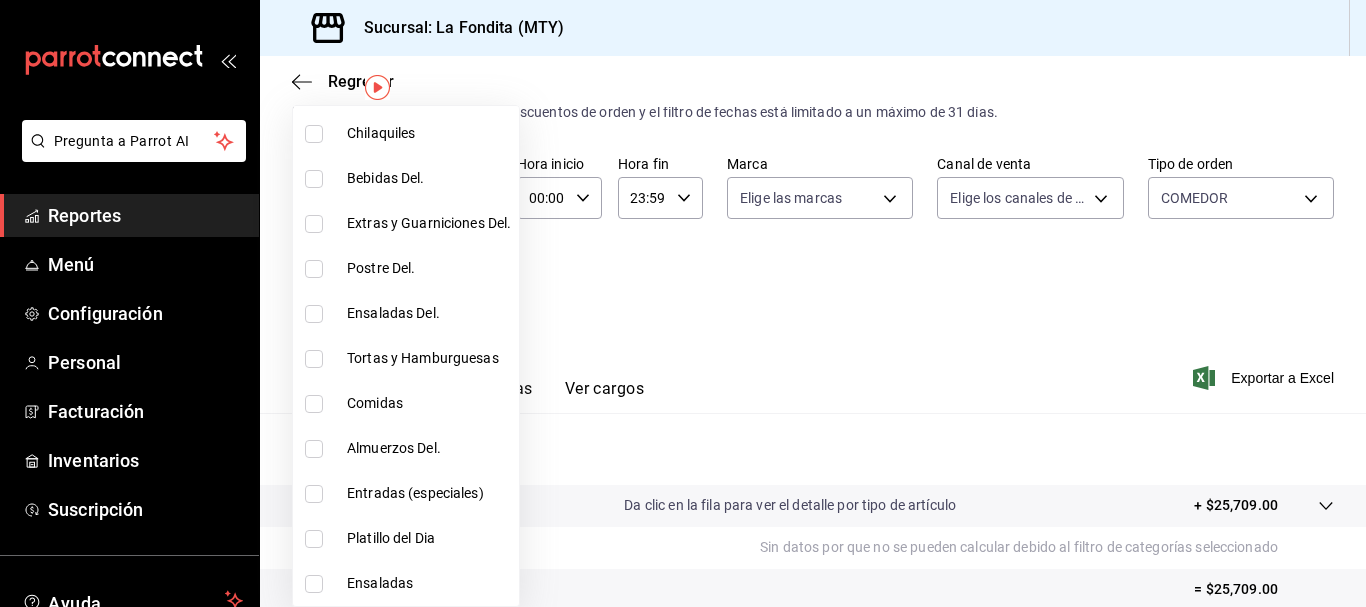 scroll, scrollTop: 0, scrollLeft: 0, axis: both 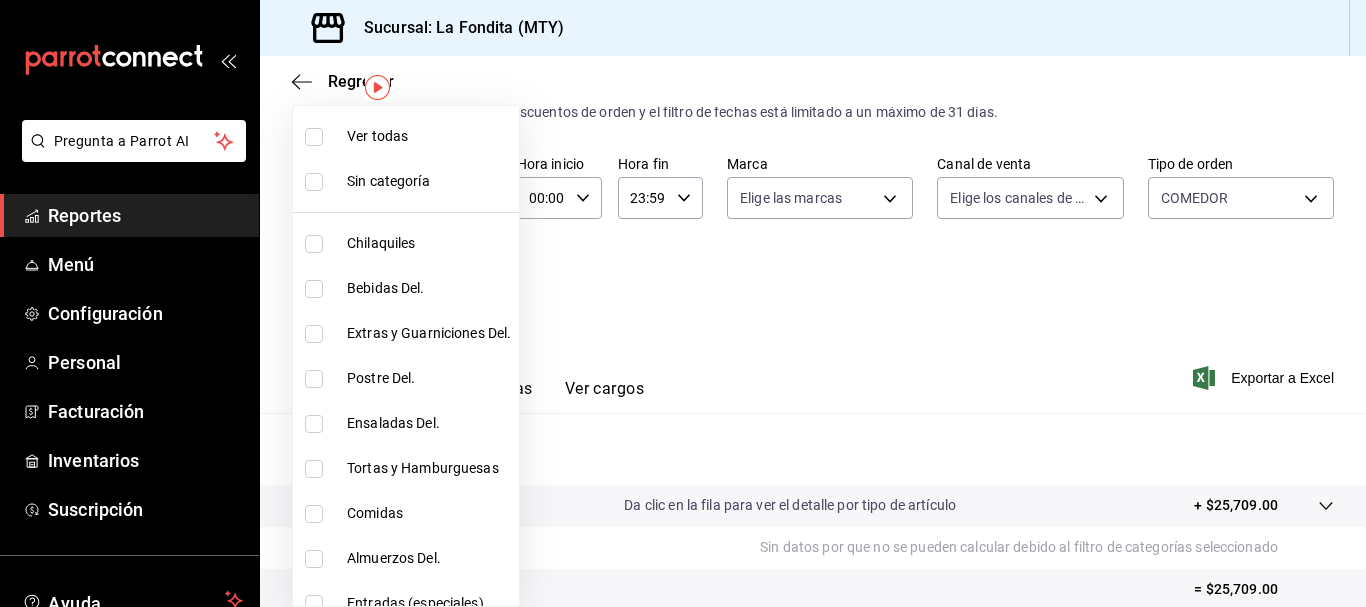 click at bounding box center [314, 514] 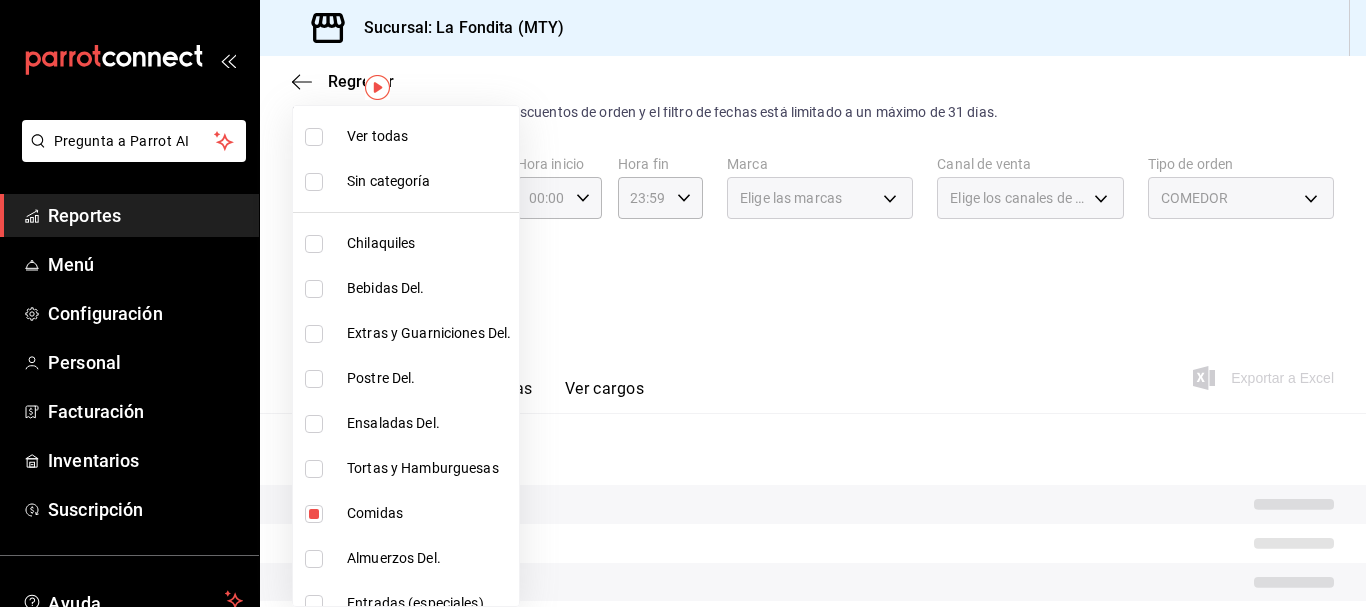 click at bounding box center (683, 303) 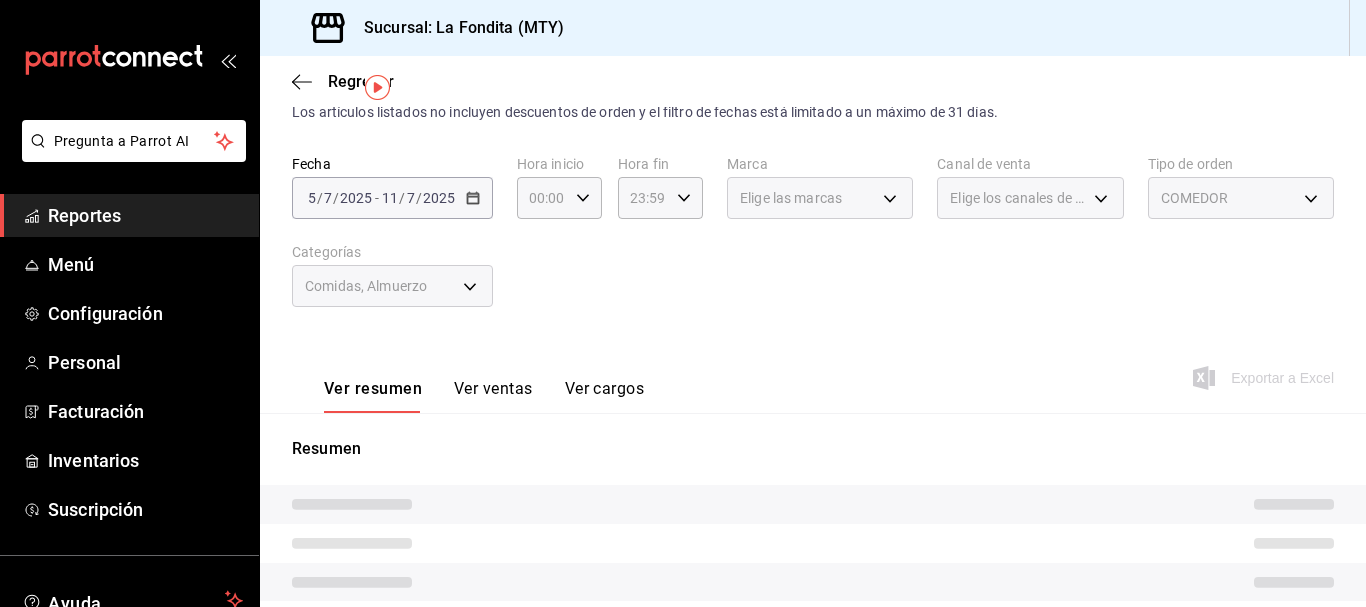 click on "Comidas, Almuerzo" at bounding box center [392, 286] 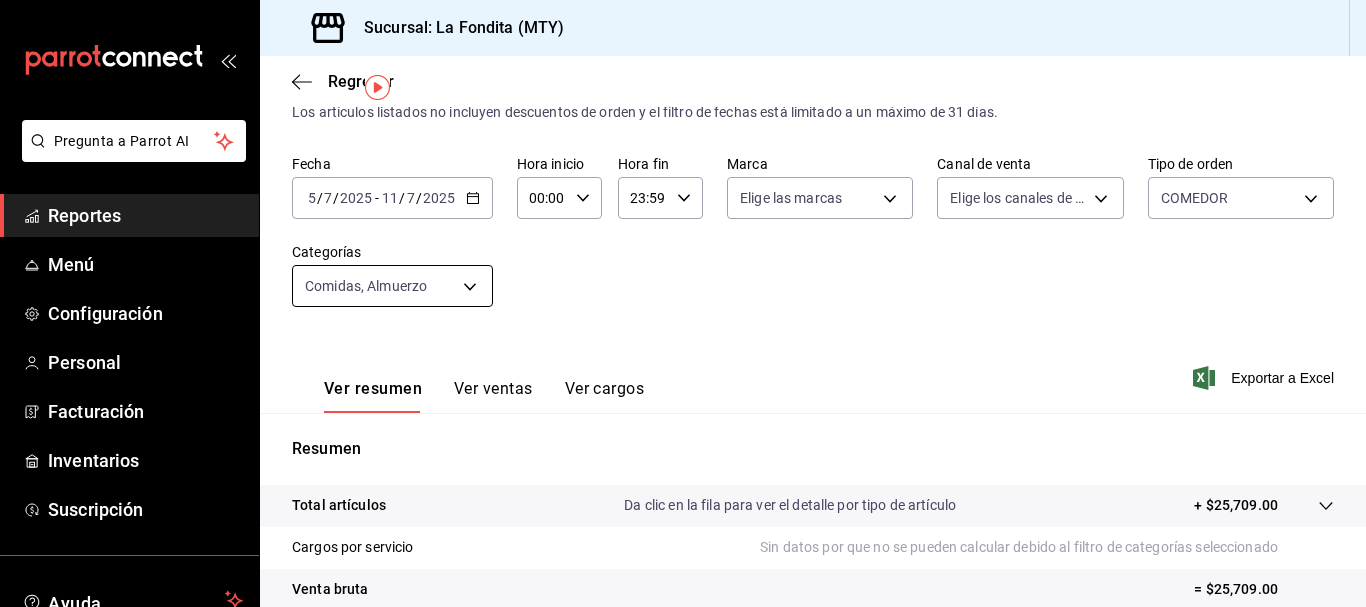 click on "Pregunta a Parrot AI Reportes   Menú   Configuración   Personal   Facturación   Inventarios   Suscripción   Ayuda Recomienda Parrot   Daniel Martinez   Sugerir nueva función   Sucursal: La Fondita (MTY) Regresar Ventas Los artículos listados no incluyen descuentos de orden y el filtro de fechas está limitado a un máximo de 31 días. Fecha 2025-07-05 5 / 7 / 2025 - 2025-07-11 11 / 7 / 2025 Hora inicio 00:00 Hora inicio Hora fin 23:59 Hora fin Marca Elige las marcas Canal de venta Elige los canales de venta Tipo de orden COMEDOR a605df57-8c78-488e-b677-c963512198c8 Categorías Comidas, Almuerzo 98cc0896-c6d5-41fb-bb6f-ea62f1377fb3,c6fabbe8-f48b-4039-9c17-a32de5a4a95d Ver resumen Ver ventas Ver cargos Exportar a Excel Resumen Total artículos Da clic en la fila para ver el detalle por tipo de artículo + $25,709.00 Cargos por servicio  Sin datos por que no se pueden calcular debido al filtro de categorías seleccionado Venta bruta = $25,709.00 Descuentos totales Certificados de regalo Venta total   Menú" at bounding box center (683, 303) 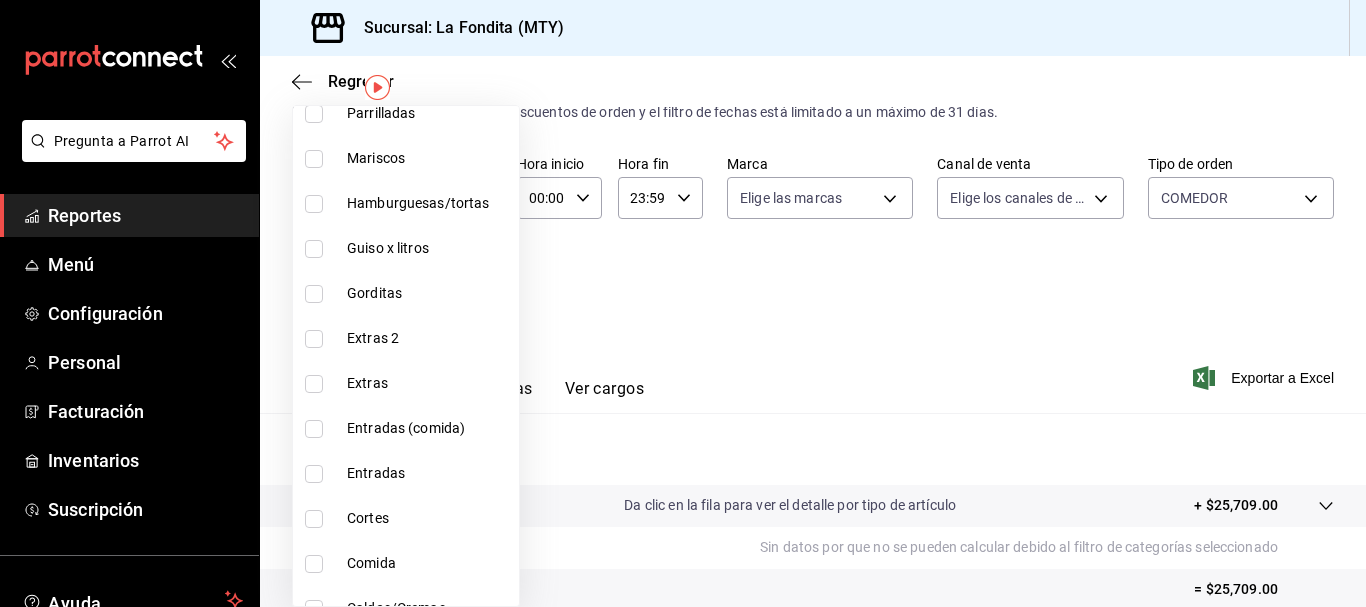 scroll, scrollTop: 1100, scrollLeft: 0, axis: vertical 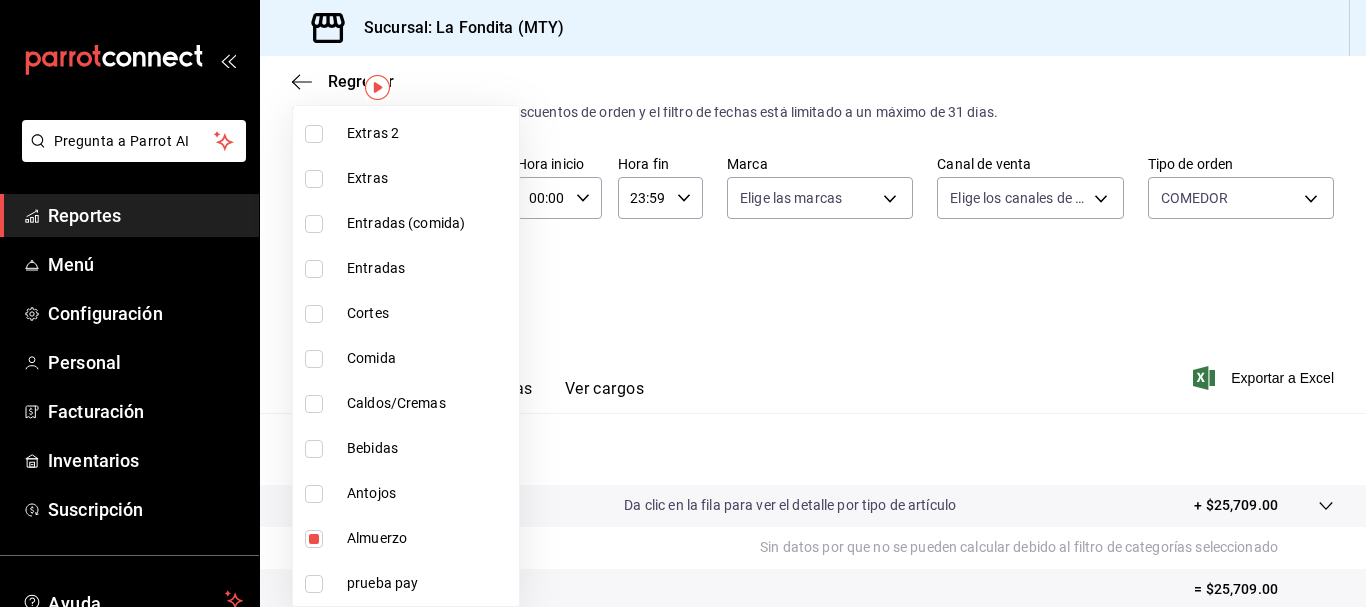 click at bounding box center (314, 539) 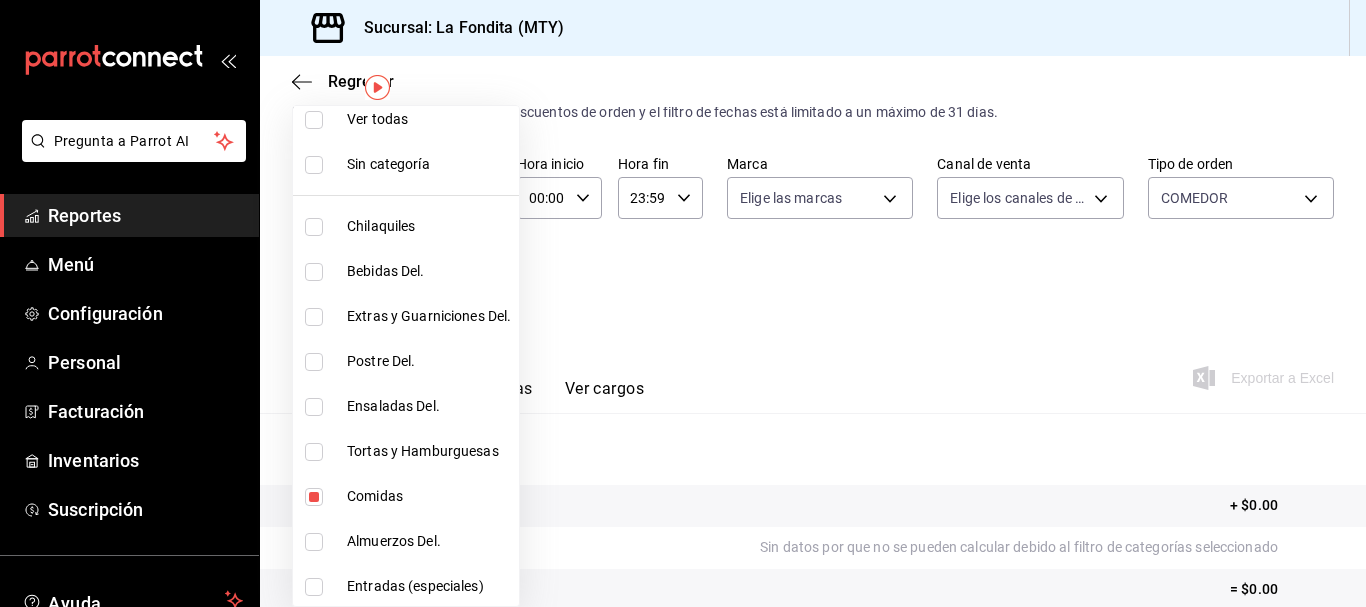 scroll, scrollTop: 0, scrollLeft: 0, axis: both 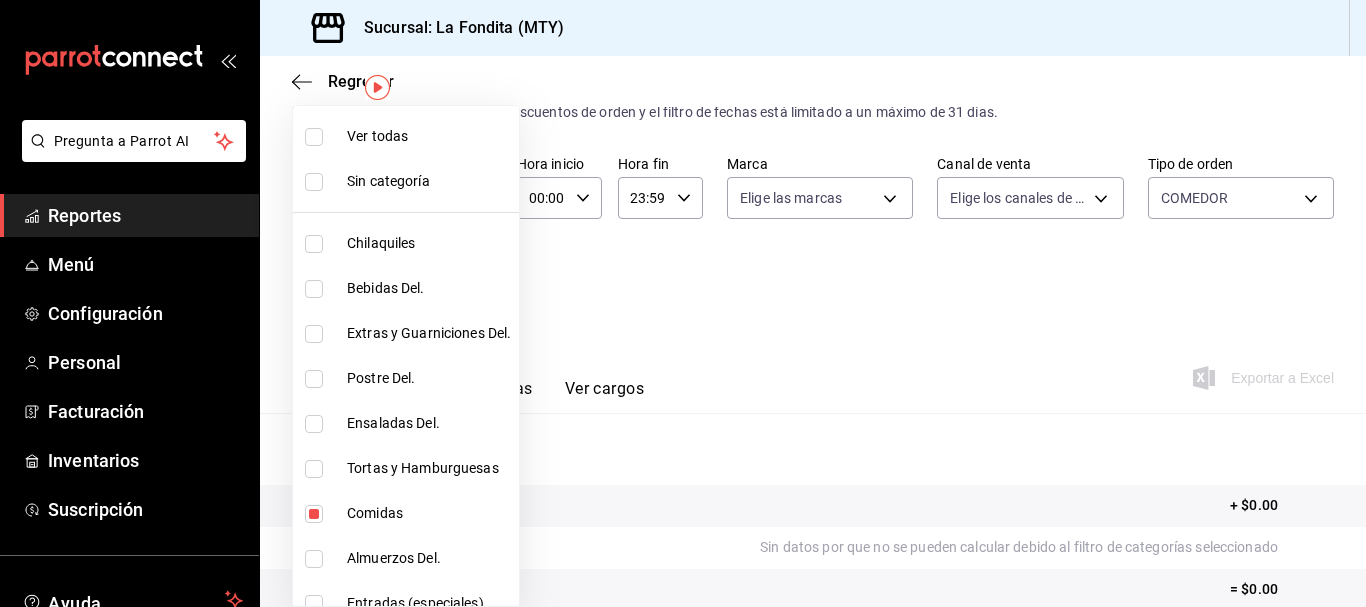 click at bounding box center [683, 303] 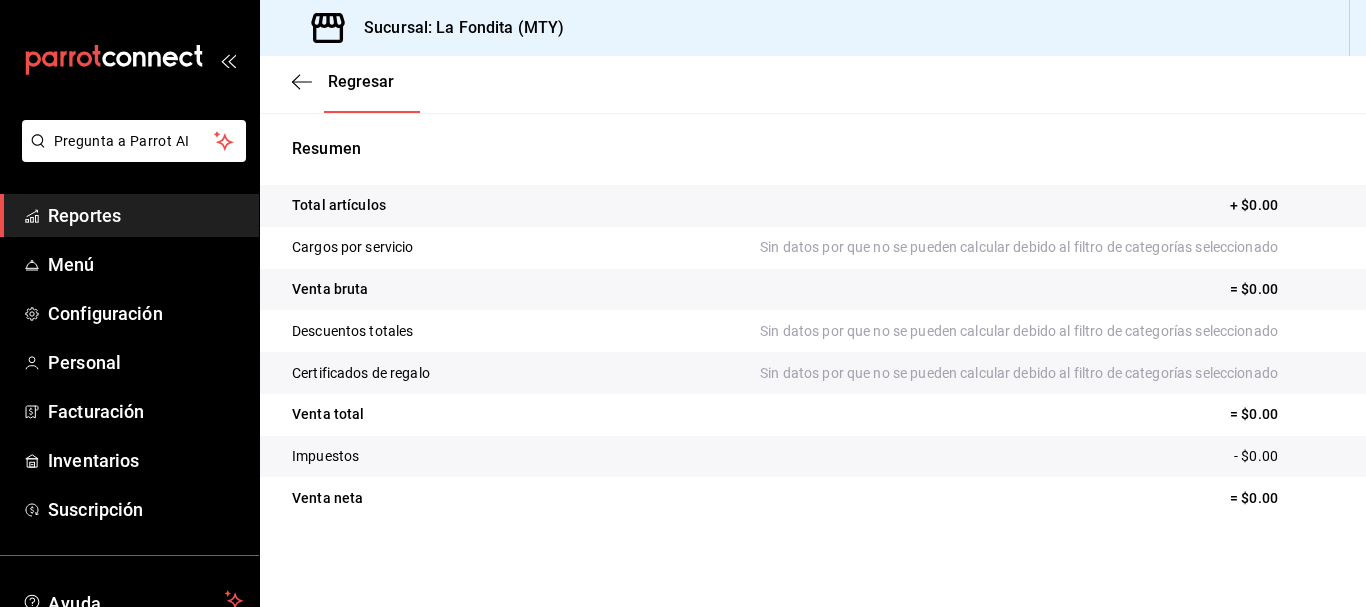 scroll, scrollTop: 0, scrollLeft: 0, axis: both 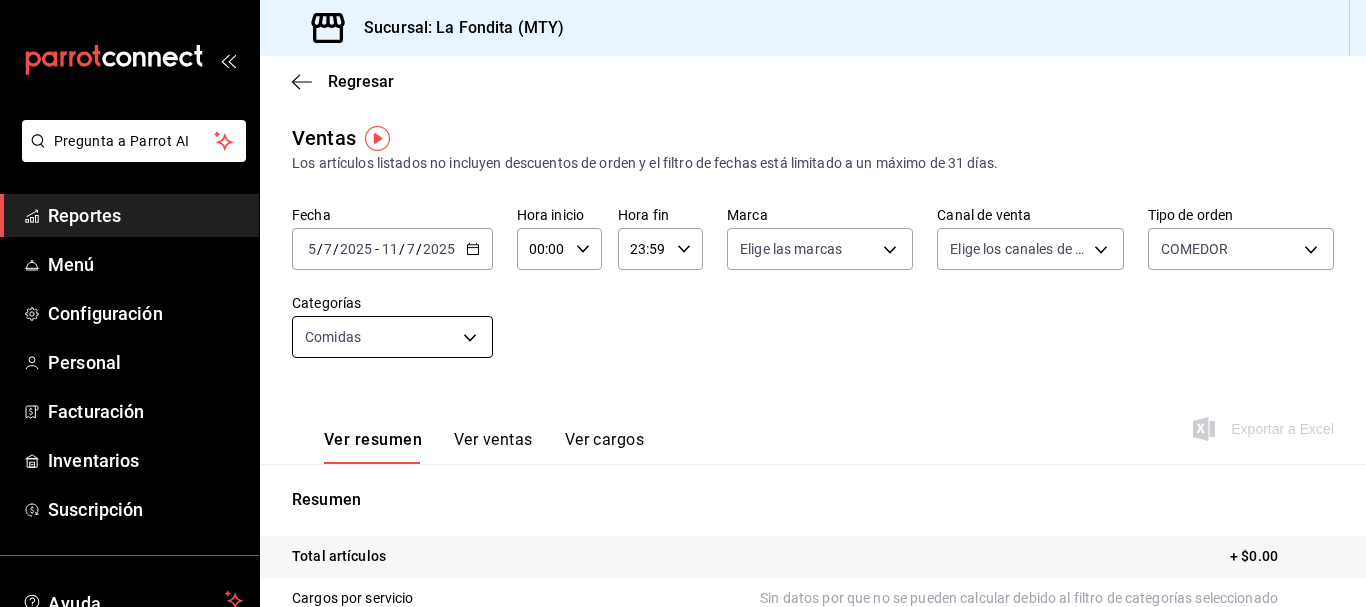 click on "Pregunta a Parrot AI Reportes   Menú   Configuración   Personal   Facturación   Inventarios   Suscripción   Ayuda Recomienda Parrot   Daniel Martinez   Sugerir nueva función   Sucursal: La Fondita (MTY) Regresar Ventas Los artículos listados no incluyen descuentos de orden y el filtro de fechas está limitado a un máximo de 31 días. Fecha 2025-07-05 5 / 7 / 2025 - 2025-07-11 11 / 7 / 2025 Hora inicio 00:00 Hora inicio Hora fin 23:59 Hora fin Marca Elige las marcas Canal de venta Elige los canales de venta Tipo de orden COMEDOR a605df57-8c78-488e-b677-c963512198c8 Categorías Comidas c6fabbe8-f48b-4039-9c17-a32de5a4a95d Ver resumen Ver ventas Ver cargos Exportar a Excel Resumen Total artículos + $0.00 Cargos por servicio  Sin datos por que no se pueden calcular debido al filtro de categorías seleccionado Venta bruta = $0.00 Descuentos totales  Sin datos por que no se pueden calcular debido al filtro de categorías seleccionado Certificados de regalo Venta total = $0.00 Impuestos - $0.00 Venta neta" at bounding box center [683, 303] 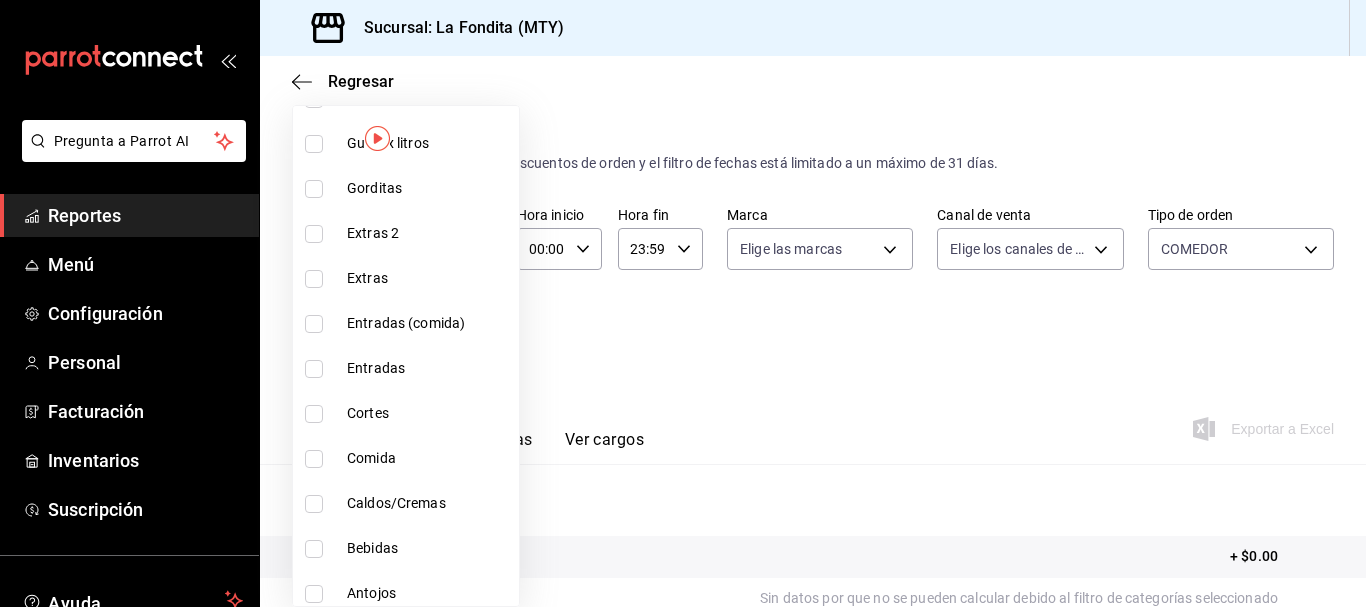 scroll, scrollTop: 1100, scrollLeft: 0, axis: vertical 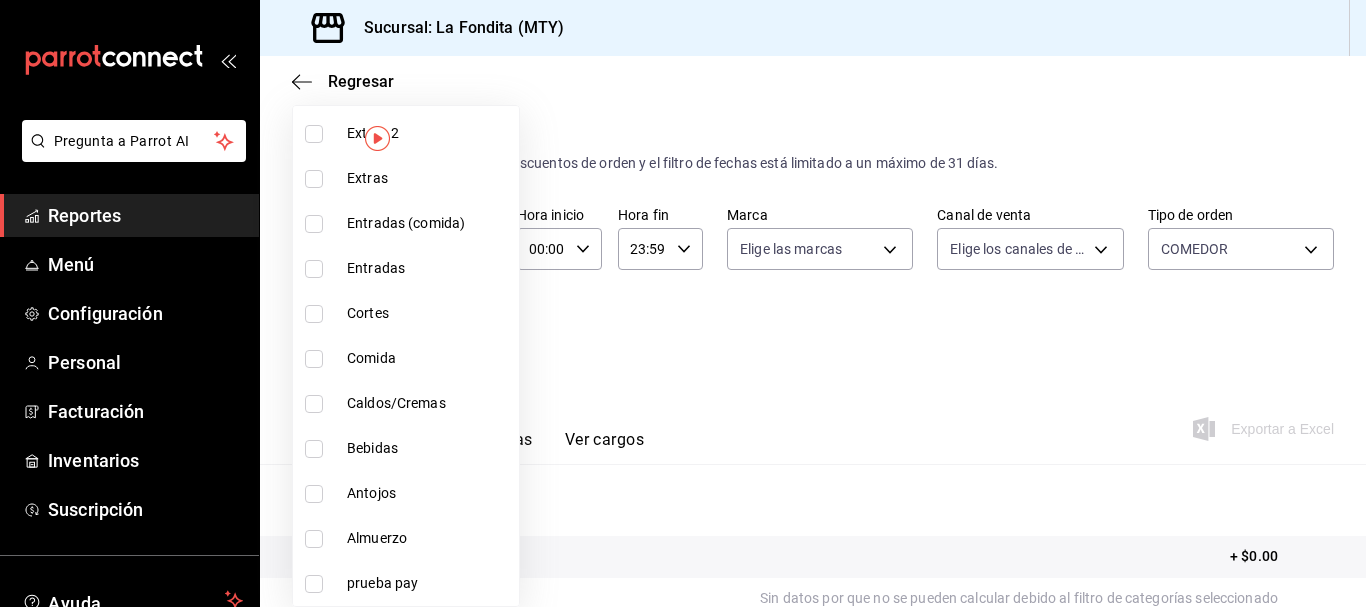 click at bounding box center [314, 359] 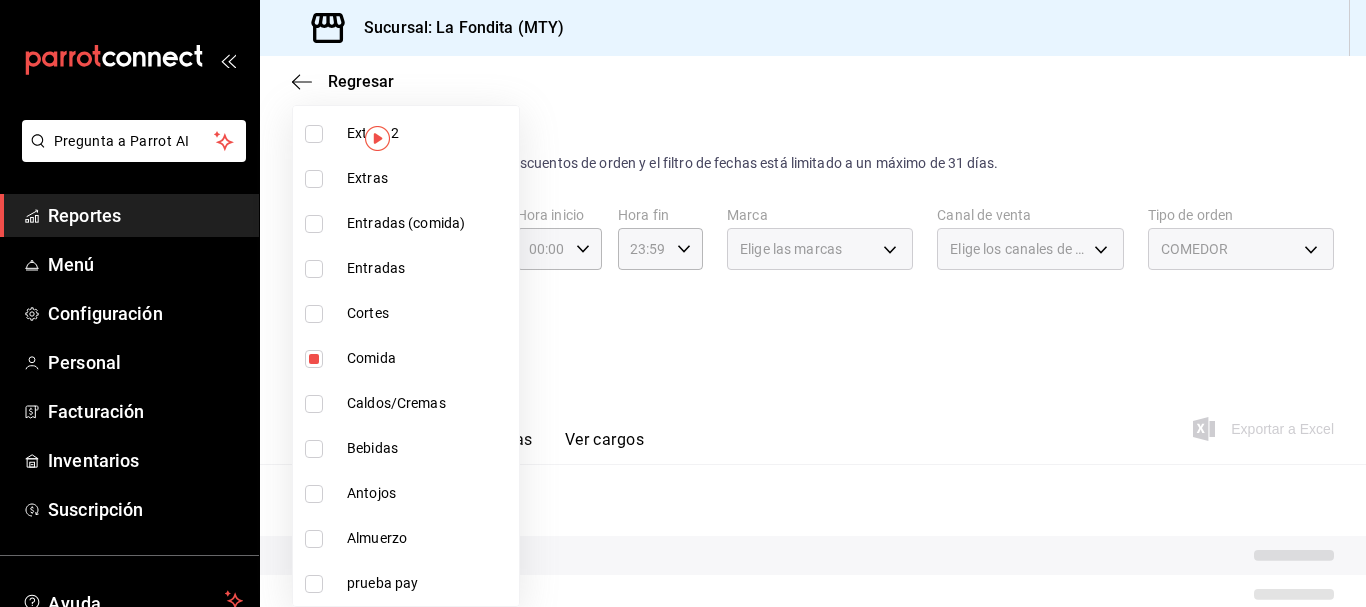 click at bounding box center [683, 303] 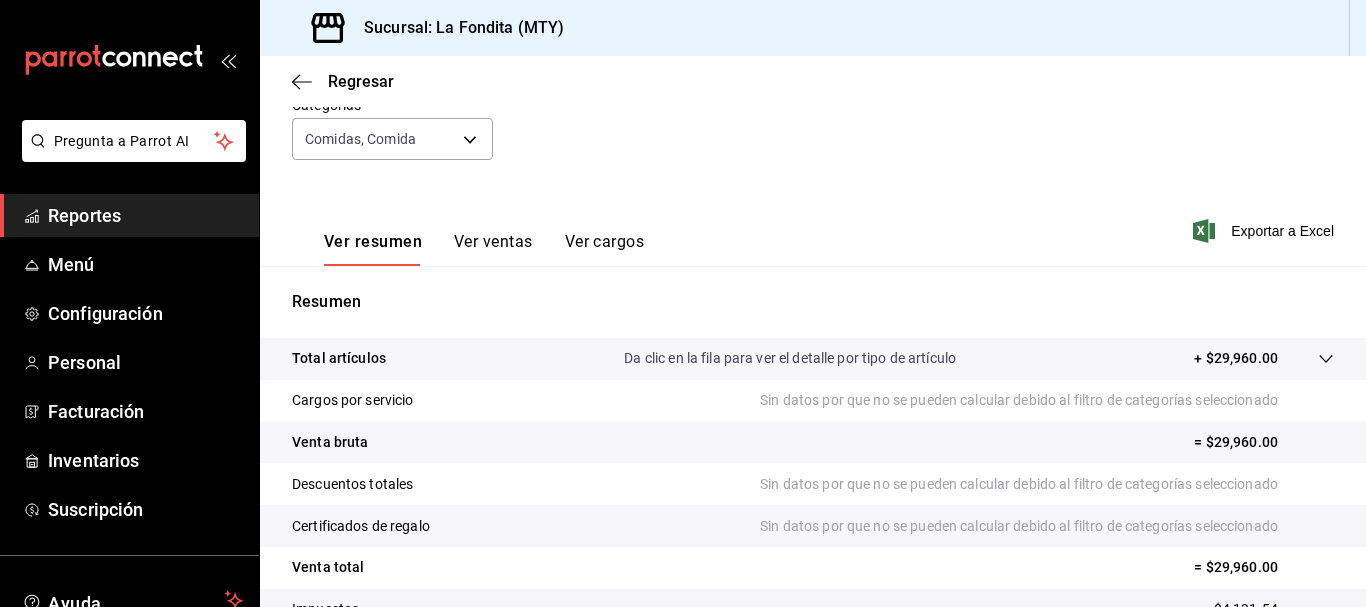 scroll, scrollTop: 100, scrollLeft: 0, axis: vertical 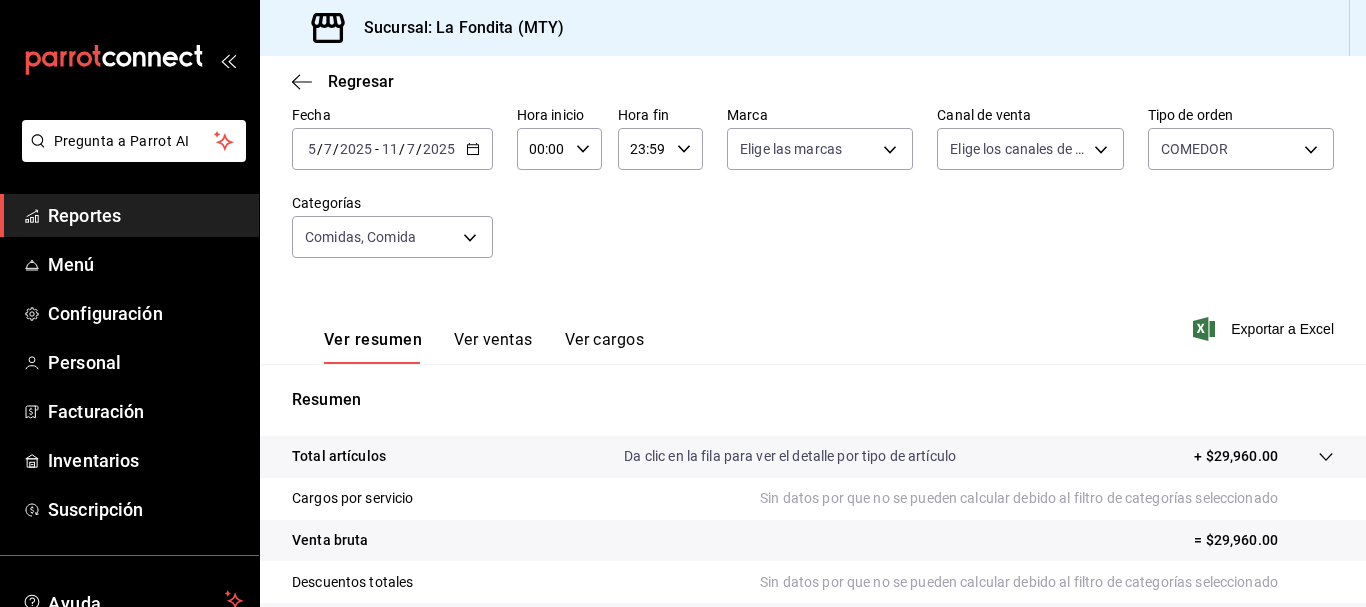 click 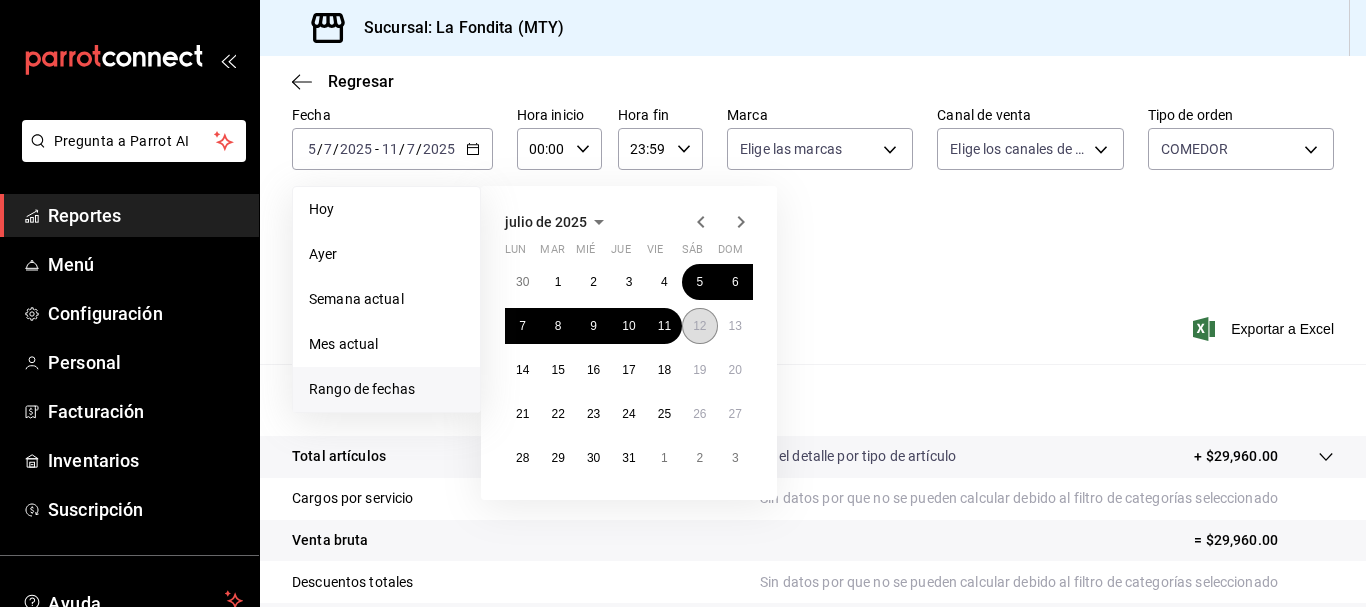 click on "12" at bounding box center (699, 326) 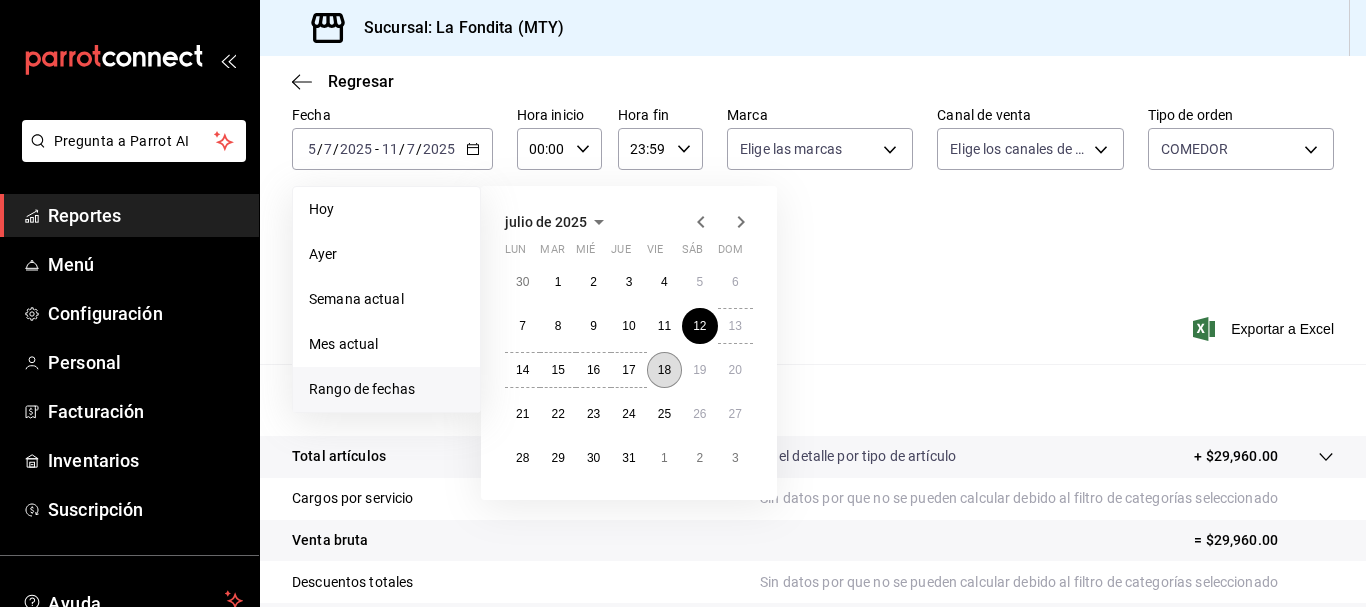 click on "18" at bounding box center (664, 370) 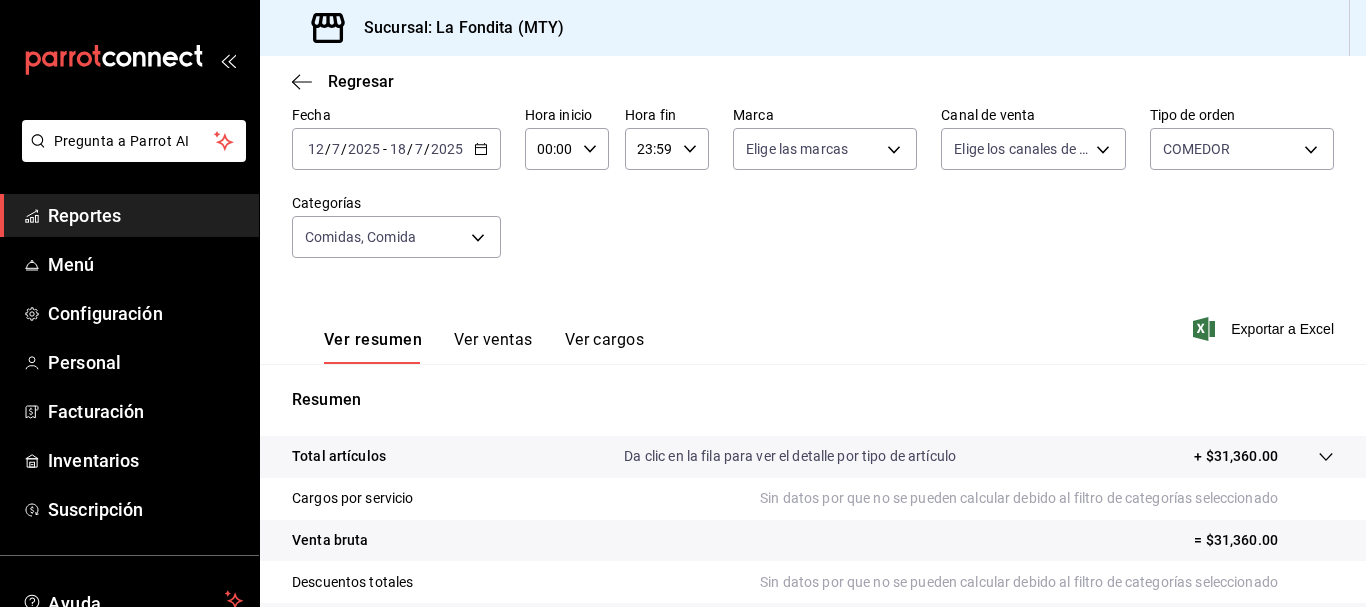 click 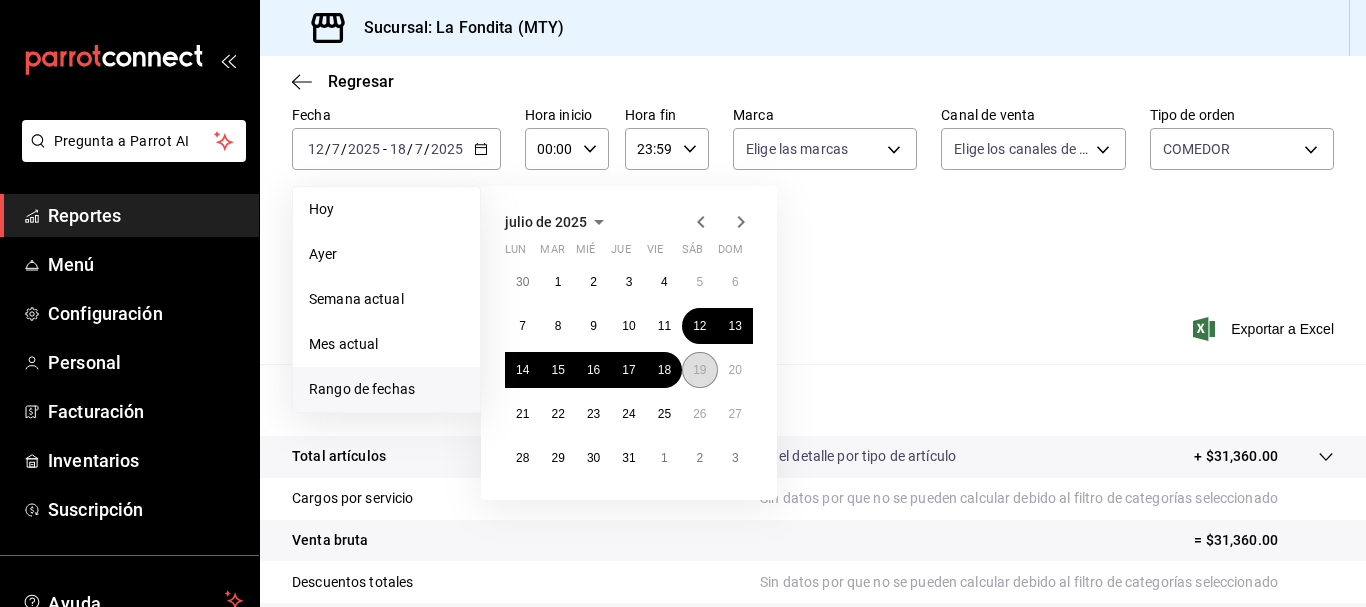 click on "19" at bounding box center (699, 370) 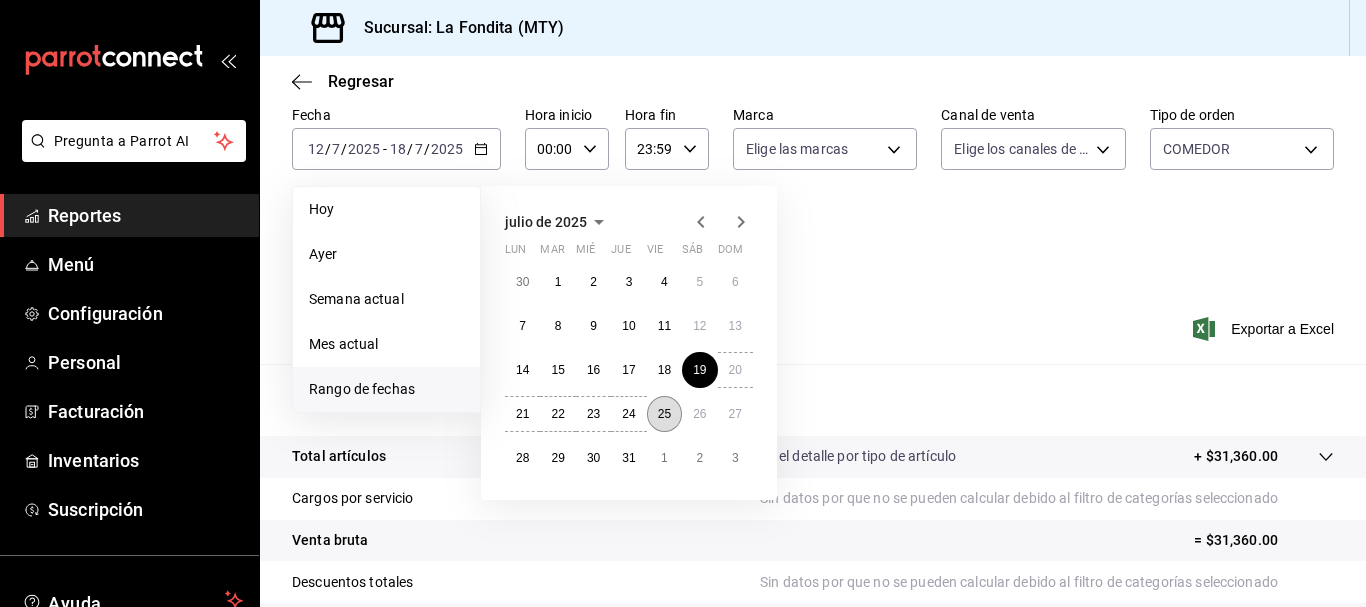 click on "25" at bounding box center (664, 414) 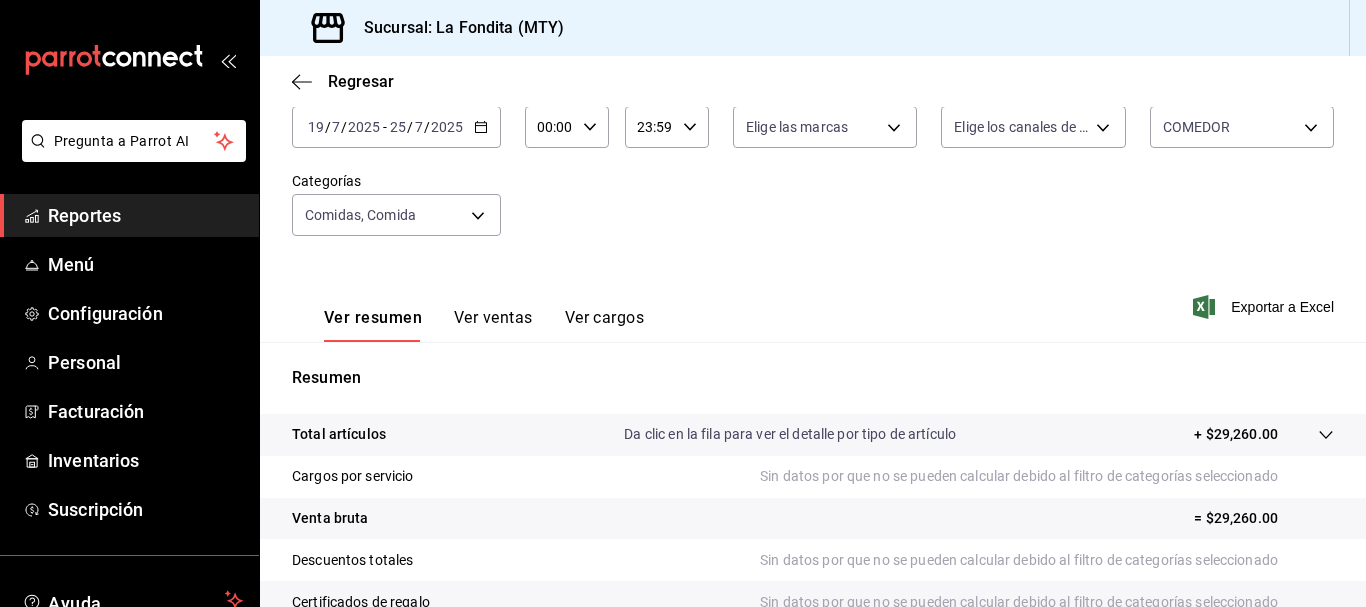 scroll, scrollTop: 51, scrollLeft: 0, axis: vertical 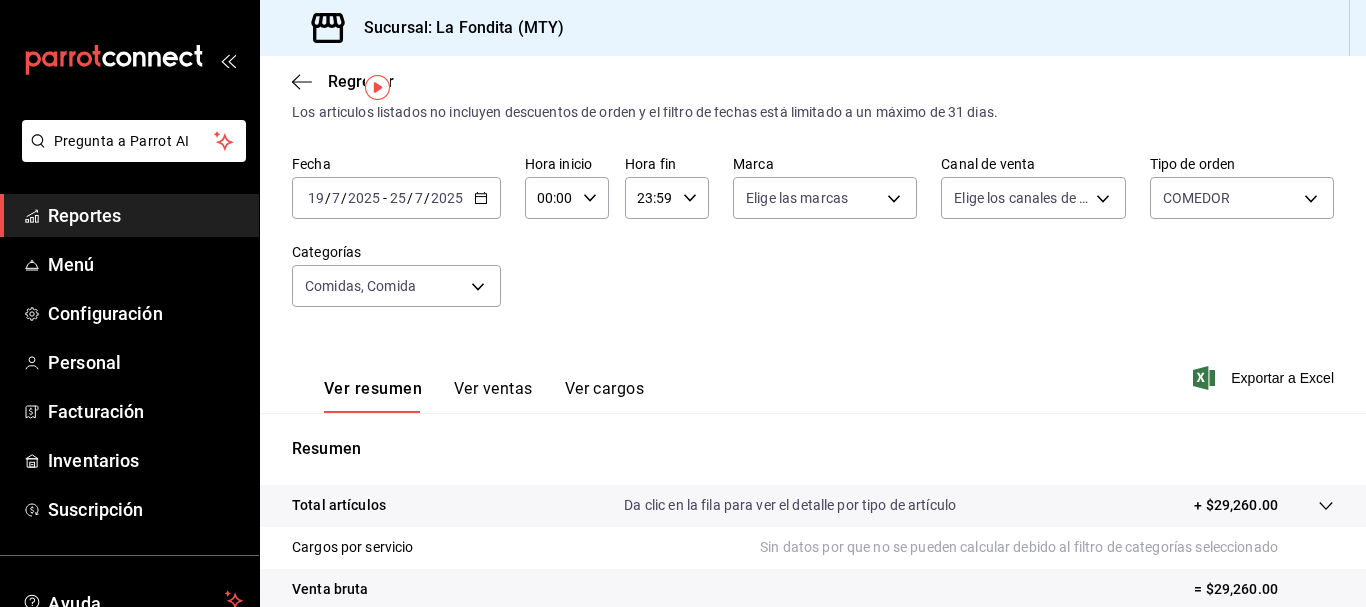 click 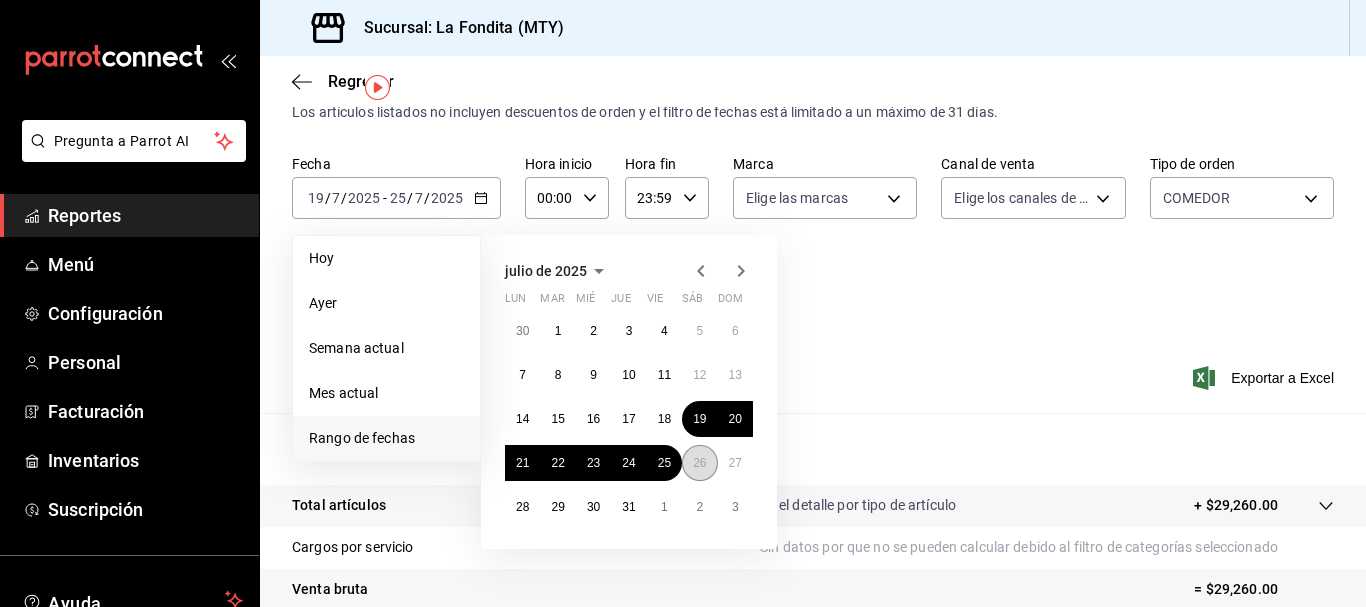 click on "26" at bounding box center [699, 463] 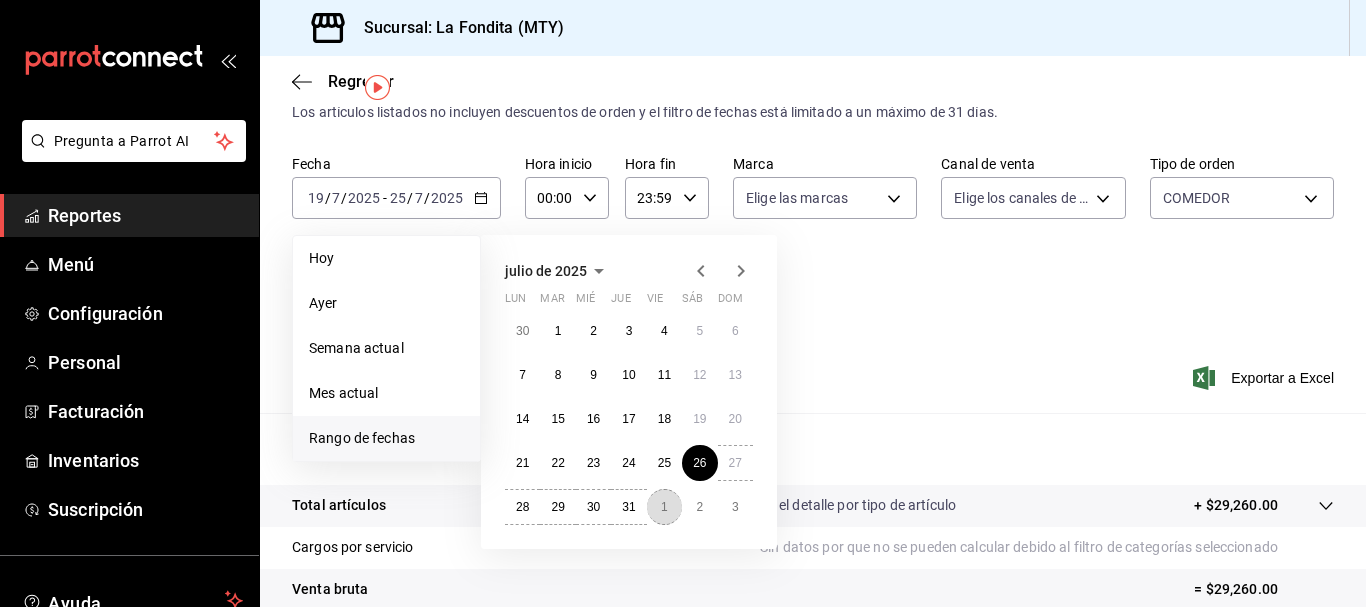 click on "1" at bounding box center (664, 507) 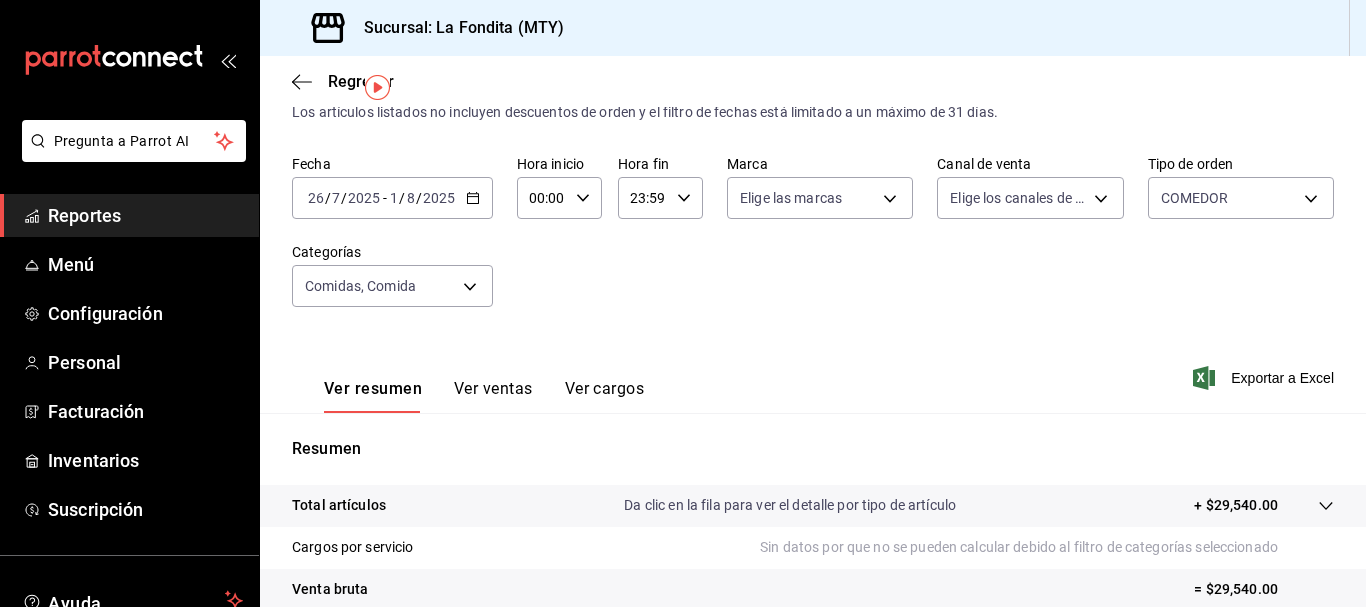 click 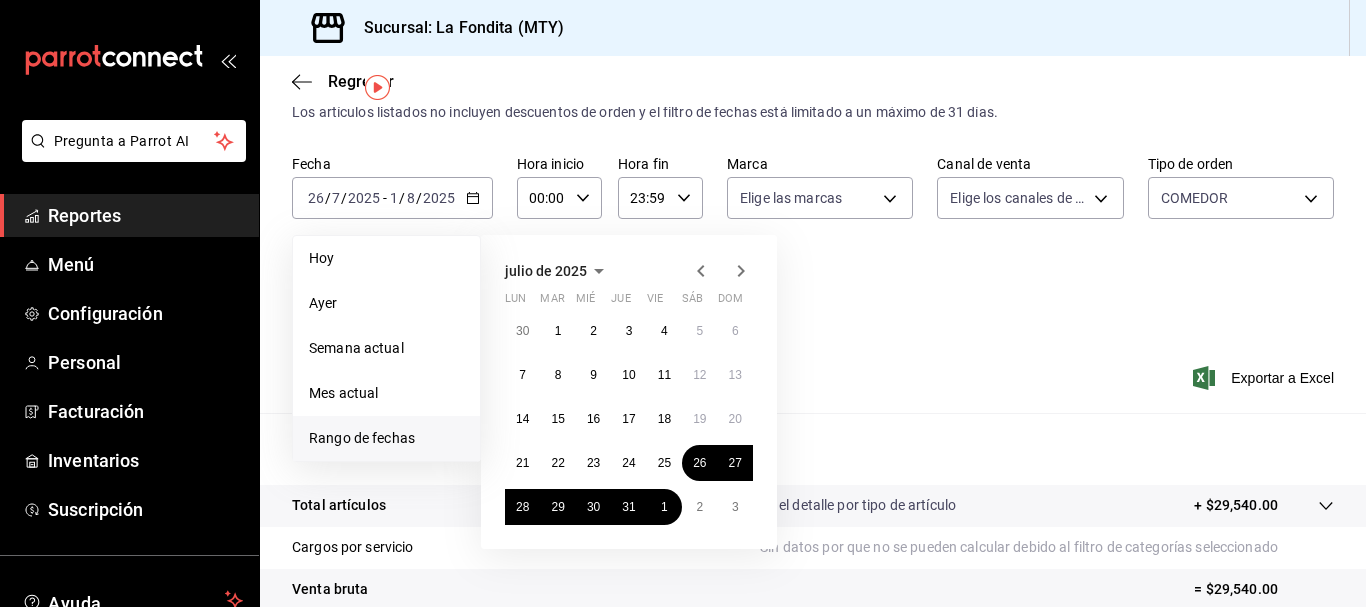 click on "Fecha 2025-07-26 26 / 7 / 2025 - 2025-08-01 1 / 8 / 2025 Hoy Ayer Semana actual Mes actual Rango de fechas julio de 2025 lun mar mié jue vie sáb dom 30 1 2 3 4 5 6 7 8 9 10 11 12 13 14 15 16 17 18 19 20 21 22 23 24 25 26 27 28 29 30 31 1 2 3 Hora inicio 00:00 Hora inicio Hora fin 23:59 Hora fin Marca Elige las marcas Canal de venta Elige los canales de venta Tipo de orden COMEDOR a605df57-8c78-488e-b677-c963512198c8 Categorías Comidas, Comida c6fabbe8-f48b-4039-9c17-a32de5a4a95d,218ea448-8fa1-4d58-b94c-2f8067518bb6" at bounding box center [813, 243] 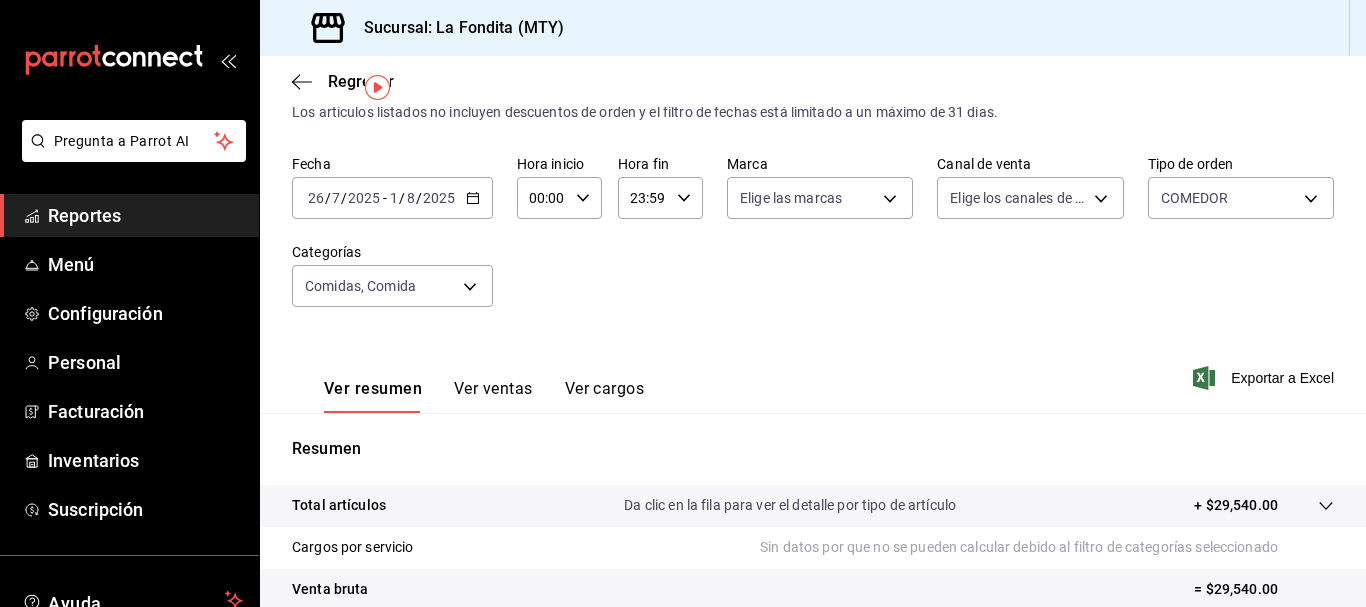 click on "Ver ventas" at bounding box center (493, 396) 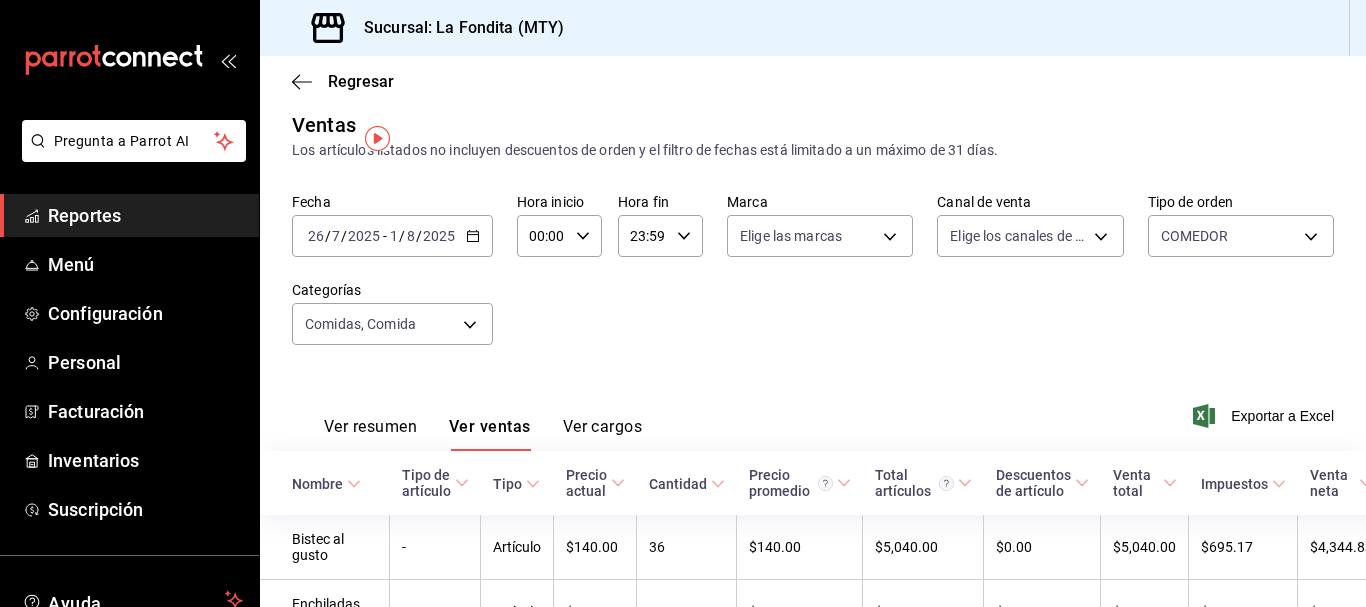scroll, scrollTop: 0, scrollLeft: 0, axis: both 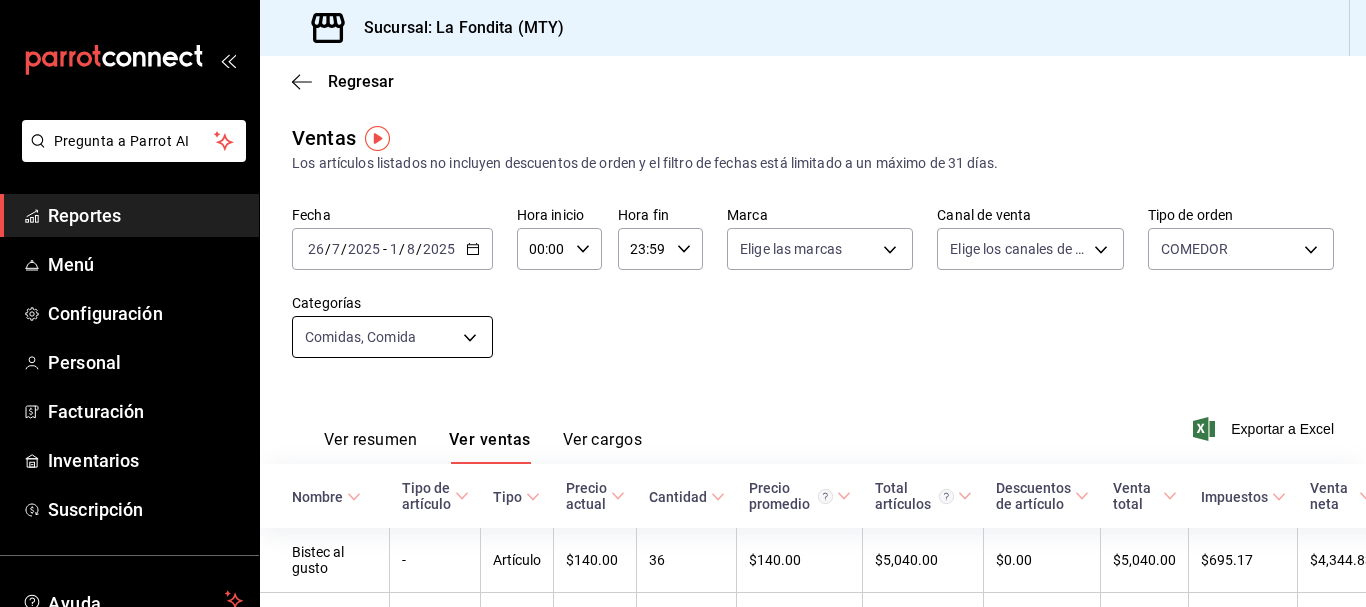 click on "Pregunta a Parrot AI Reportes   Menú   Configuración   Personal   Facturación   Inventarios   Suscripción   Ayuda Recomienda Parrot   Daniel Martinez   Sugerir nueva función   Sucursal: La Fondita (MTY) Regresar Ventas Los artículos listados no incluyen descuentos de orden y el filtro de fechas está limitado a un máximo de 31 días. Fecha 2025-07-26 26 / 7 / 2025 - 2025-08-01 1 / 8 / 2025 Hora inicio 00:00 Hora inicio Hora fin 23:59 Hora fin Marca Elige las marcas Canal de venta Elige los canales de venta Tipo de orden COMEDOR a605df57-8c78-488e-b677-c963512198c8 Categorías Comidas, Comida c6fabbe8-f48b-4039-9c17-a32de5a4a95d,218ea448-8fa1-4d58-b94c-2f8067518bb6 Ver resumen Ver ventas Ver cargos Exportar a Excel Nombre Tipo de artículo Tipo Precio actual Cantidad Precio promedio   Total artículos   Descuentos de artículo Venta total Impuestos Venta neta Bistec al gusto - Artículo $140.00 36 $140.00 $5,040.00 $0.00 $5,040.00 $695.17 $4,344.83 Enchiladas suizas - Artículo $140.00 32 $140.00 $0.00" at bounding box center [683, 303] 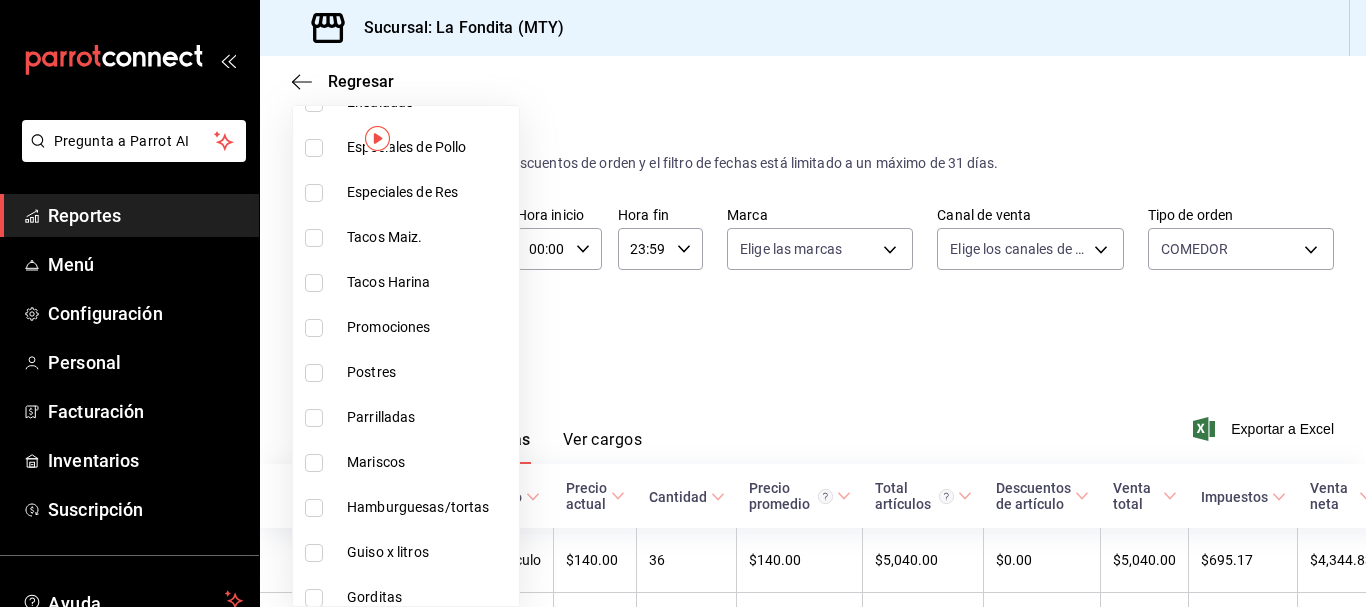 scroll, scrollTop: 600, scrollLeft: 0, axis: vertical 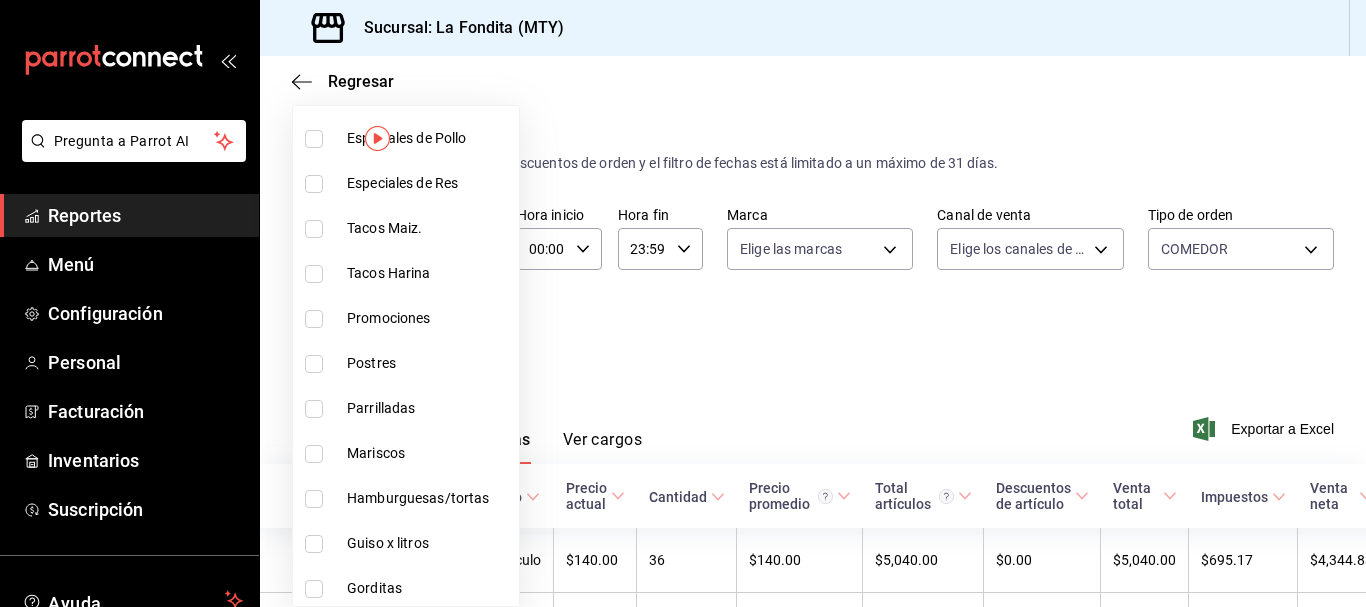 click at bounding box center (314, 364) 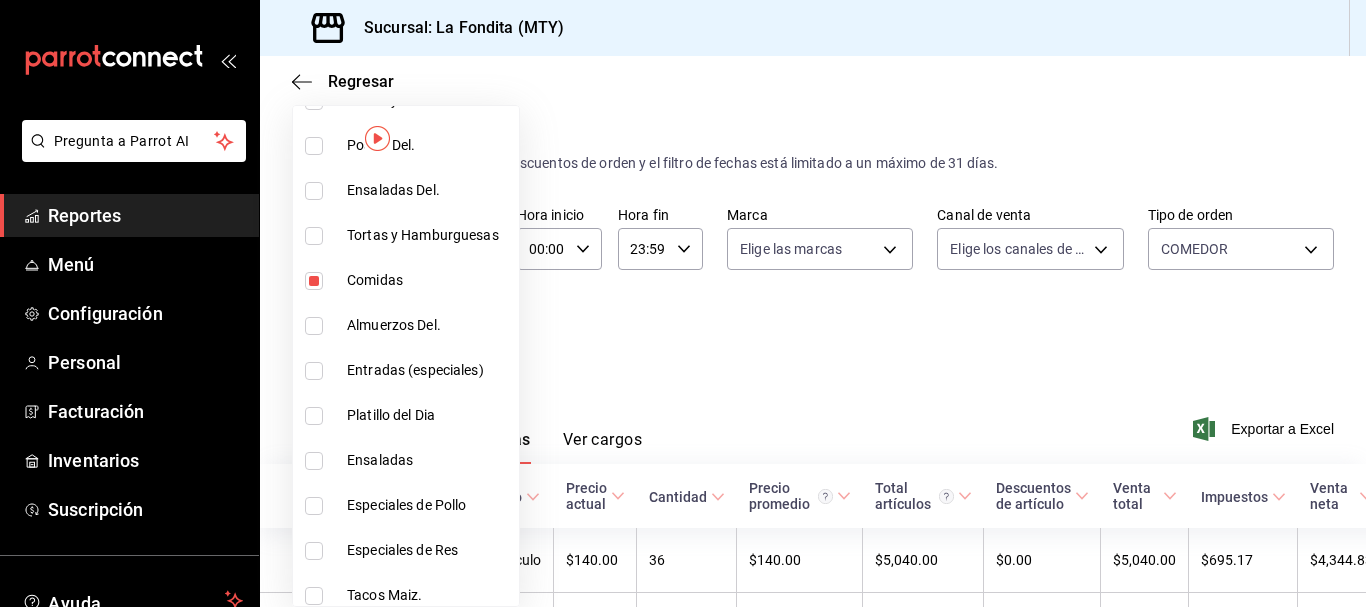 scroll, scrollTop: 200, scrollLeft: 0, axis: vertical 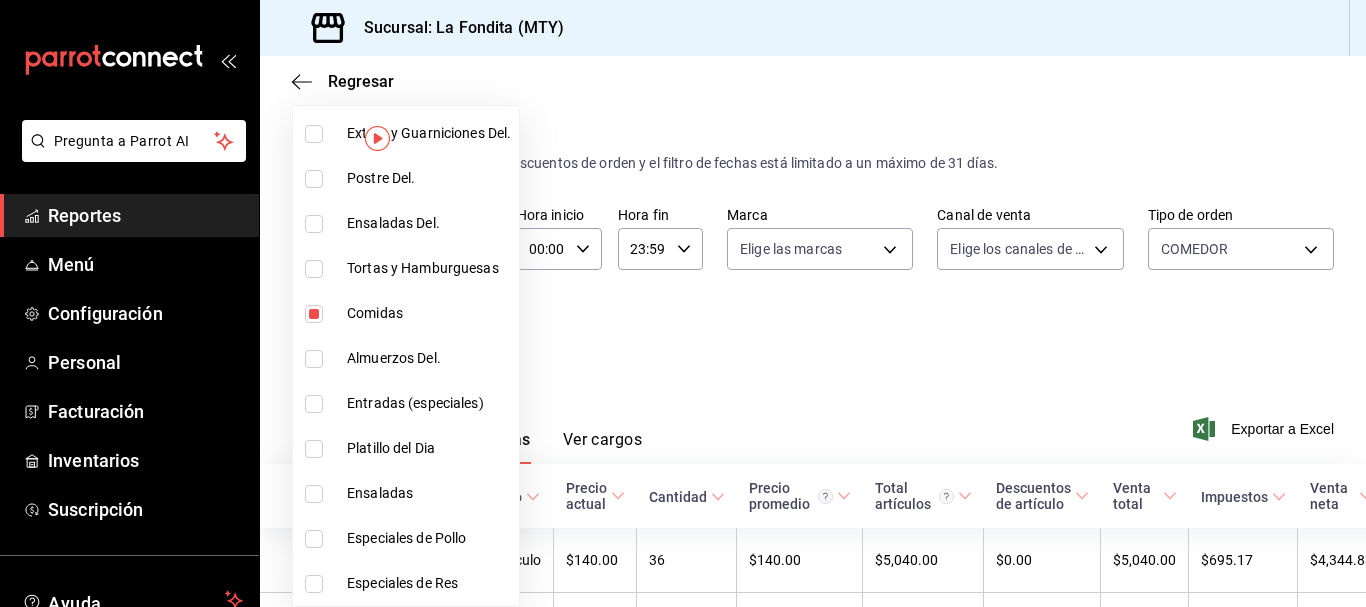 click at bounding box center (314, 314) 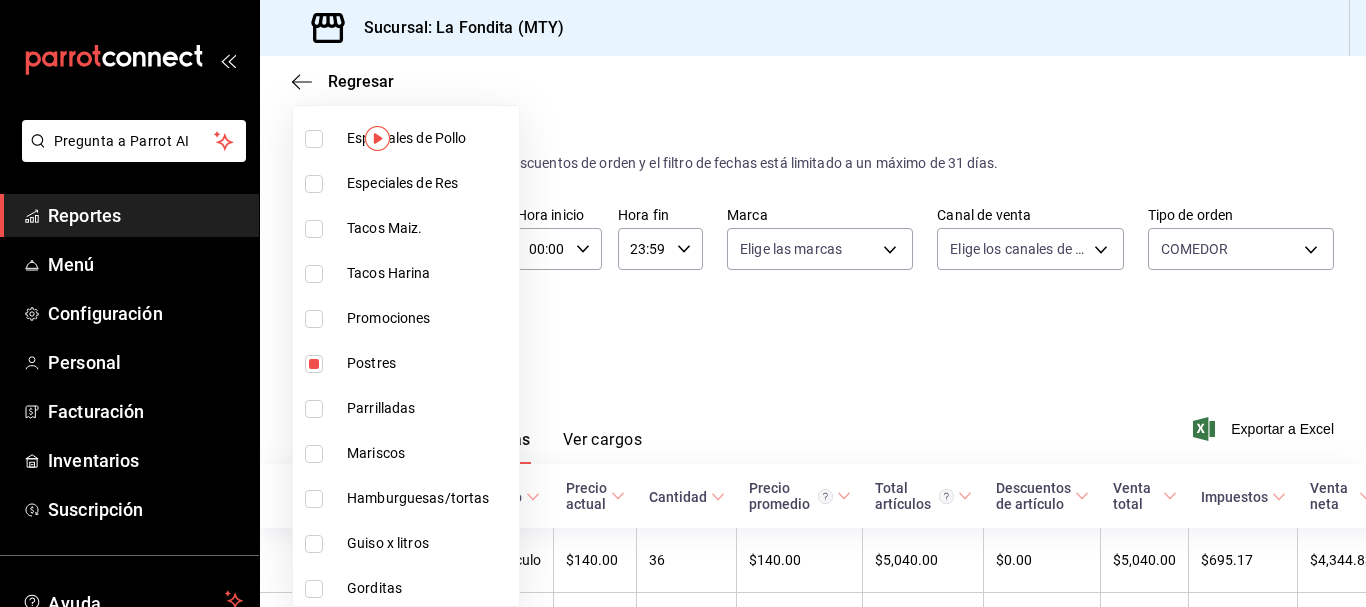 scroll, scrollTop: 1100, scrollLeft: 0, axis: vertical 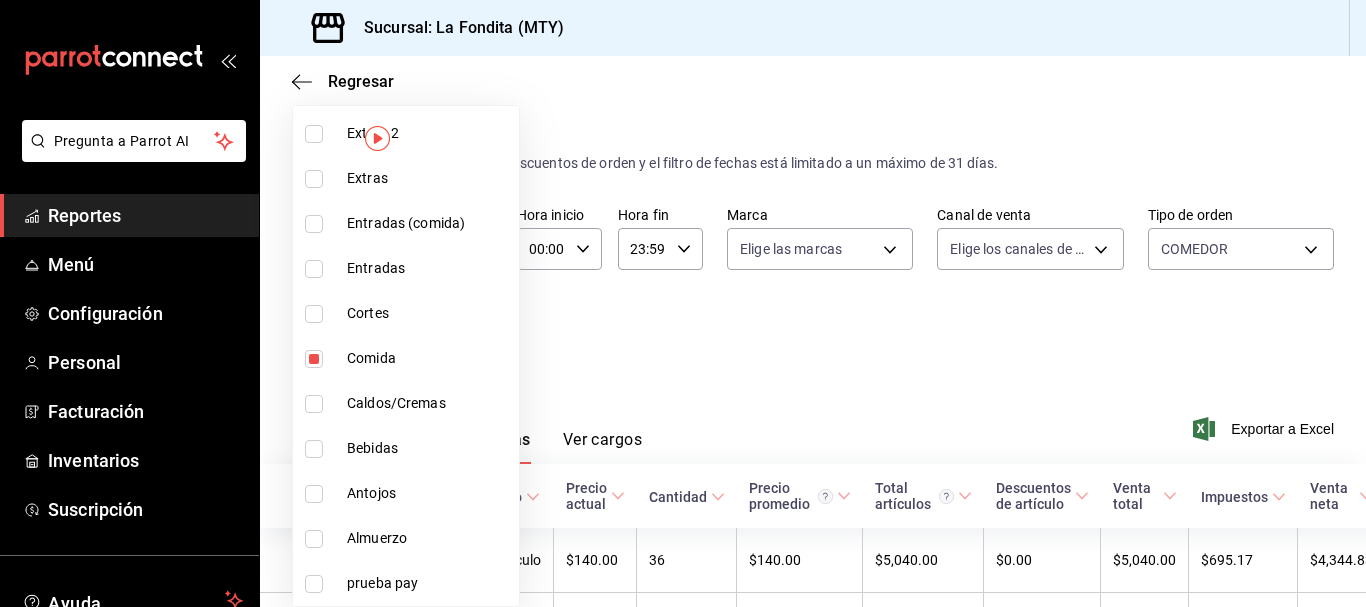 click at bounding box center (314, 359) 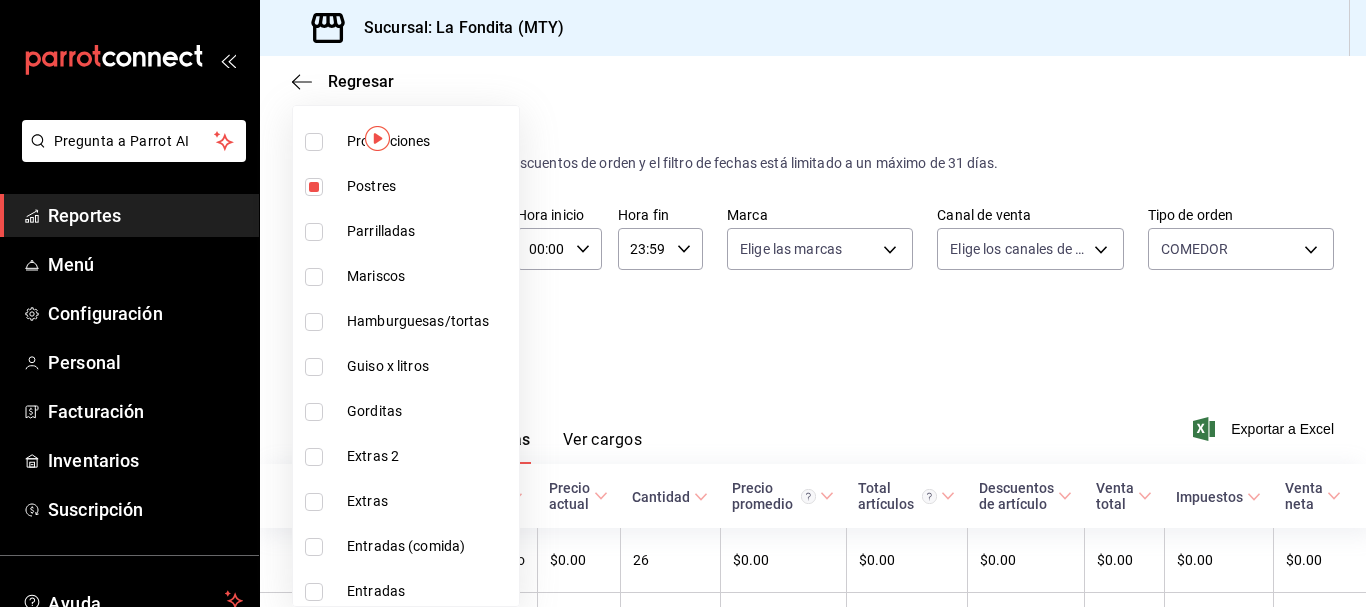 scroll, scrollTop: 600, scrollLeft: 0, axis: vertical 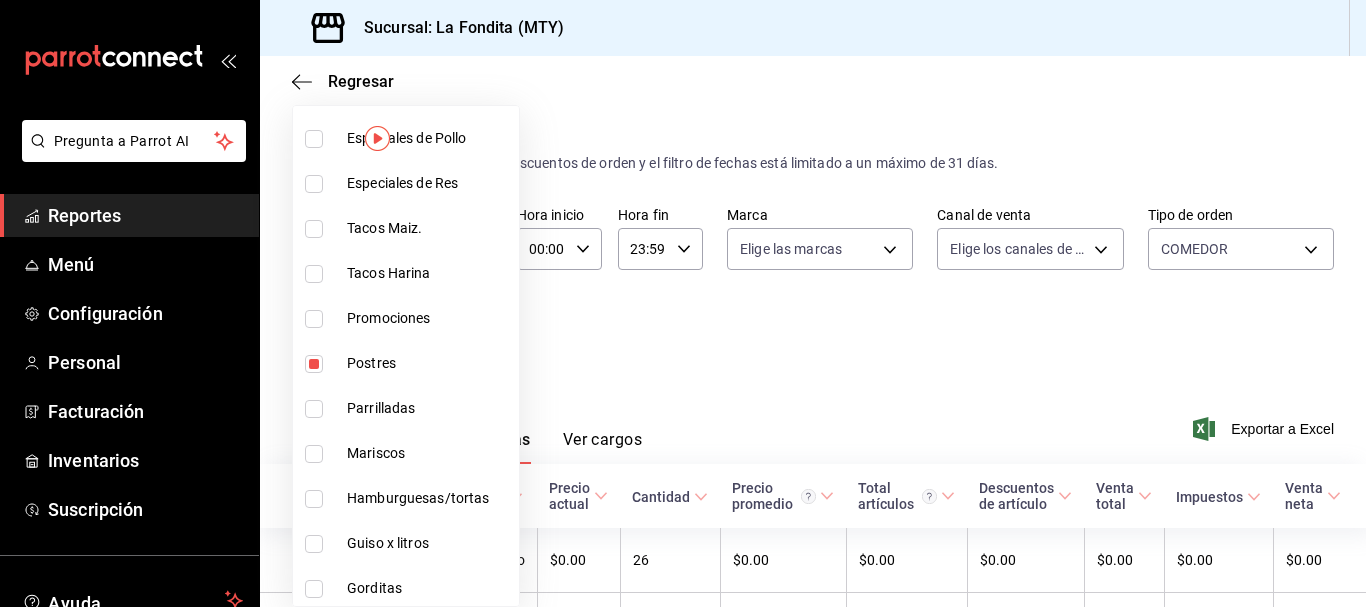 click at bounding box center [683, 303] 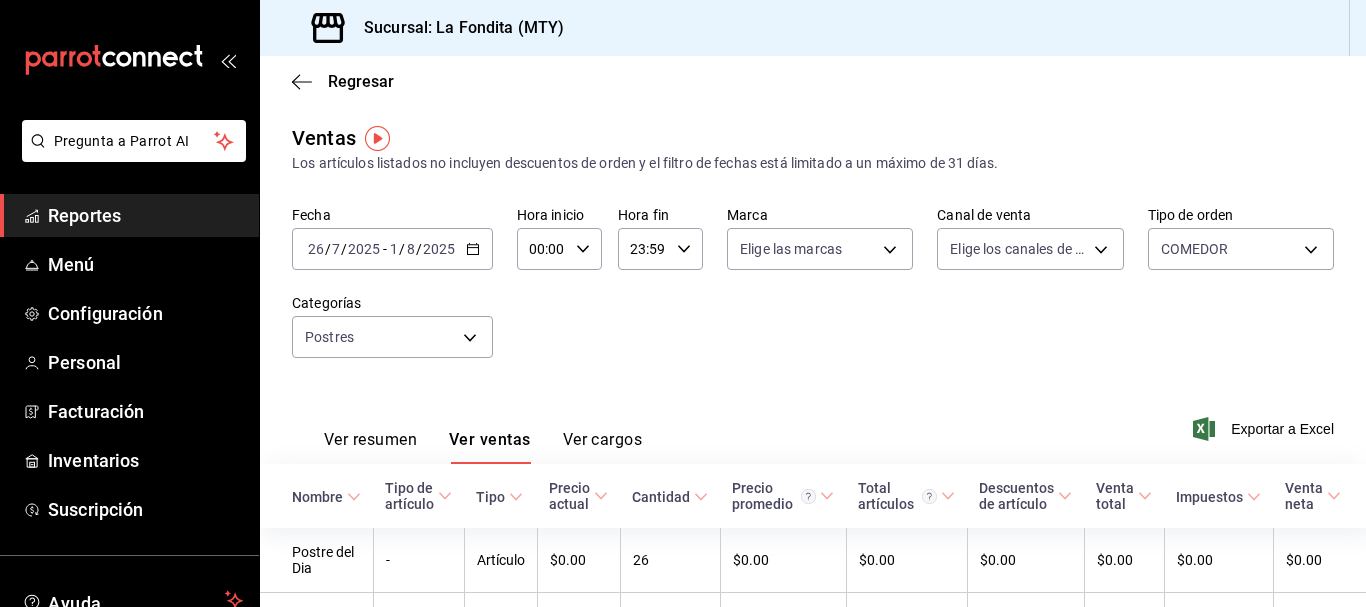 click on "$0.00" at bounding box center (906, 560) 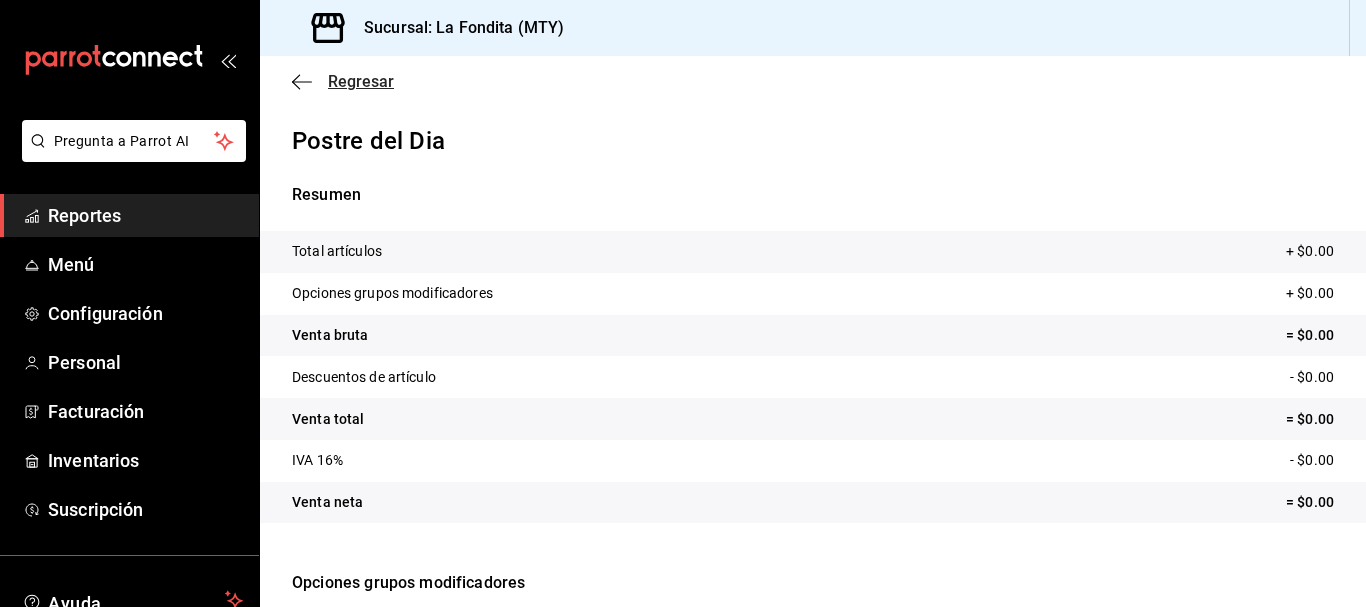 click 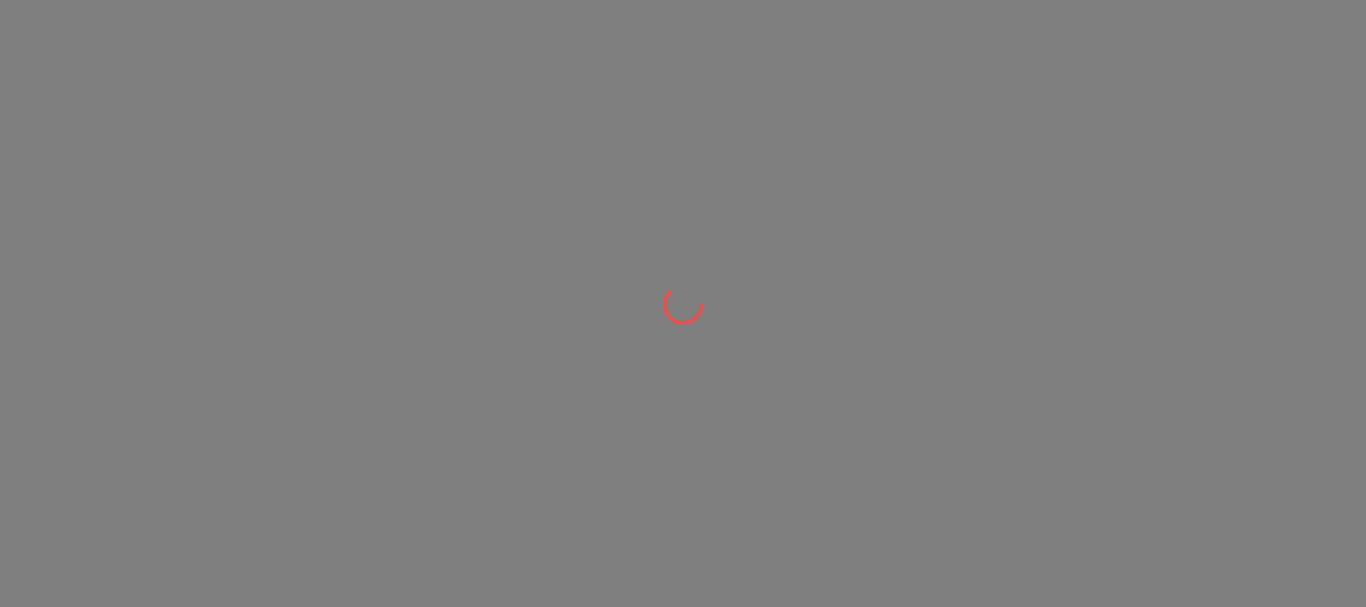 scroll, scrollTop: 0, scrollLeft: 0, axis: both 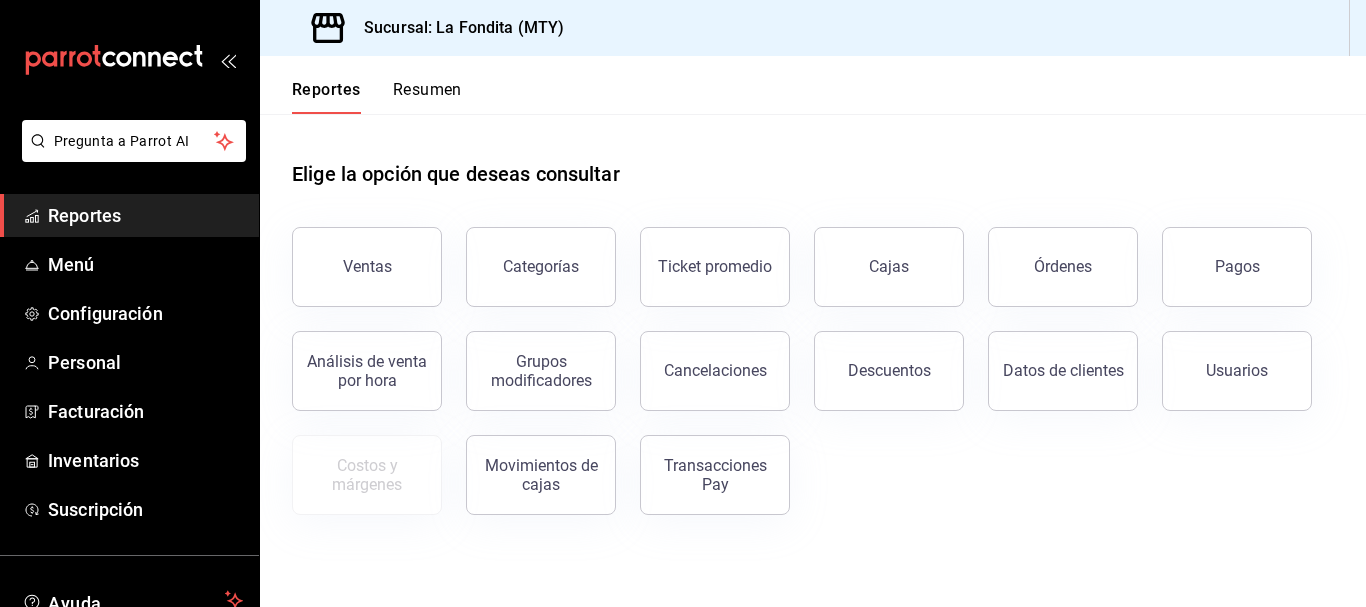 click on "Ventas" at bounding box center [367, 267] 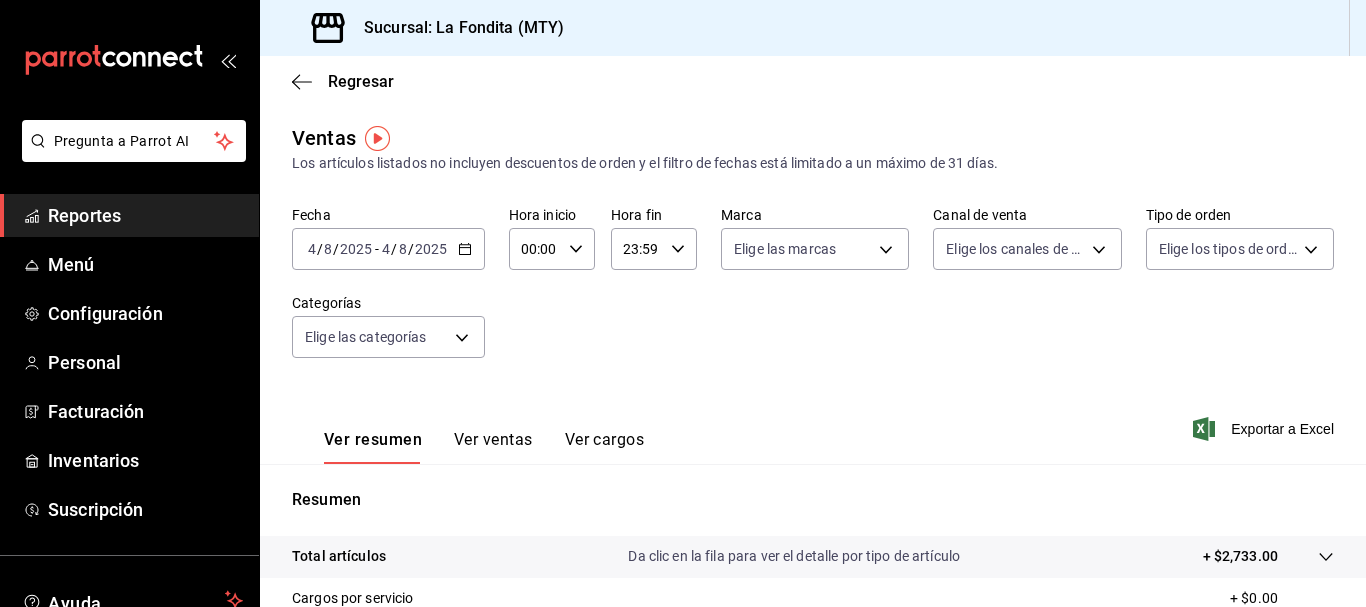 click 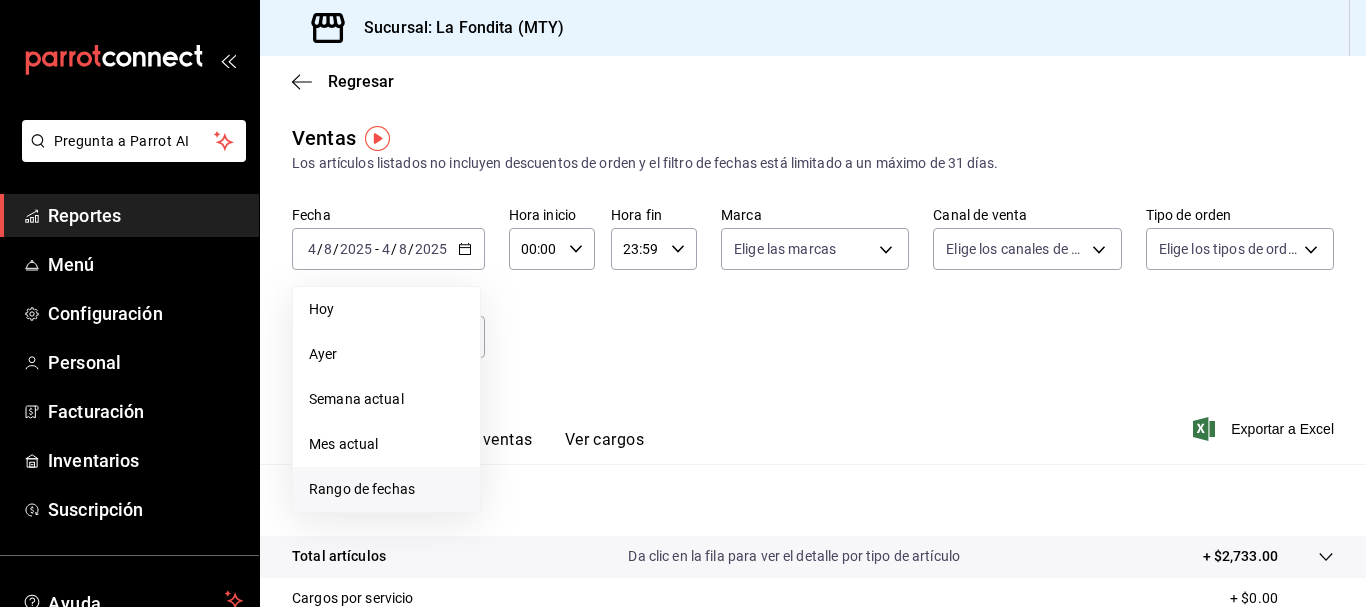 click on "Rango de fechas" at bounding box center (386, 489) 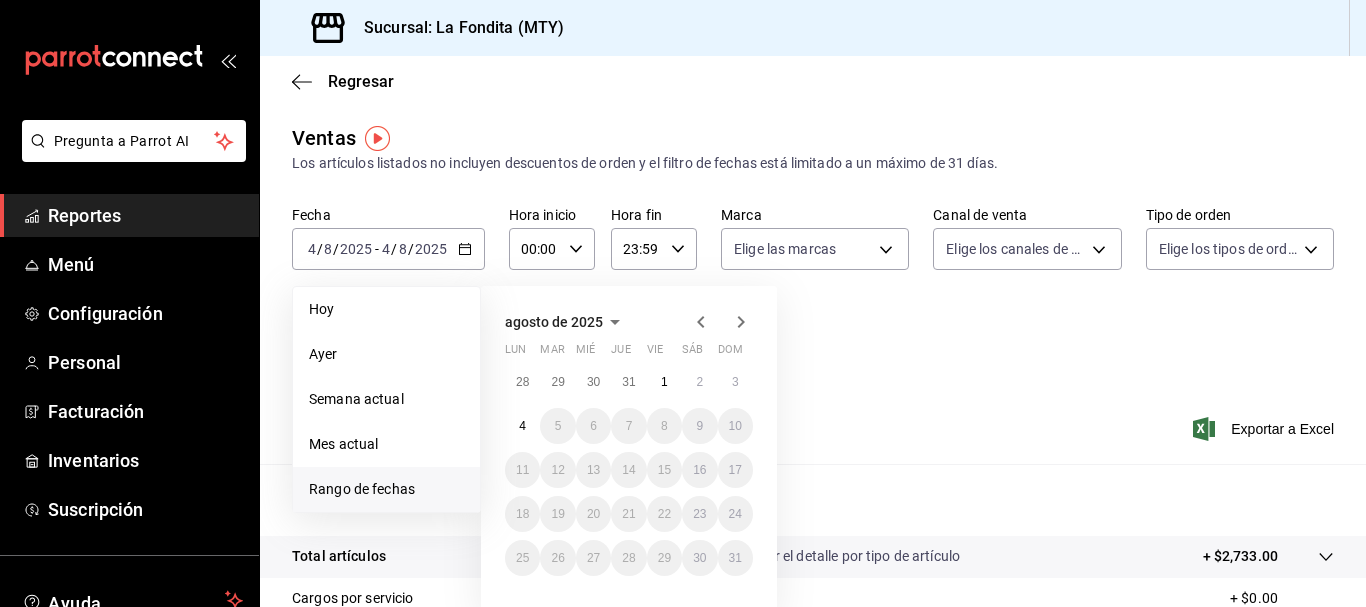 click 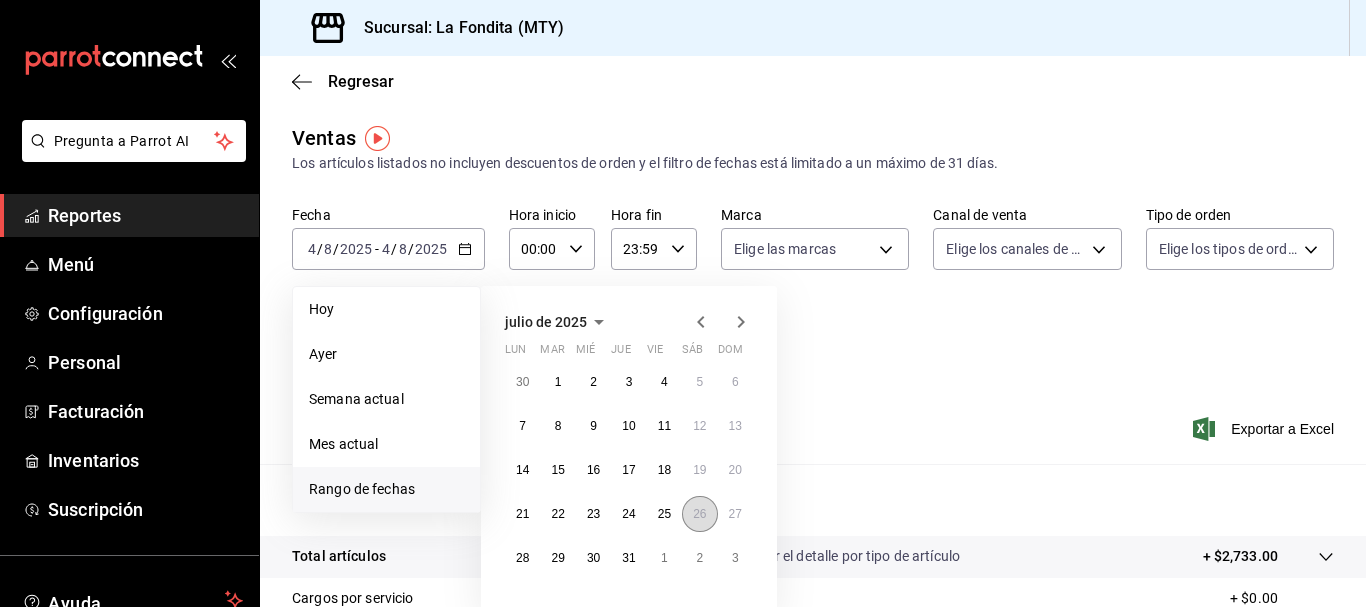 click on "26" at bounding box center [699, 514] 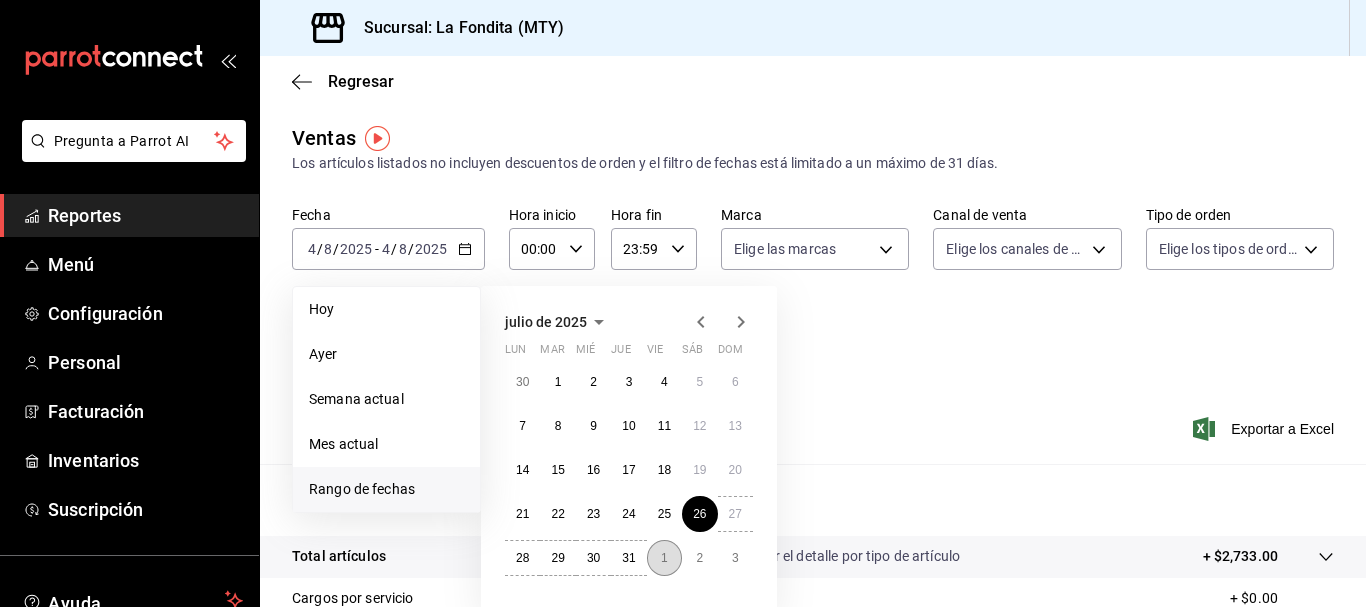 click on "1" at bounding box center [664, 558] 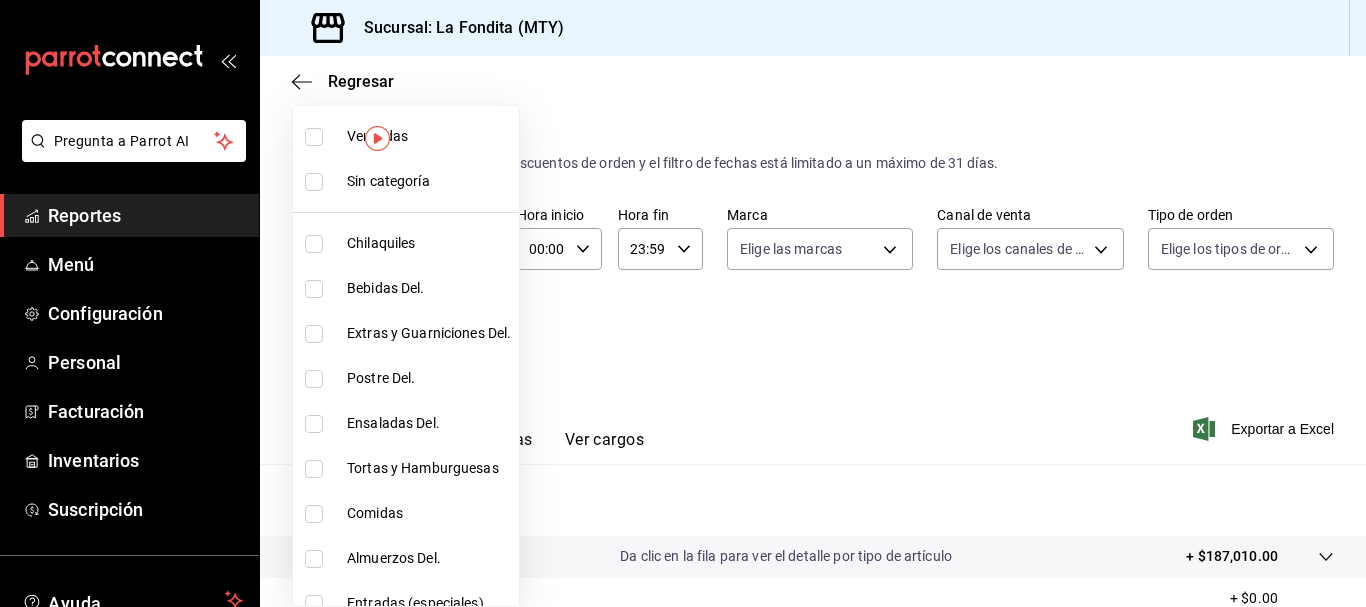 click on "Pregunta a Parrot AI Reportes   Menú   Configuración   Personal   Facturación   Inventarios   Suscripción   Ayuda Recomienda Parrot   [FIRST] [LAST]   Sugerir nueva función   Sucursal: La Fondita (MTY) Regresar Ventas Los artículos listados no incluyen descuentos de orden y el filtro de fechas está limitado a un máximo de 31 días. Fecha [DATE] [DATE] - [DATE] [DATE] Hora inicio 00:00 Hora inicio Hora fin 23:59 Hora fin Marca Elige las marcas Canal de venta Elige los canales de venta Tipo de orden Elige los tipos de orden Categorías Elige las categorías Ver resumen Ver ventas Ver cargos Exportar a Excel Resumen Total artículos Da clic en la fila para ver el detalle por tipo de artículo + $187,010.00 Cargos por servicio + $0.00 Venta bruta = $187,010.00 Descuentos totales - $3,746.63 Certificados de regalo - $0.00 Venta total = $183,263.37 Impuestos - $24,478.40 Venta neta = $158,784.97 Pregunta a Parrot AI Reportes   Menú   Configuración   Personal   Facturación" at bounding box center (683, 303) 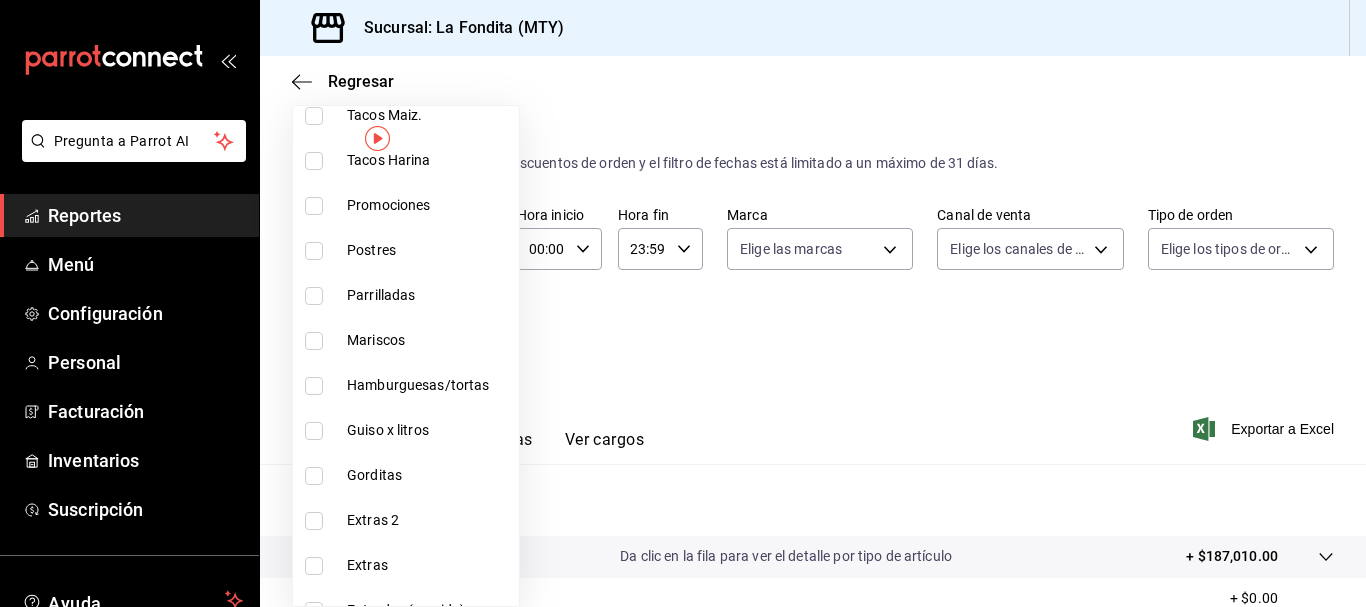 scroll, scrollTop: 700, scrollLeft: 0, axis: vertical 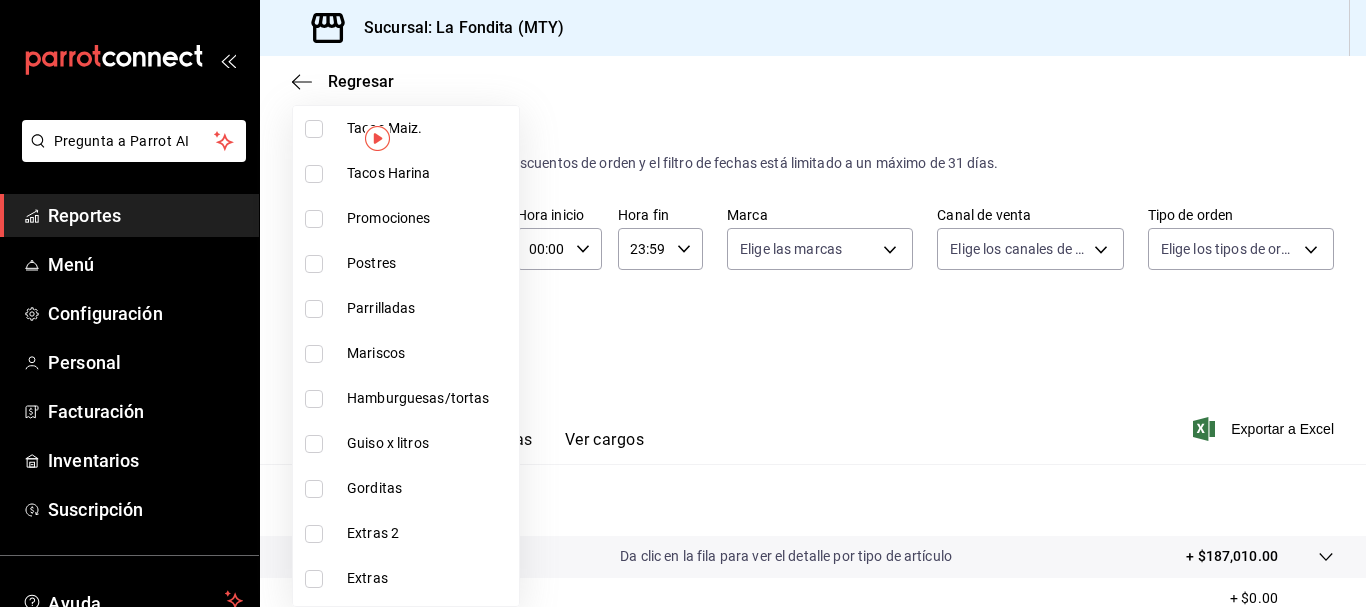 click at bounding box center [314, 264] 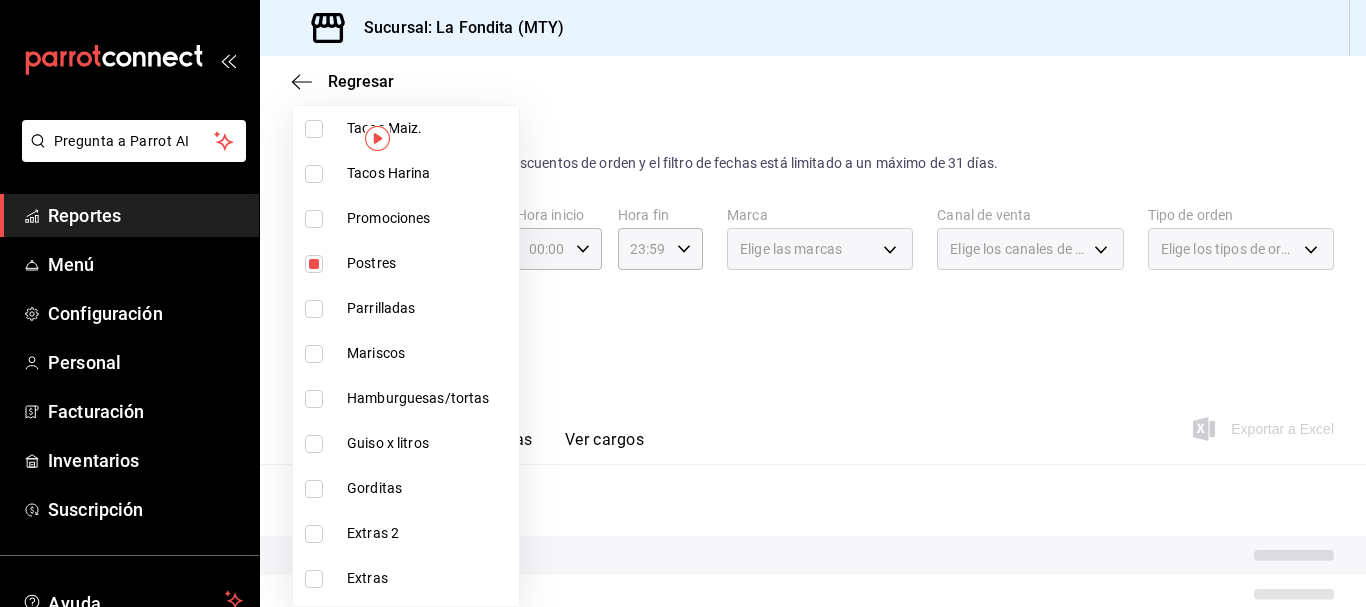 click at bounding box center (683, 303) 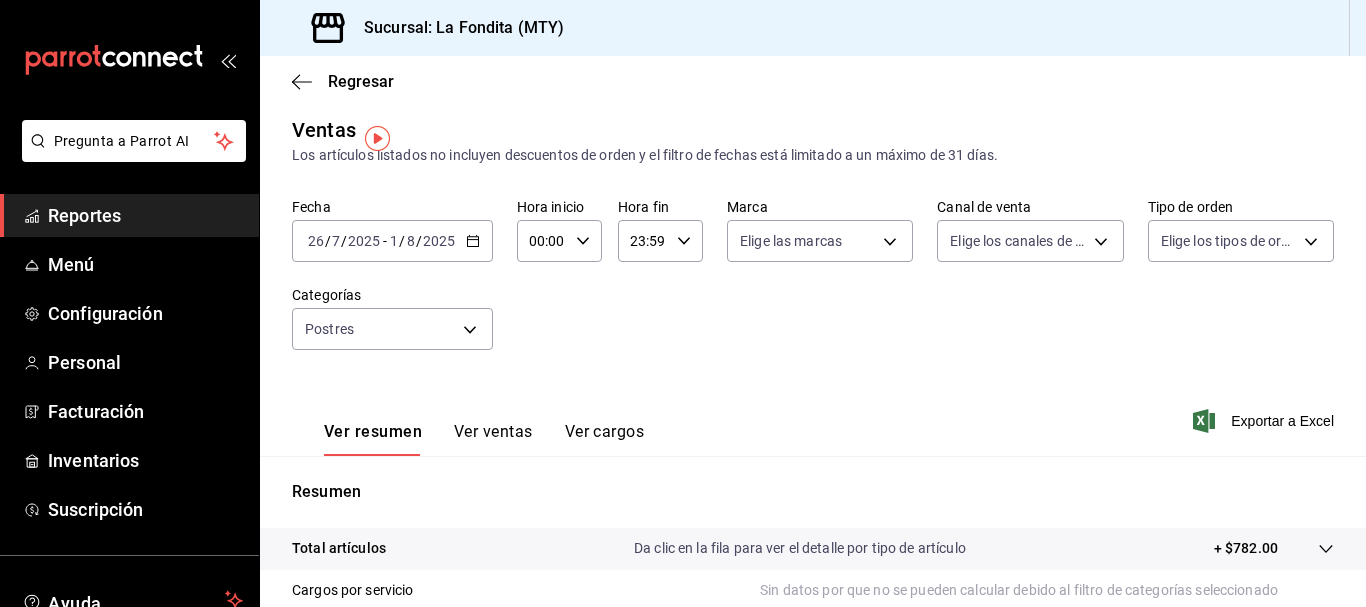 scroll, scrollTop: 0, scrollLeft: 0, axis: both 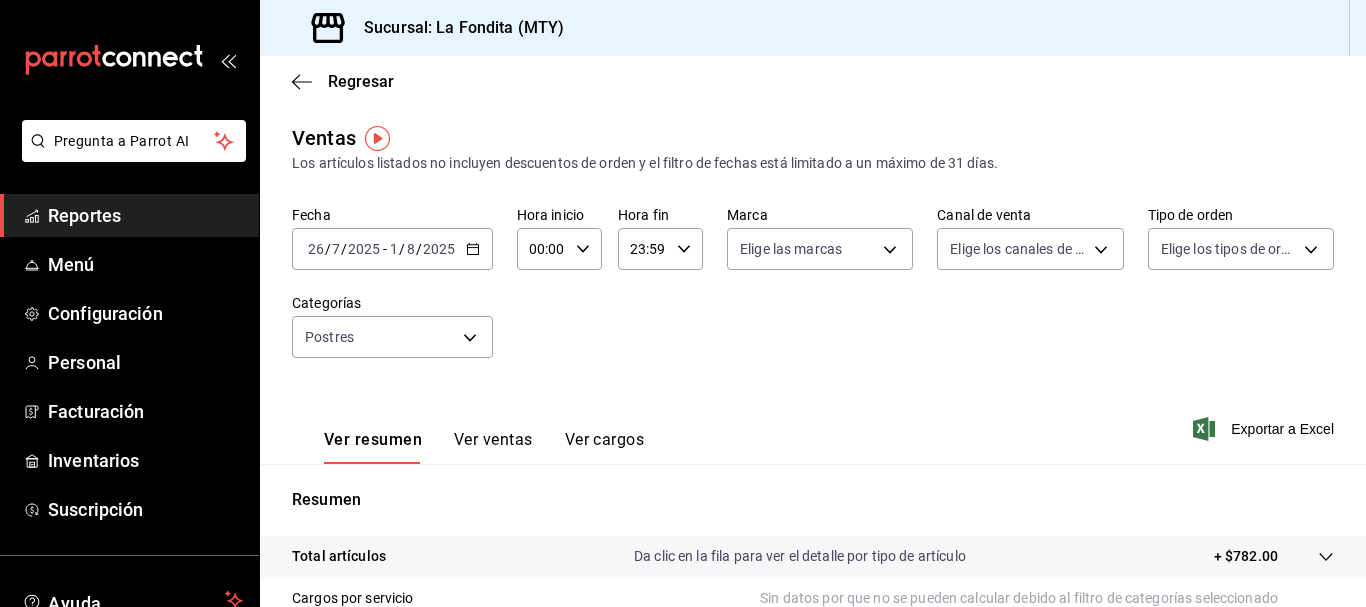 click on "Ver ventas" at bounding box center (493, 447) 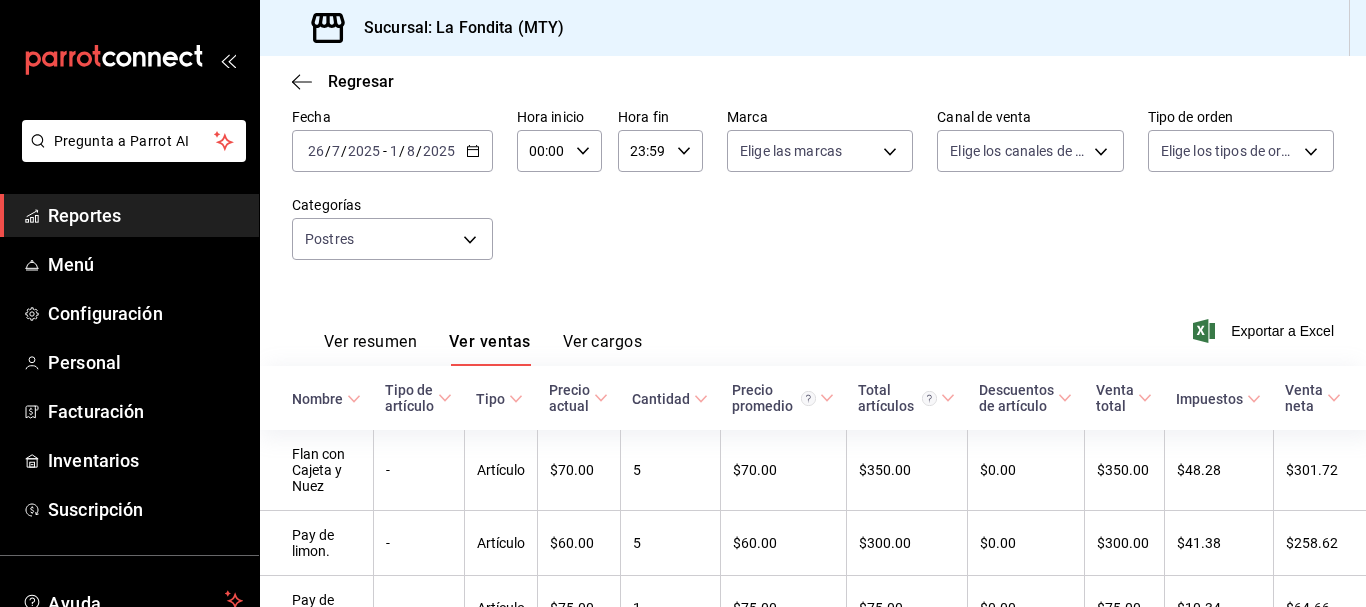 scroll, scrollTop: 12, scrollLeft: 0, axis: vertical 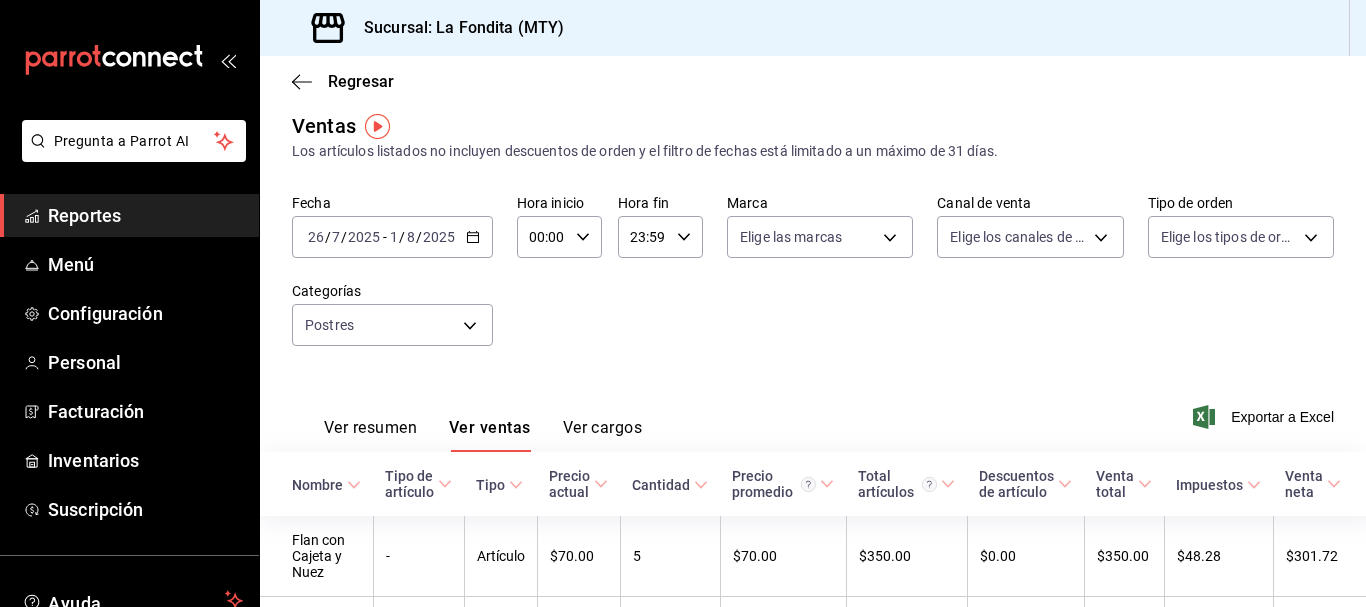 click on "Ver resumen" at bounding box center [370, 435] 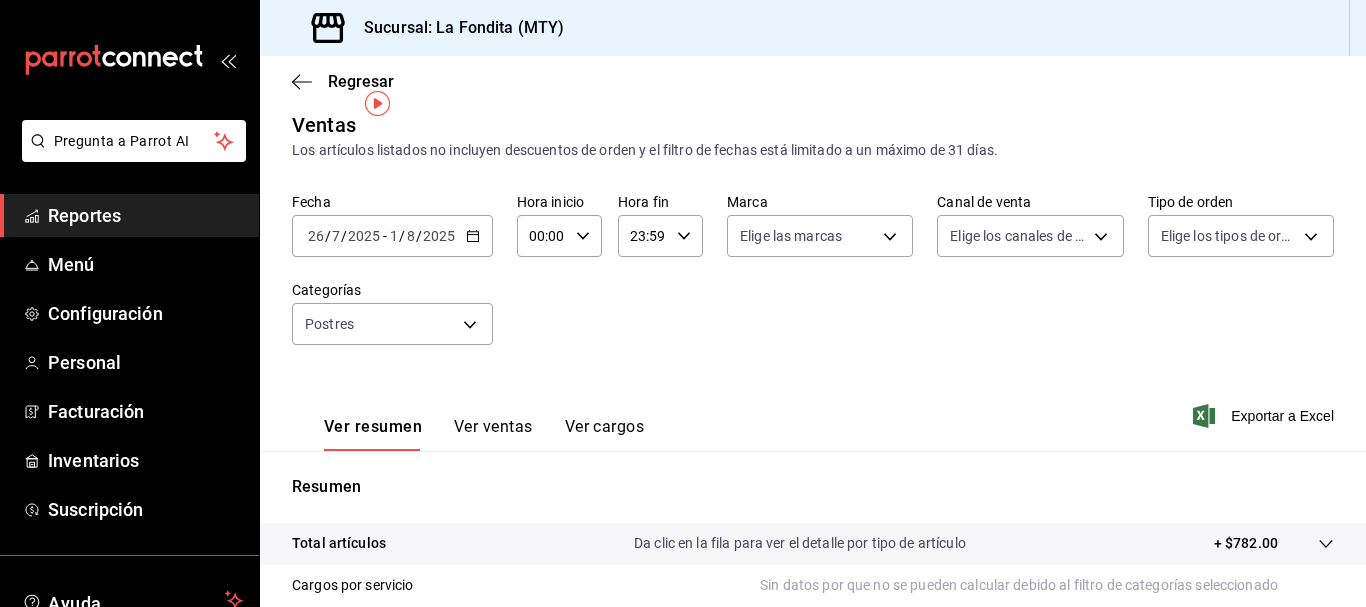 scroll, scrollTop: 12, scrollLeft: 0, axis: vertical 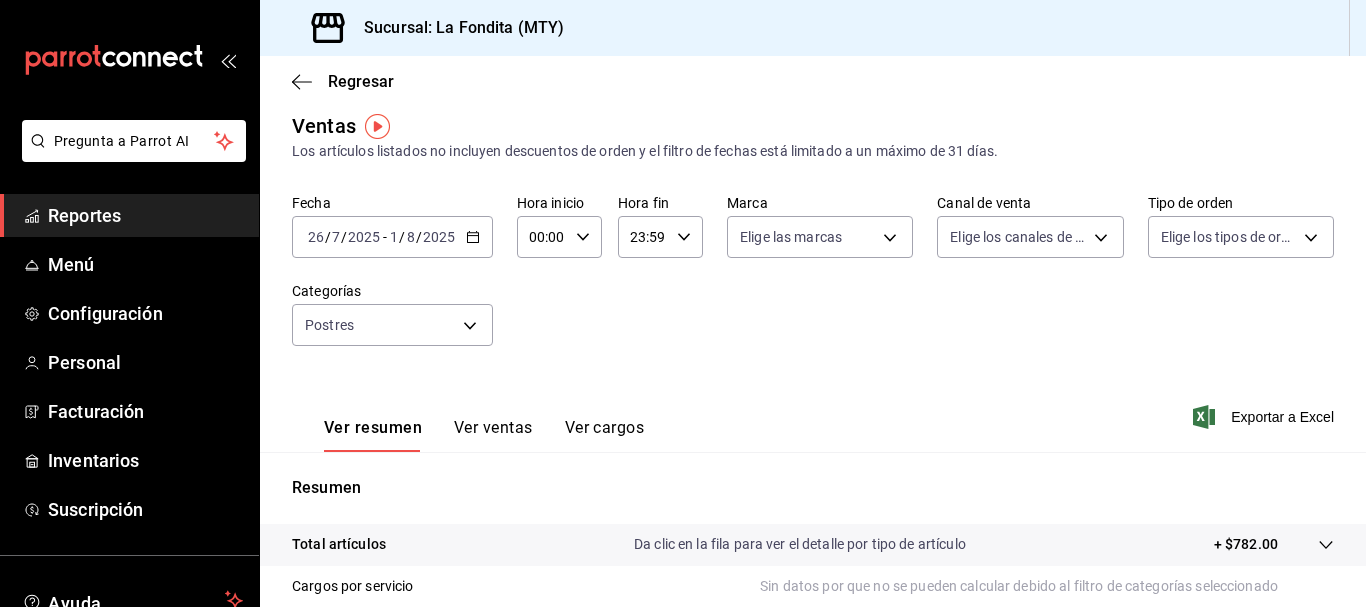 click 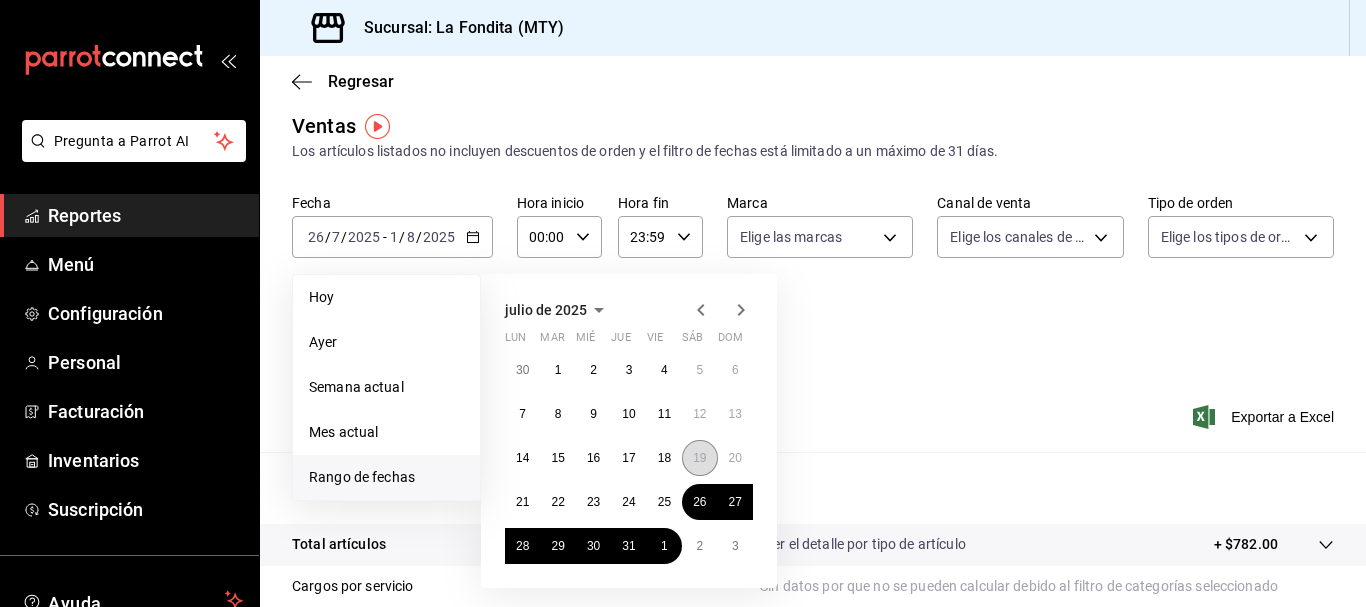 click on "19" at bounding box center (699, 458) 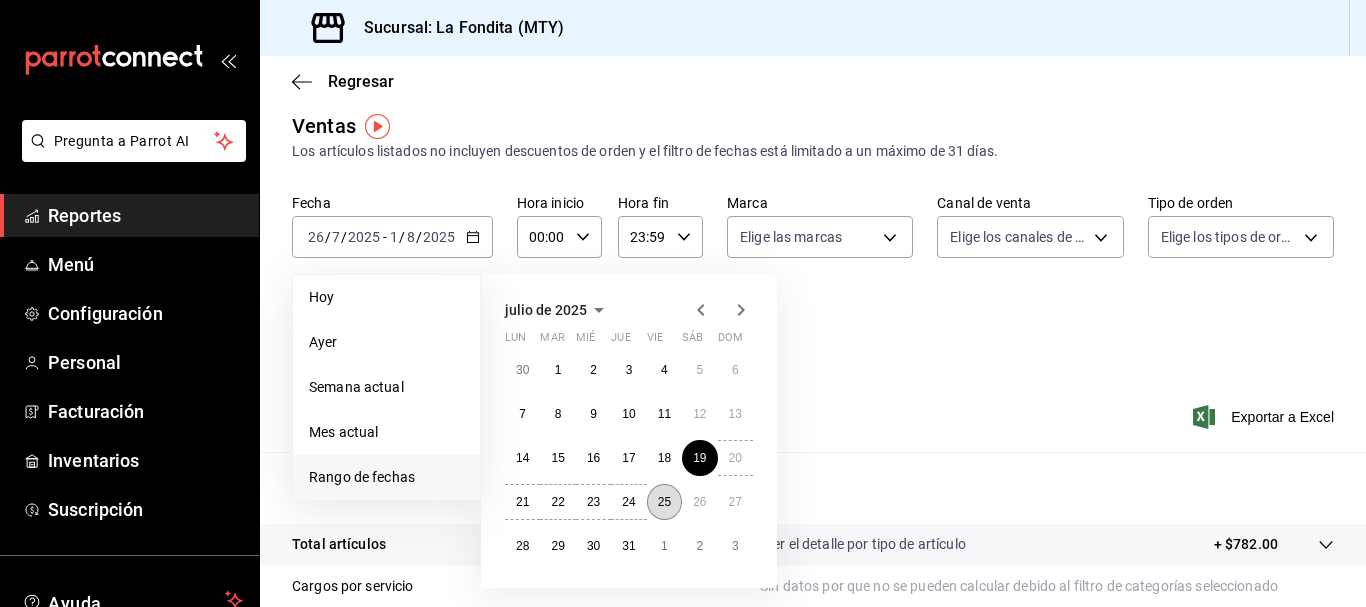 click on "25" at bounding box center (664, 502) 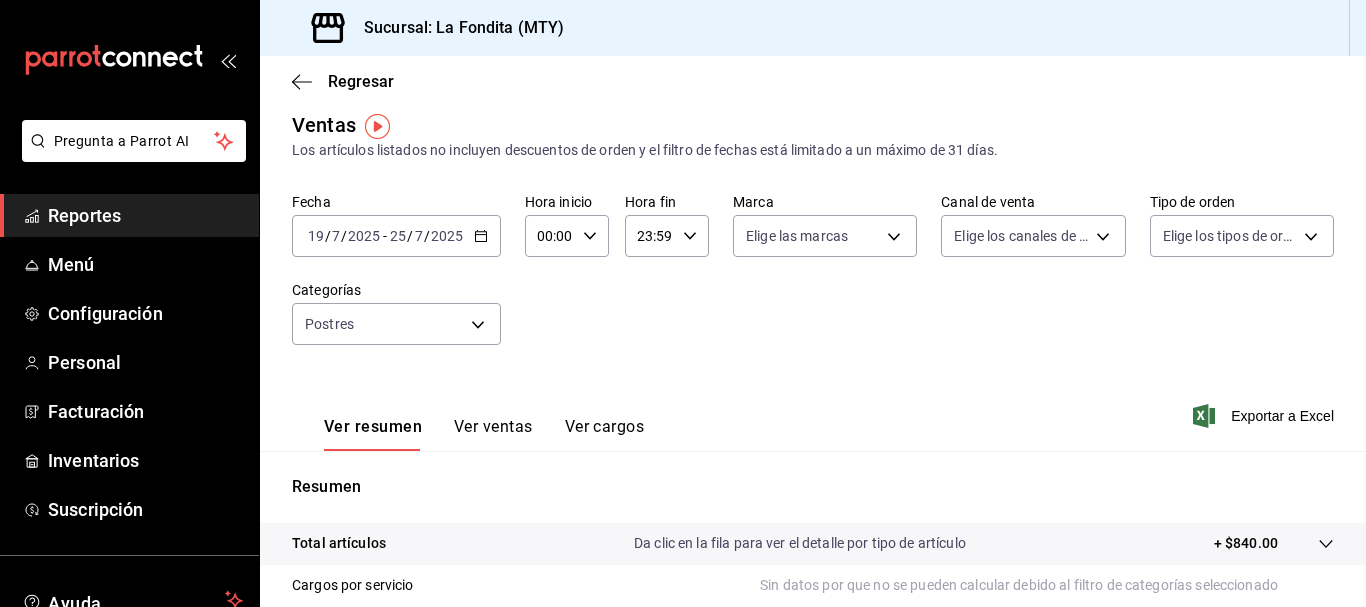scroll, scrollTop: 12, scrollLeft: 0, axis: vertical 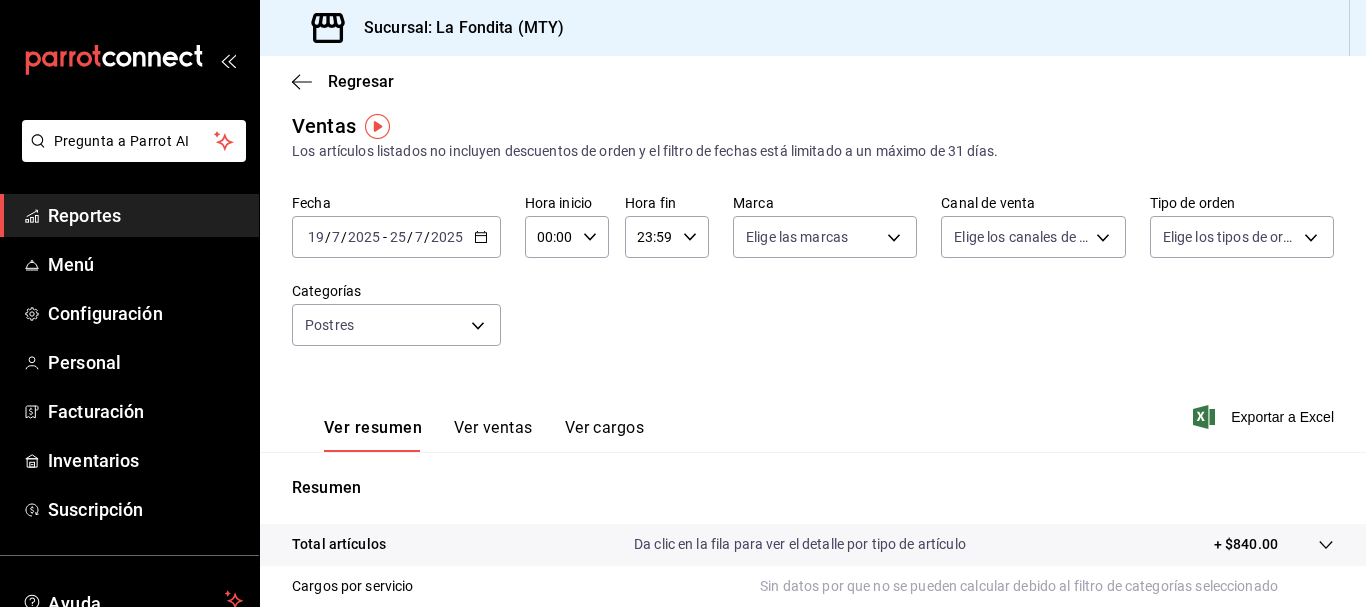 click 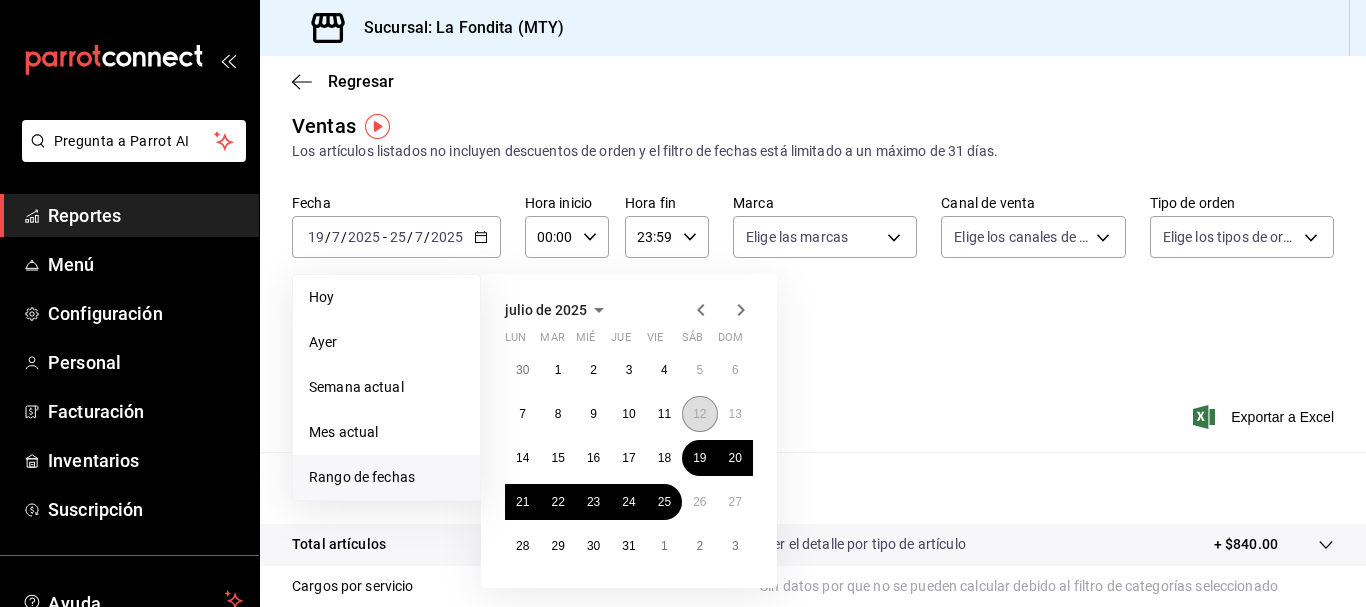 click on "12" at bounding box center [699, 414] 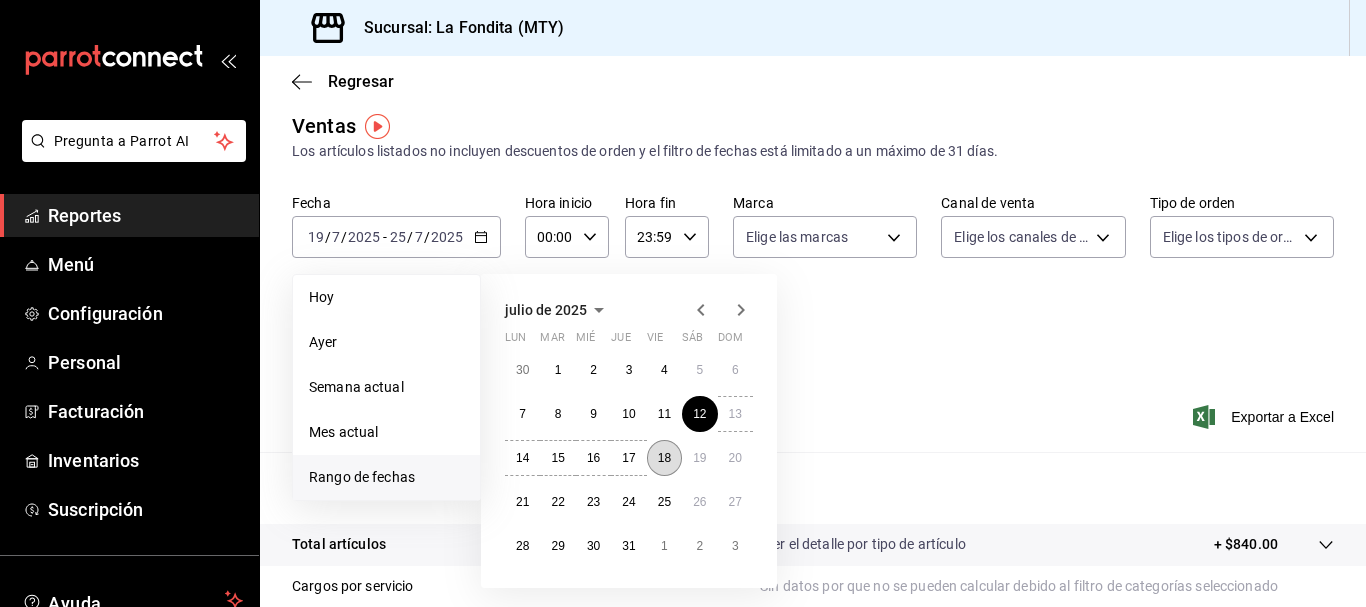 click on "18" at bounding box center (664, 458) 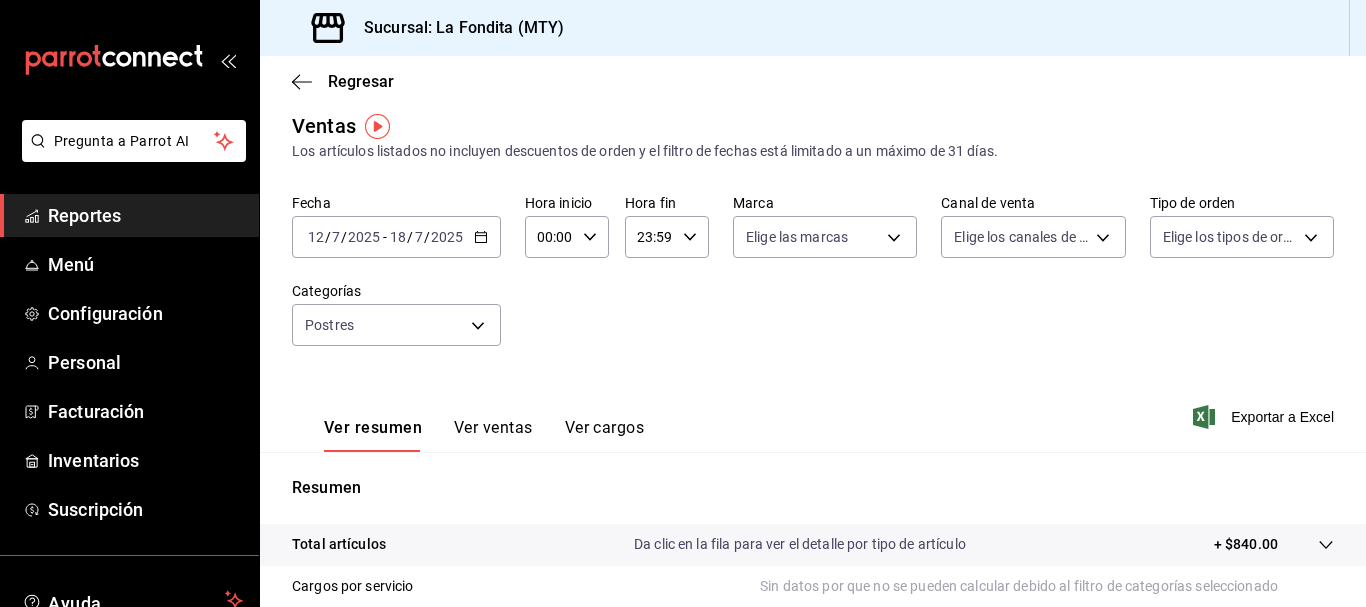 click 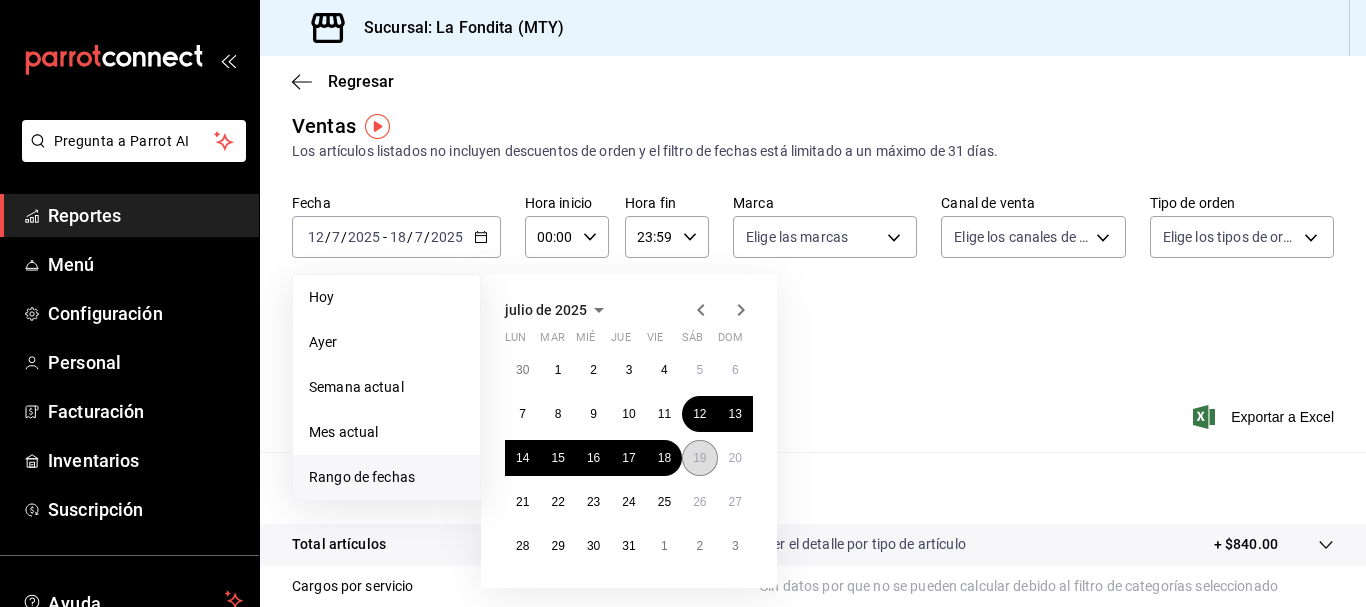 click on "19" at bounding box center (699, 458) 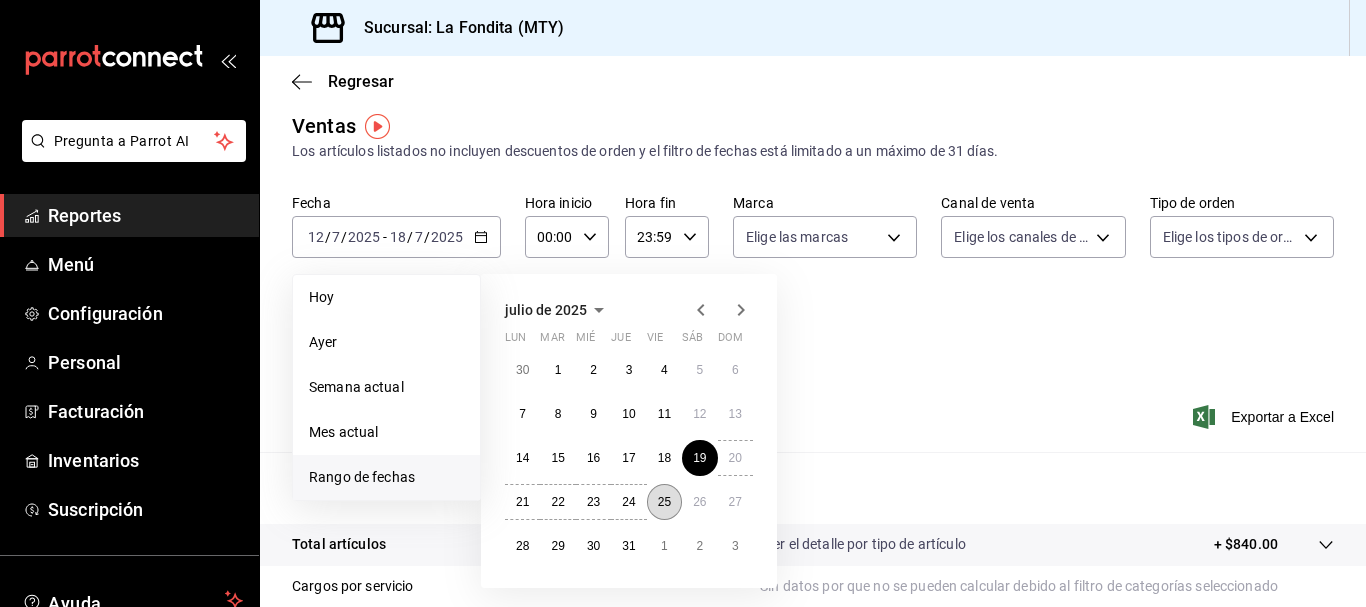 click on "25" at bounding box center (664, 502) 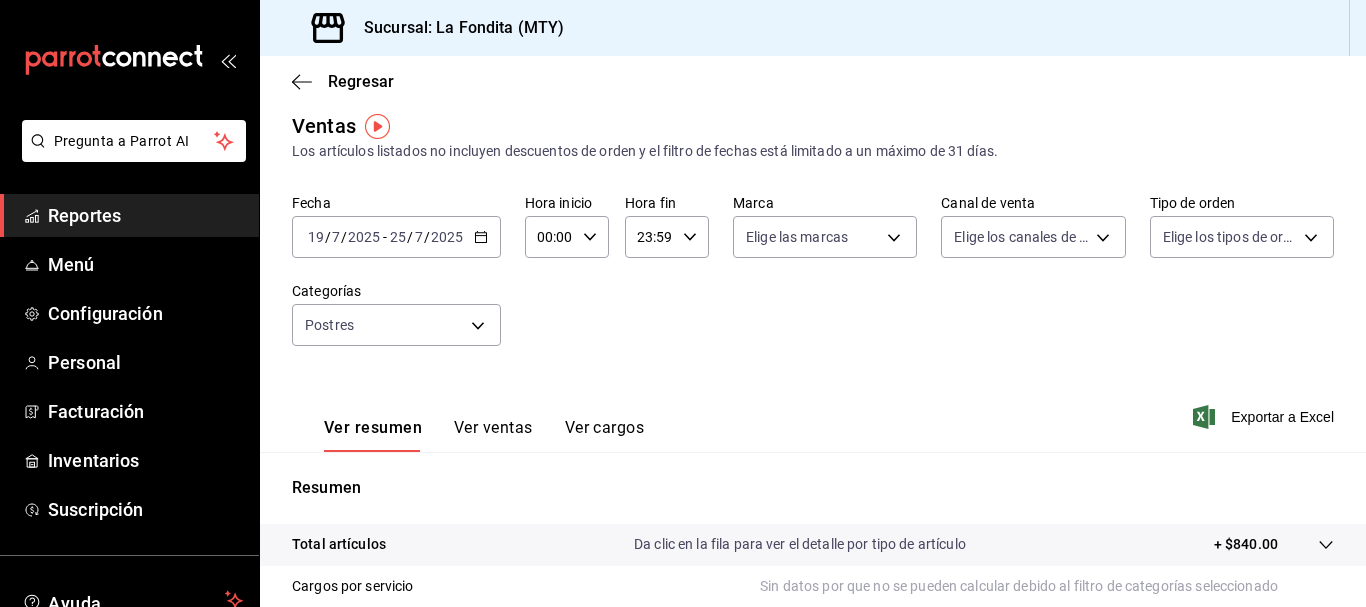 click 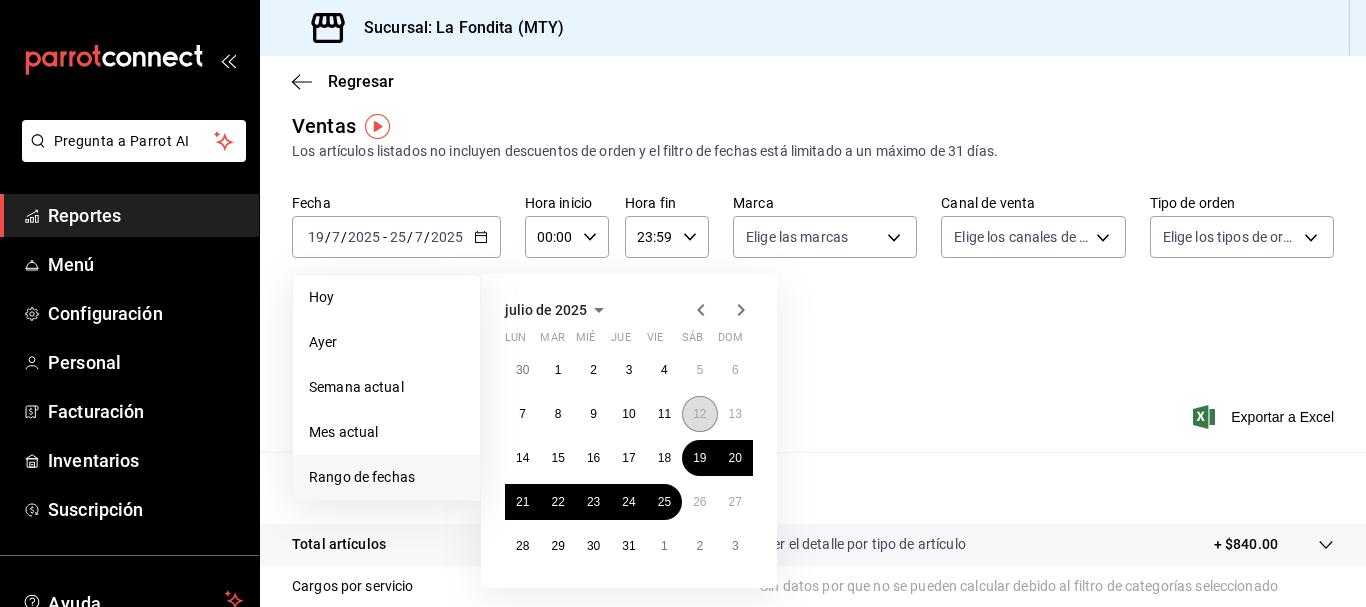 click on "12" at bounding box center (699, 414) 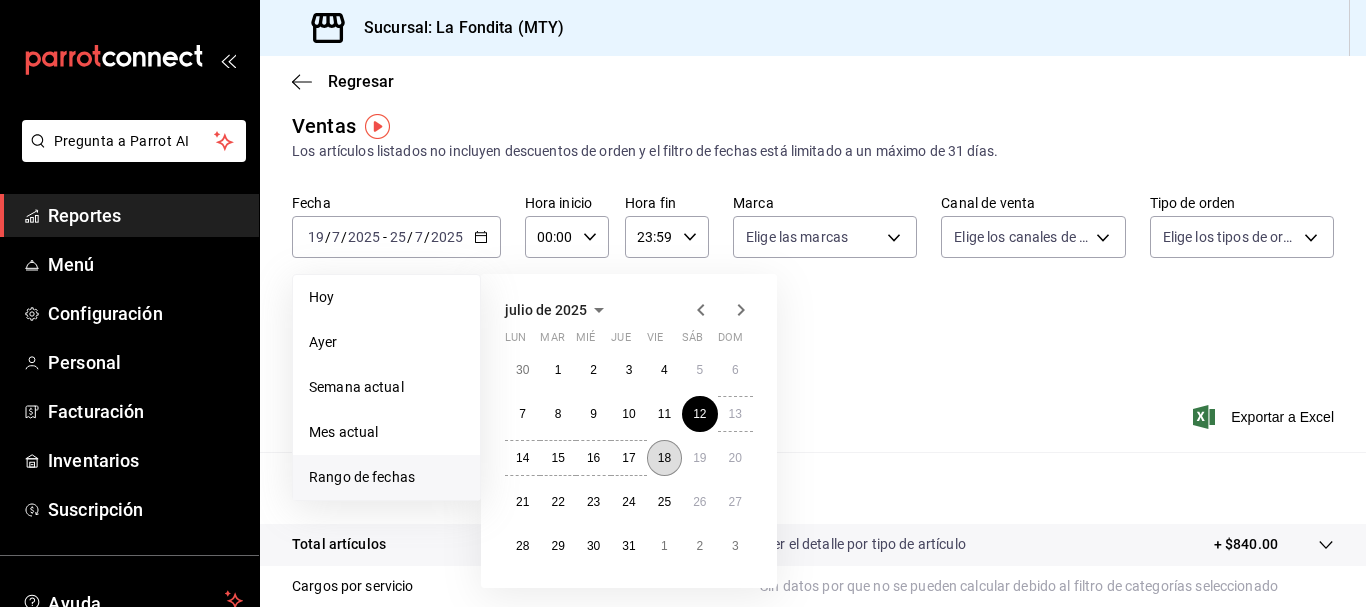 click on "18" at bounding box center (664, 458) 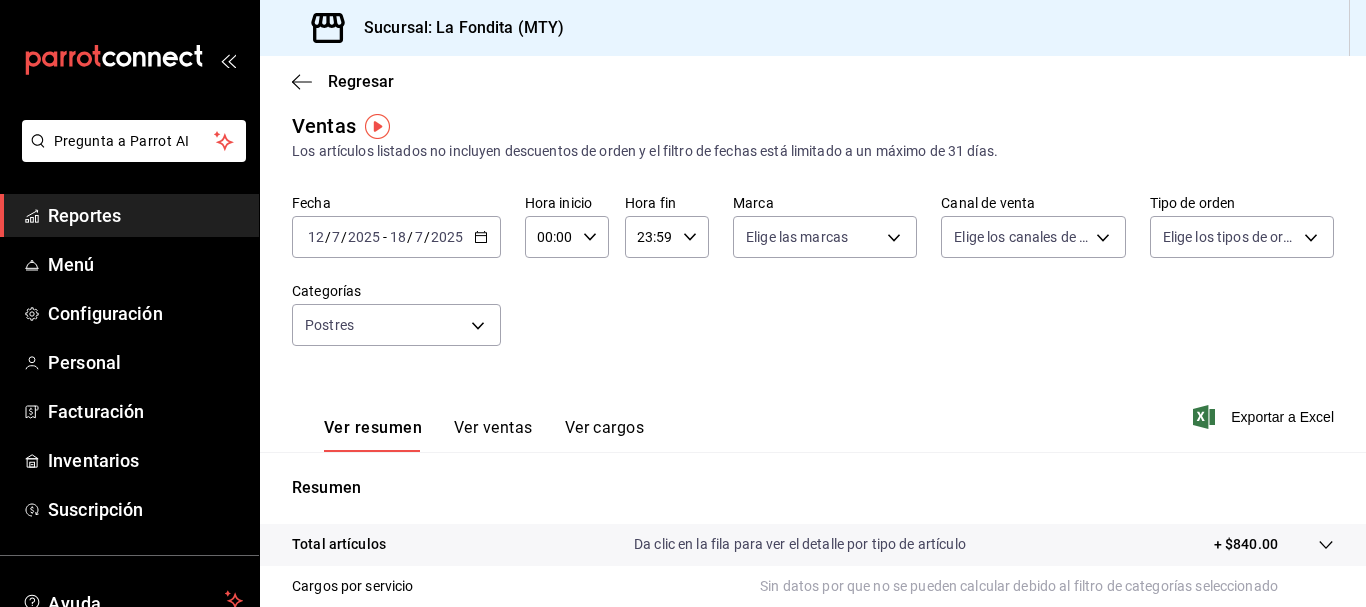 click 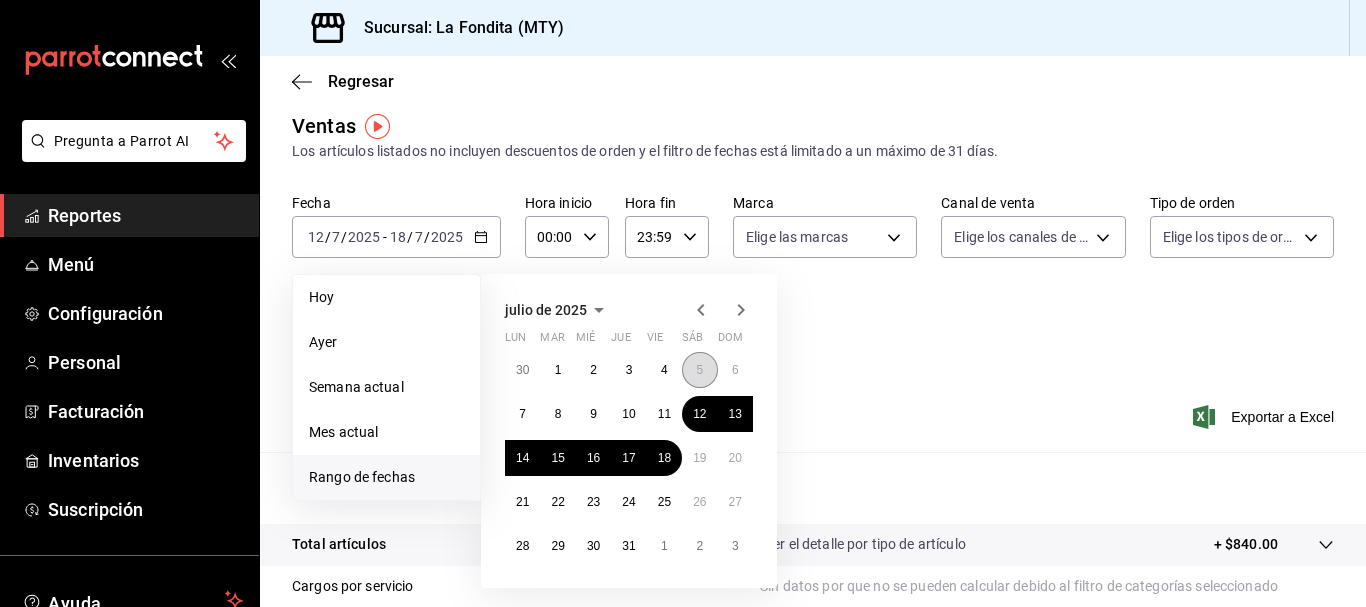 click on "5" at bounding box center (699, 370) 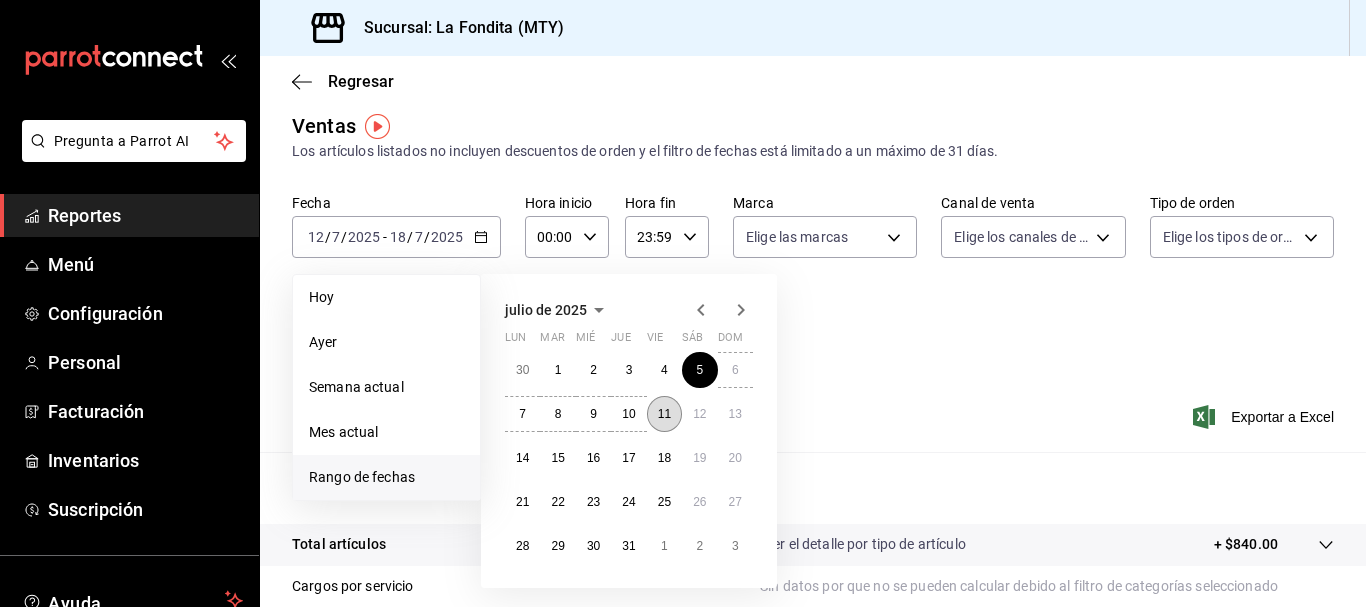 click on "11" at bounding box center [664, 414] 